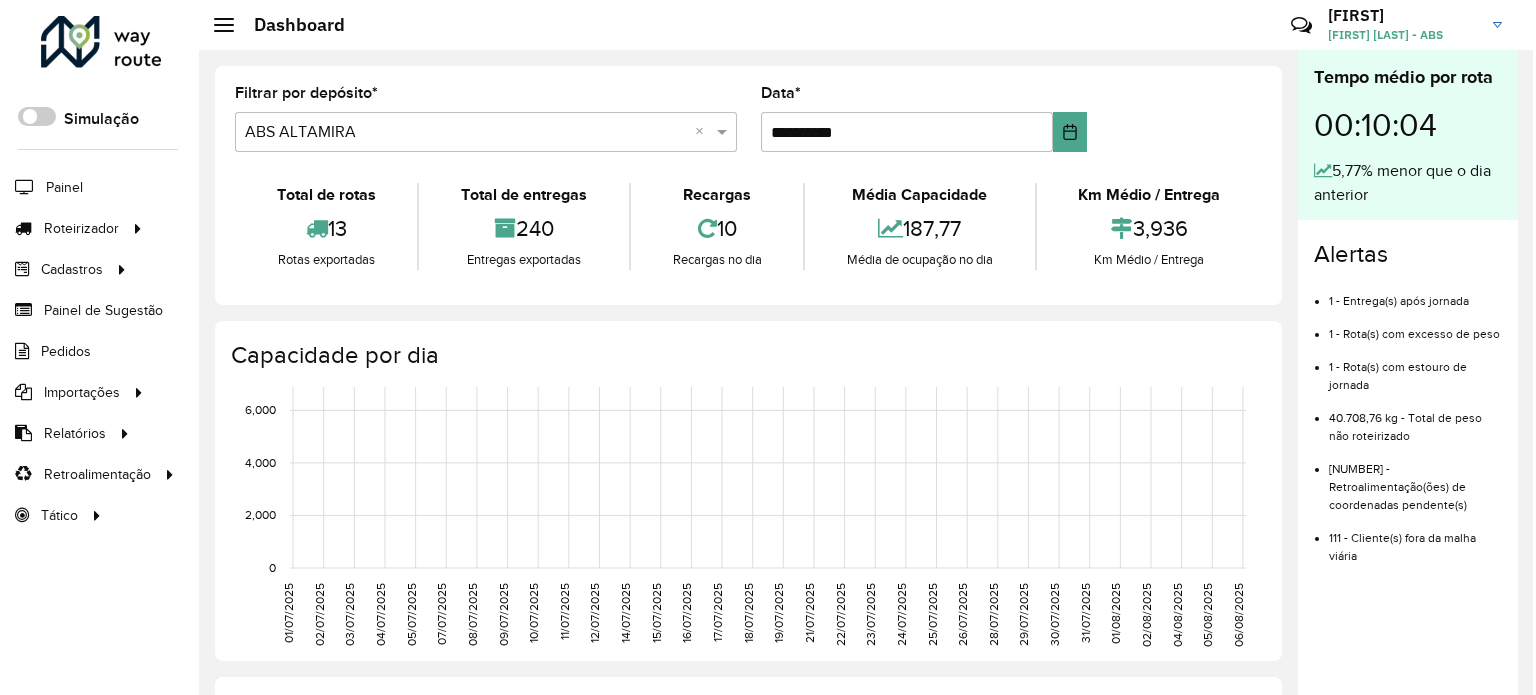 scroll, scrollTop: 0, scrollLeft: 0, axis: both 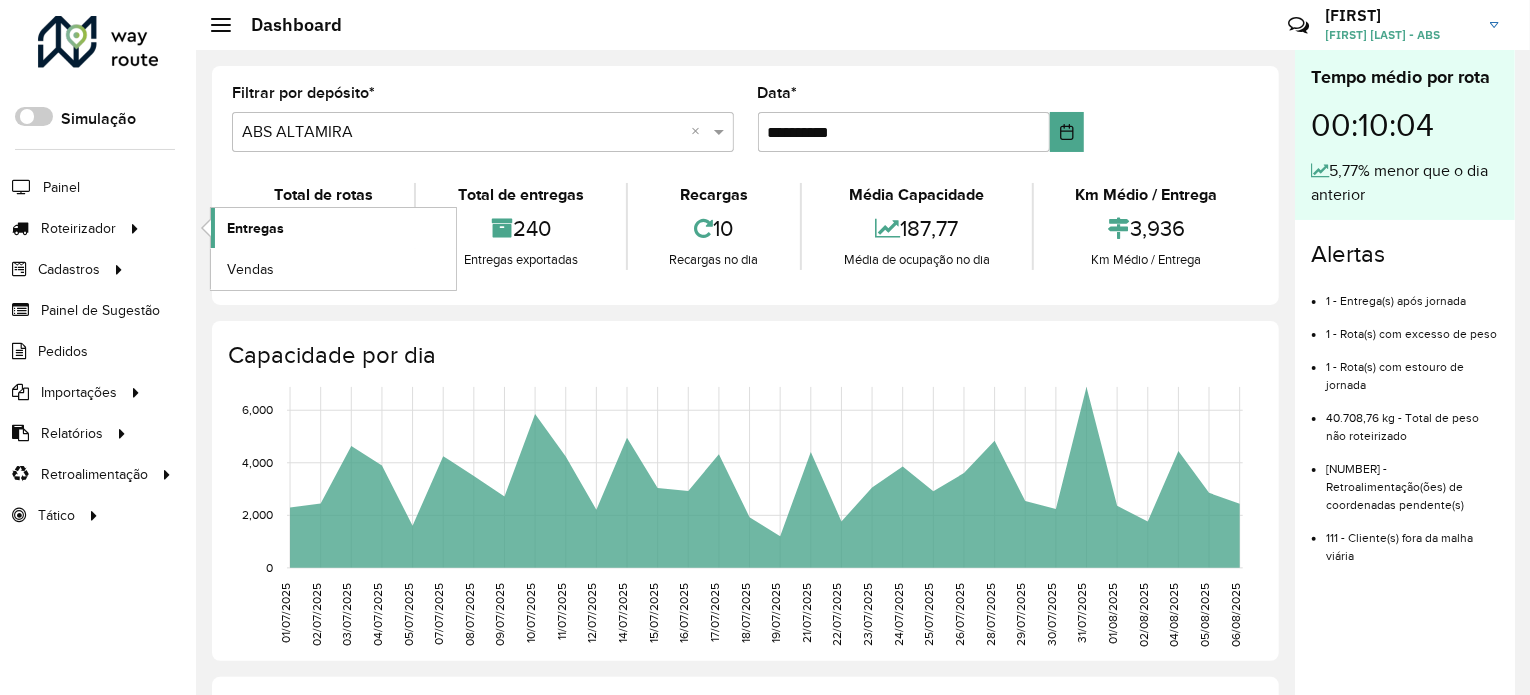 click on "Entregas" 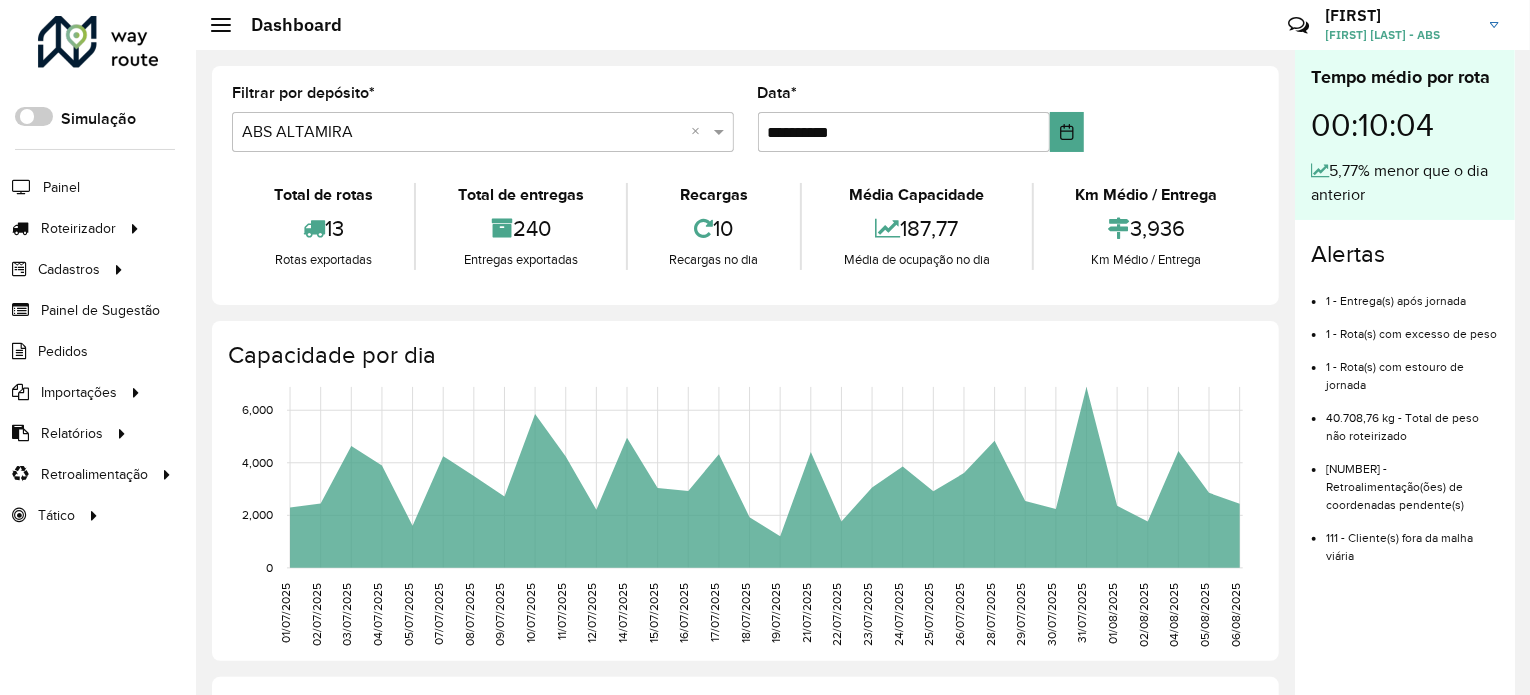 click on "Pedidos" 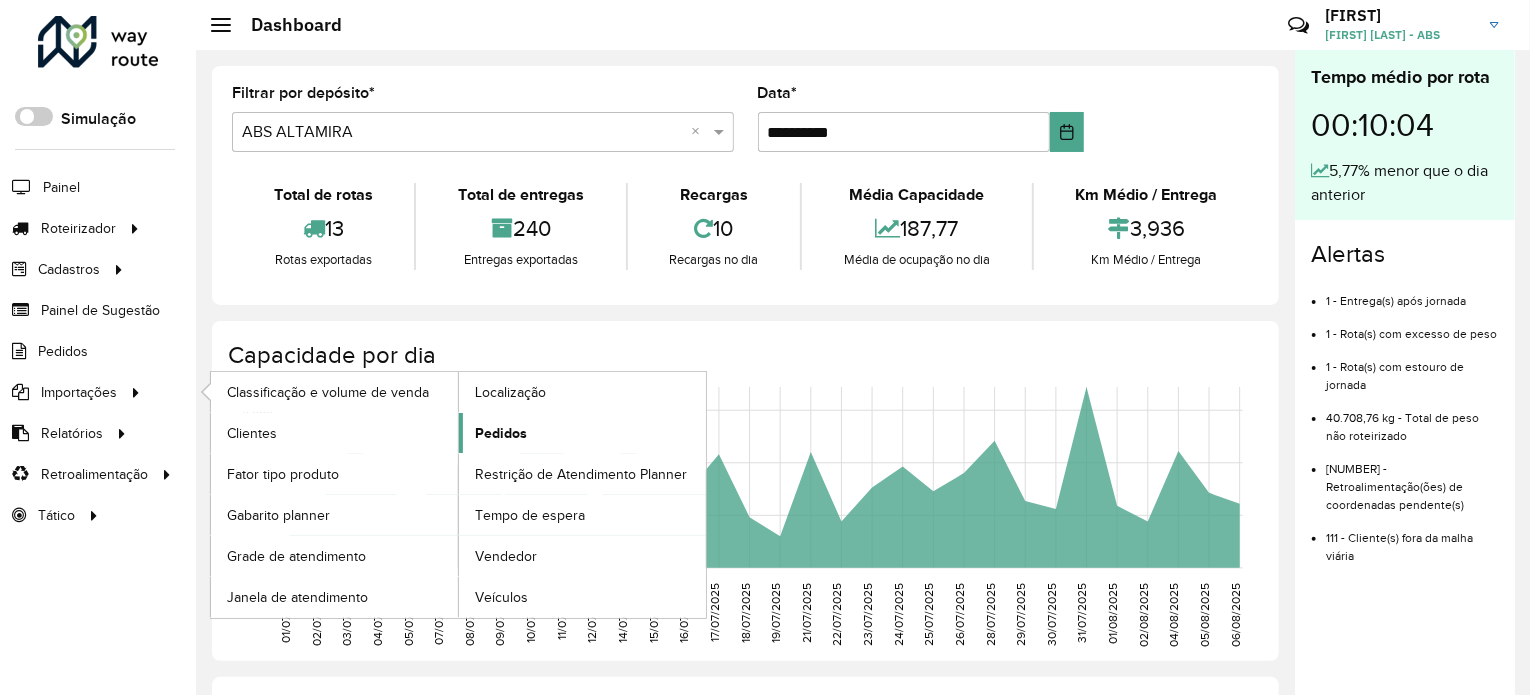 click on "Pedidos" 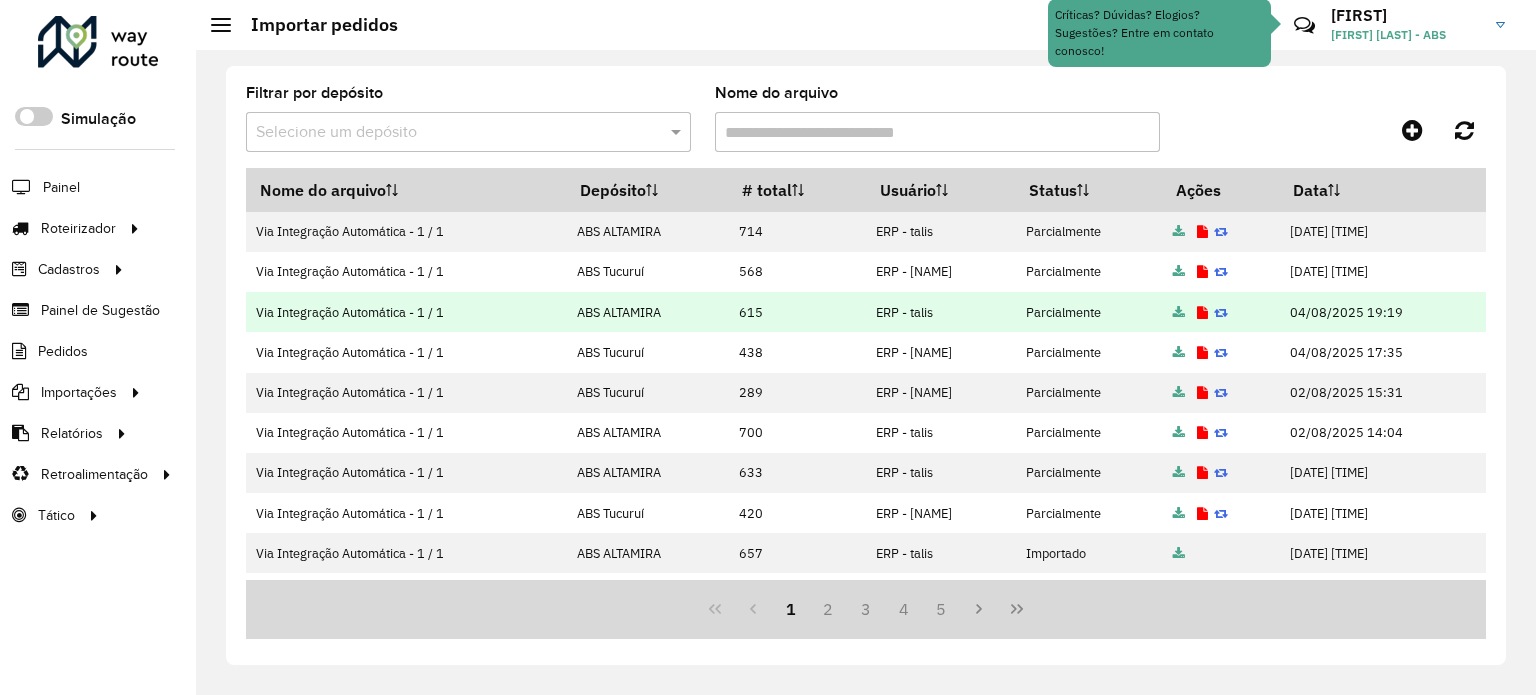 click at bounding box center (1202, 313) 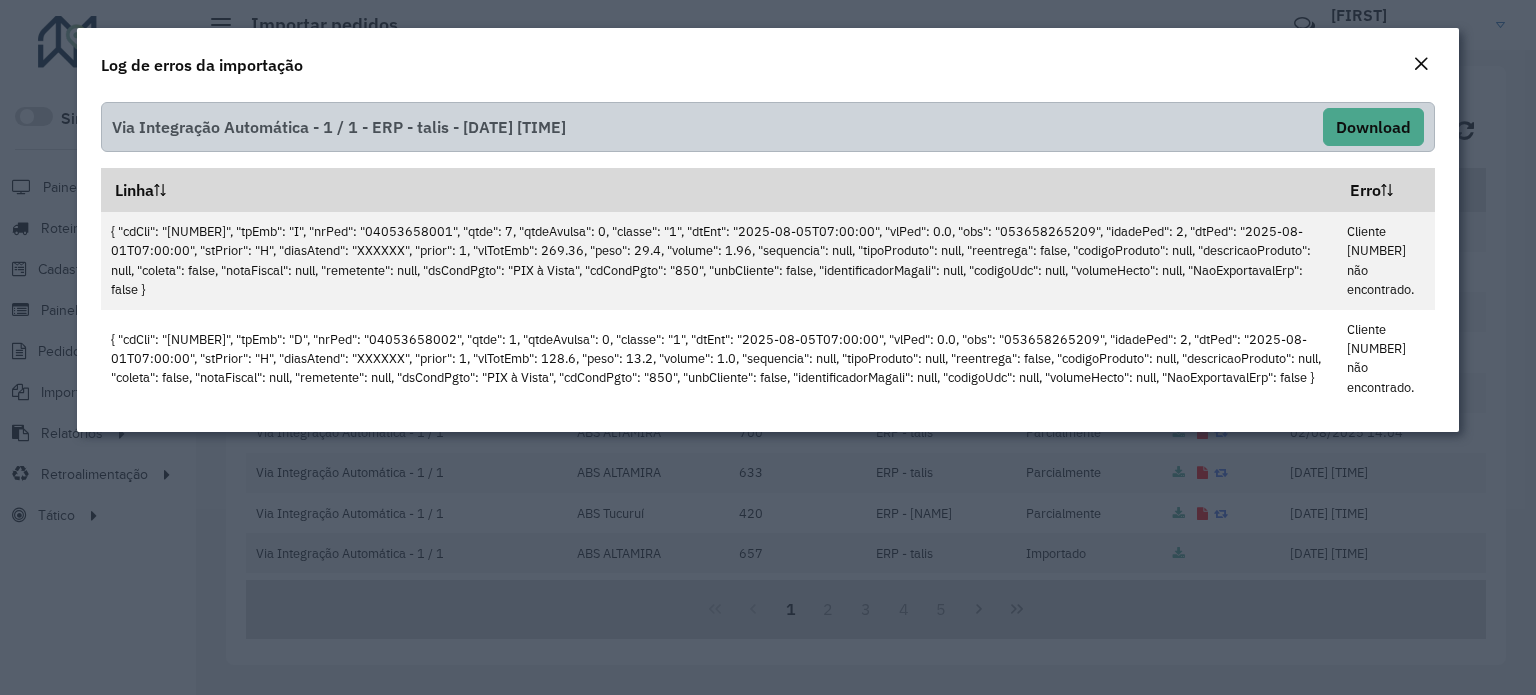click 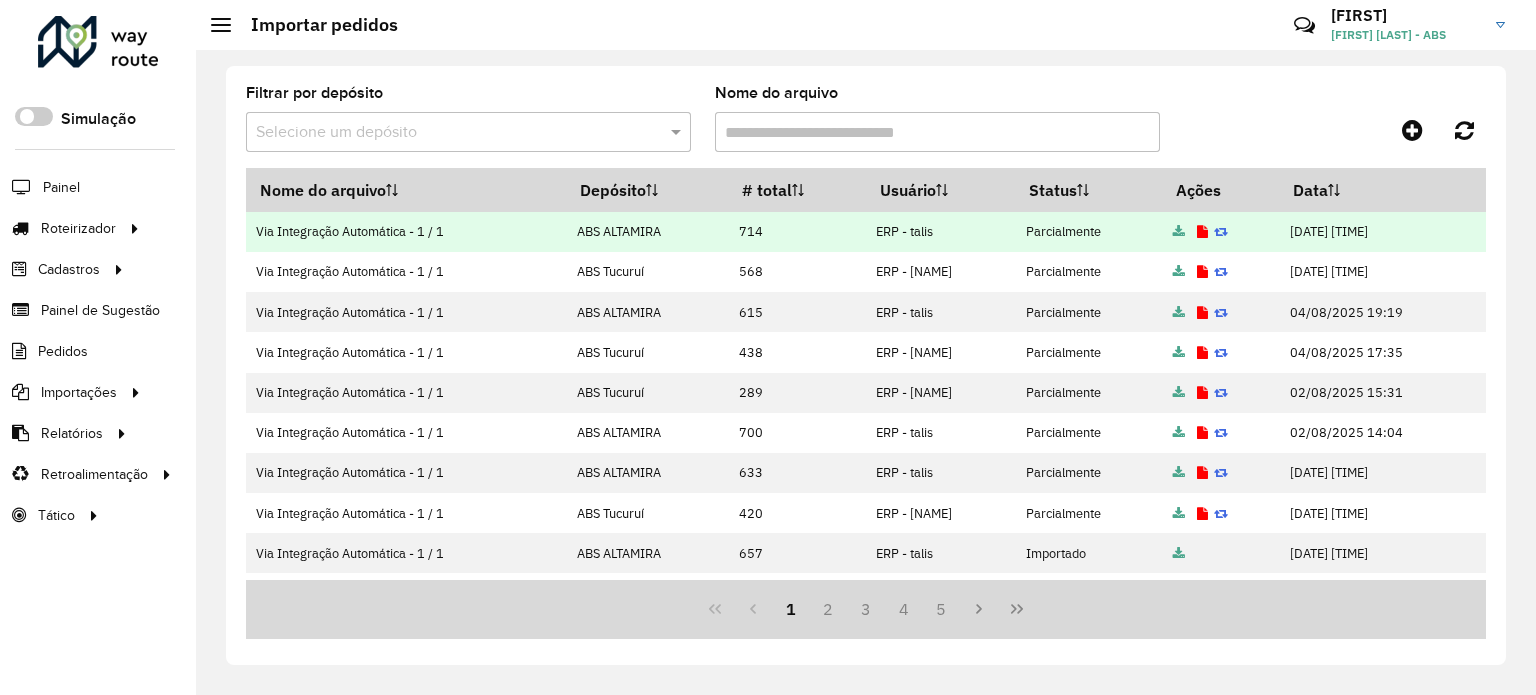 click at bounding box center (1202, 232) 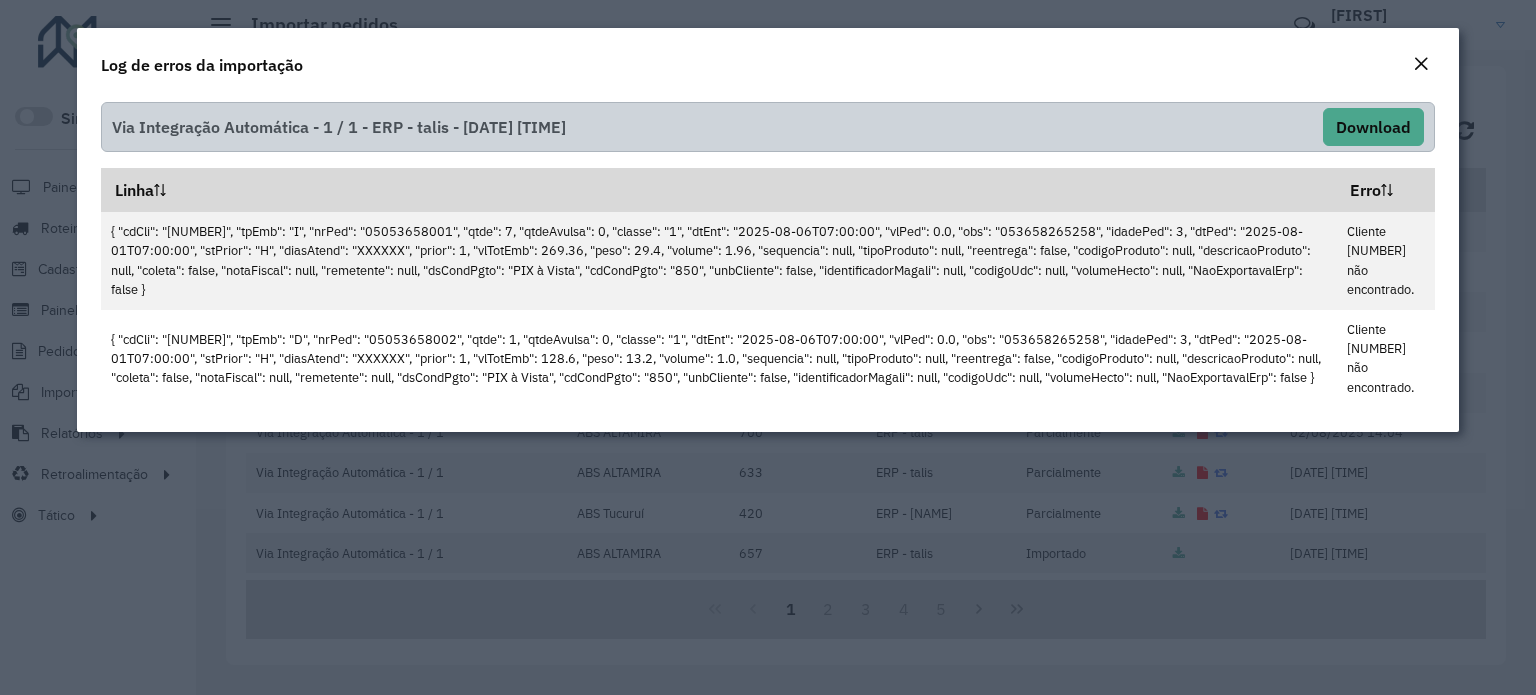 click 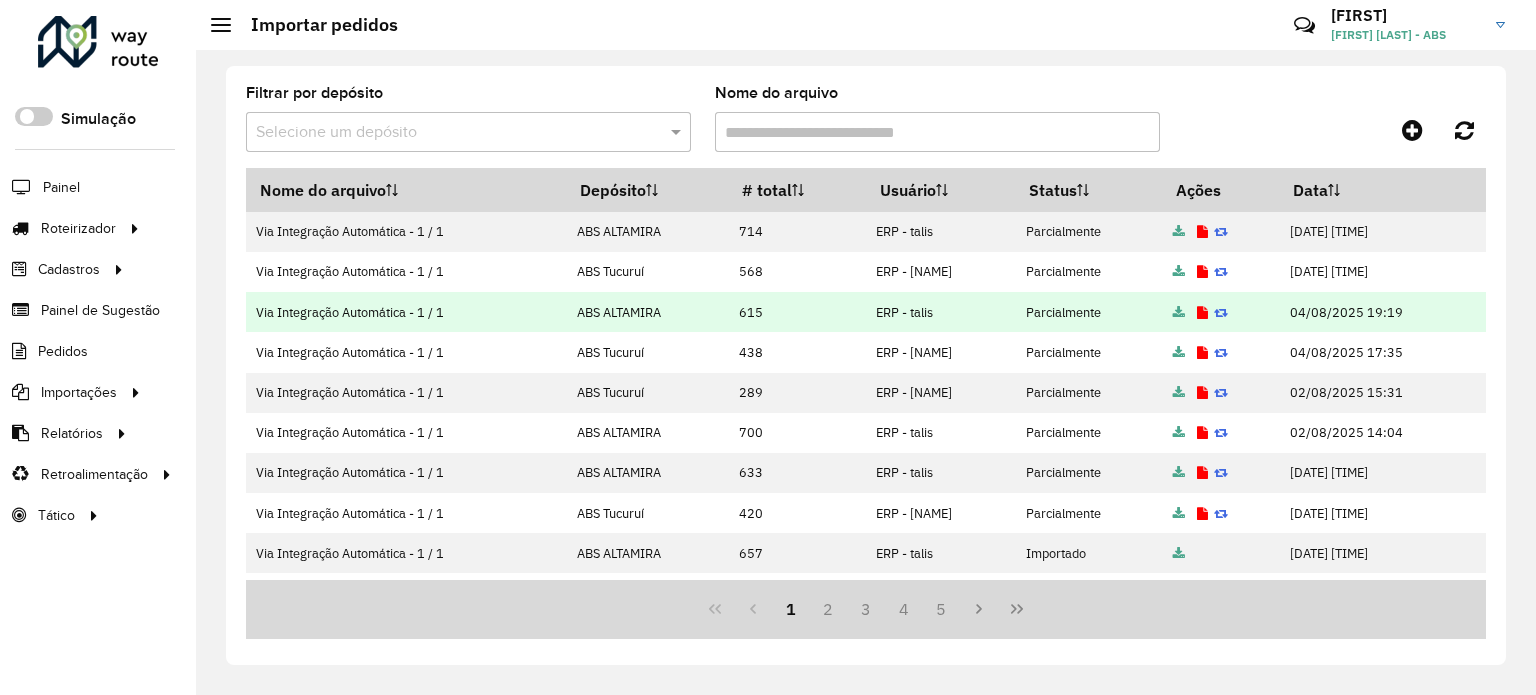 click at bounding box center [1179, 313] 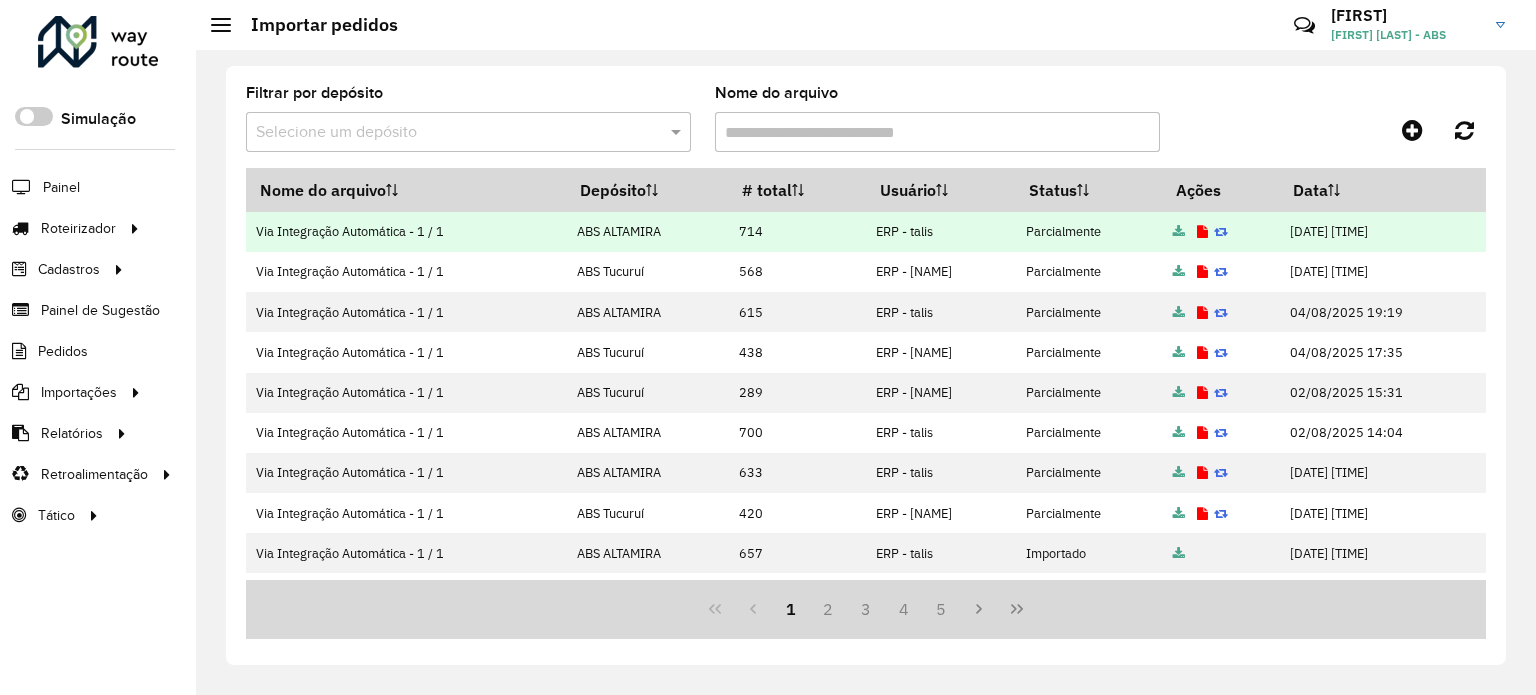 click at bounding box center [1179, 232] 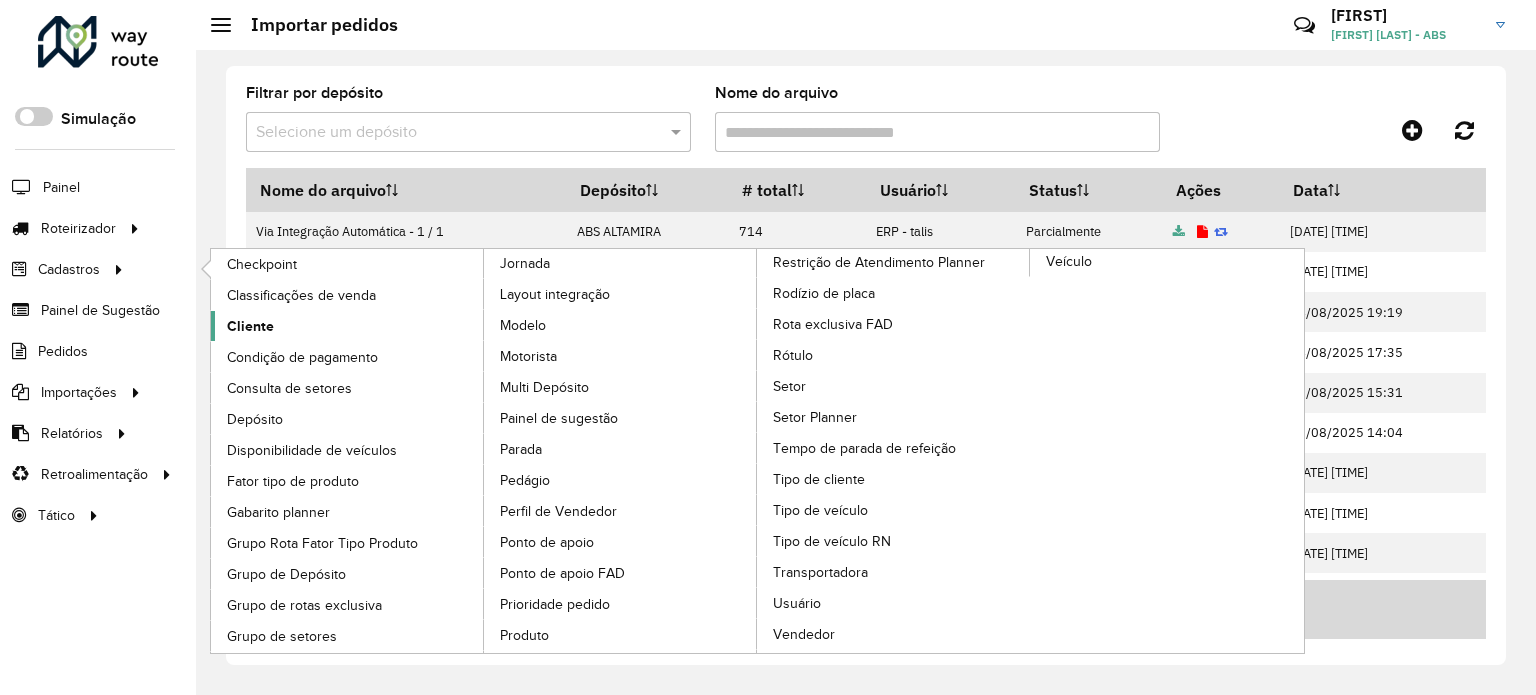 click on "Cliente" 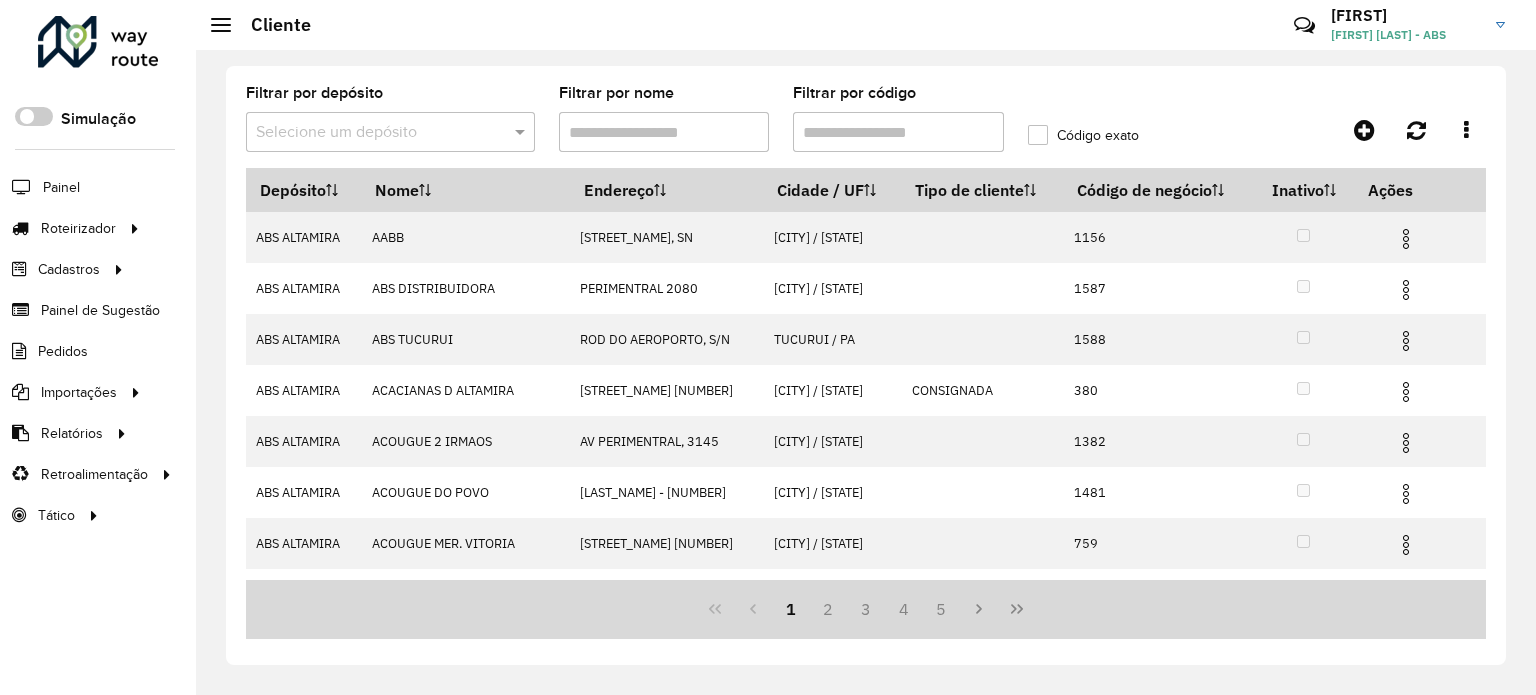 click on "Filtrar por código" at bounding box center [898, 132] 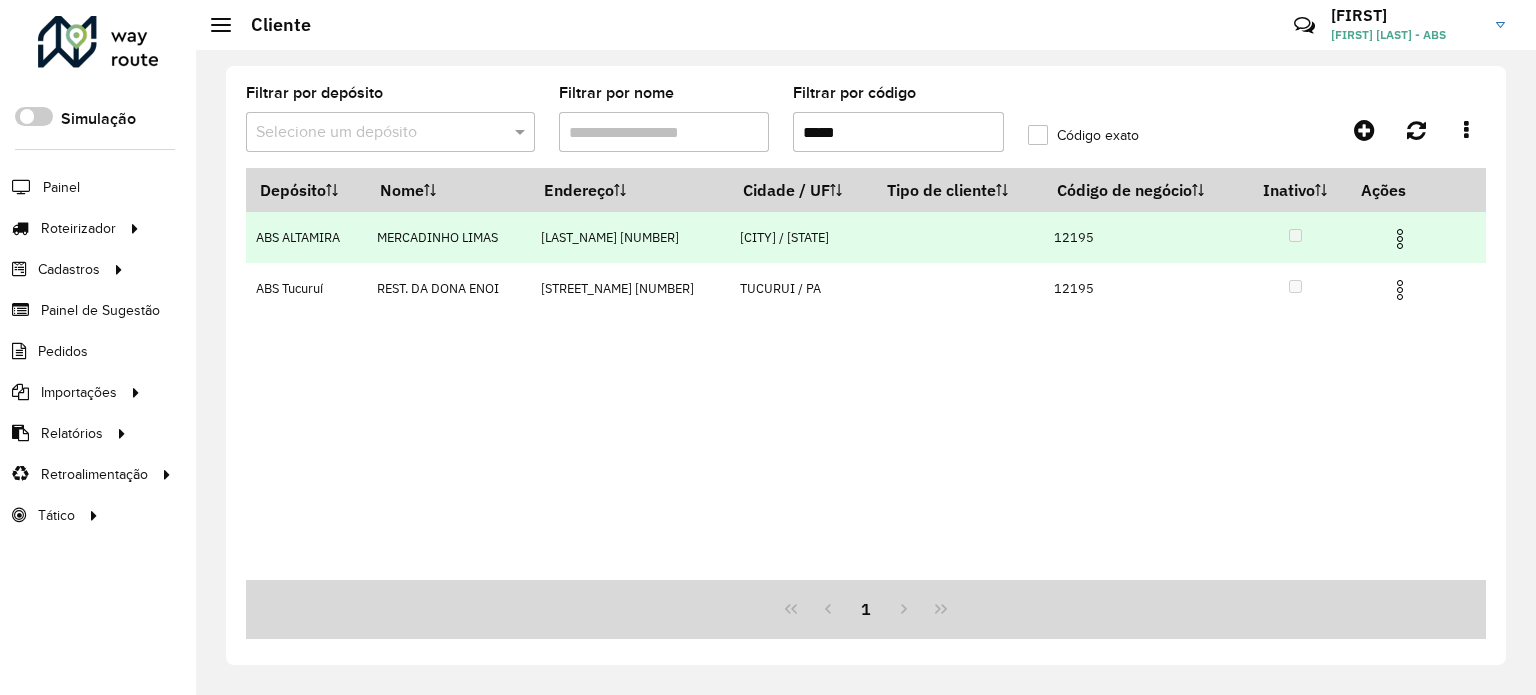type on "*****" 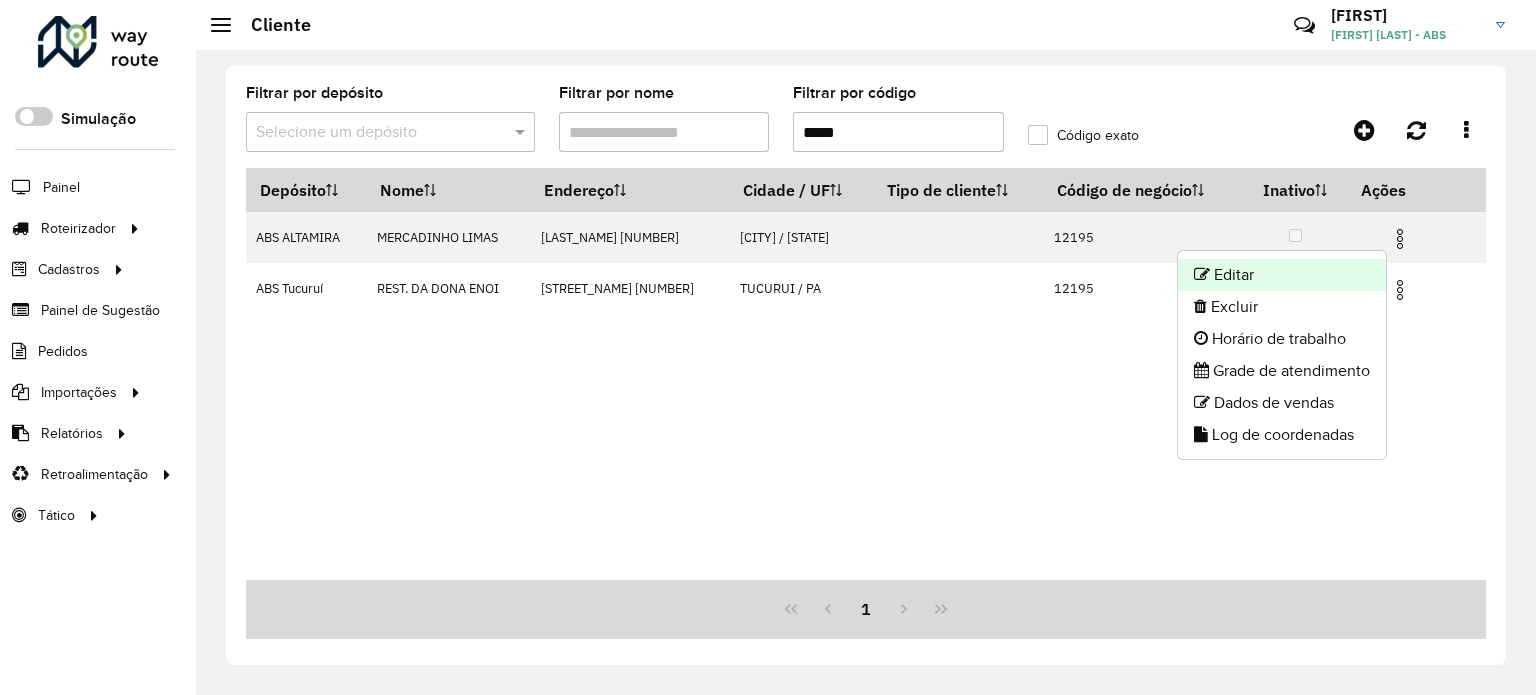 click on "Editar" 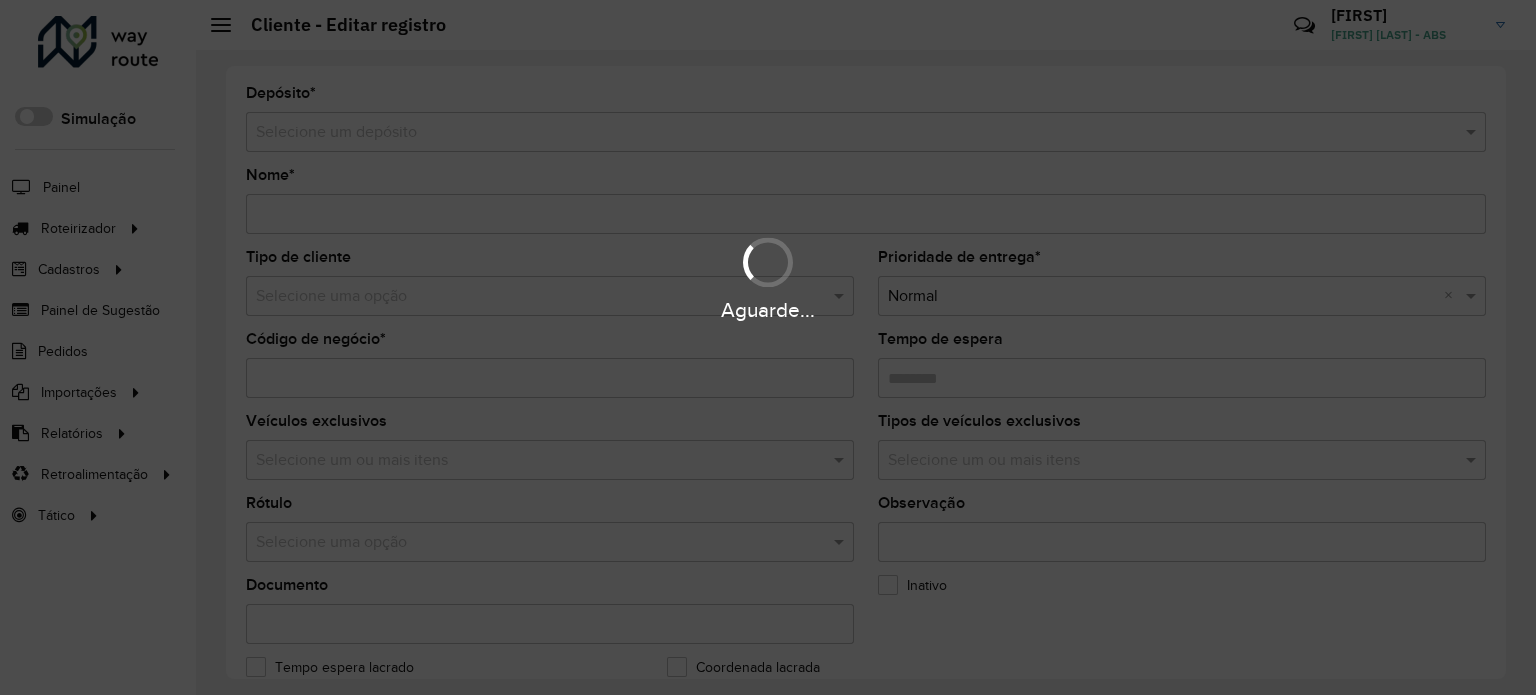 type on "**********" 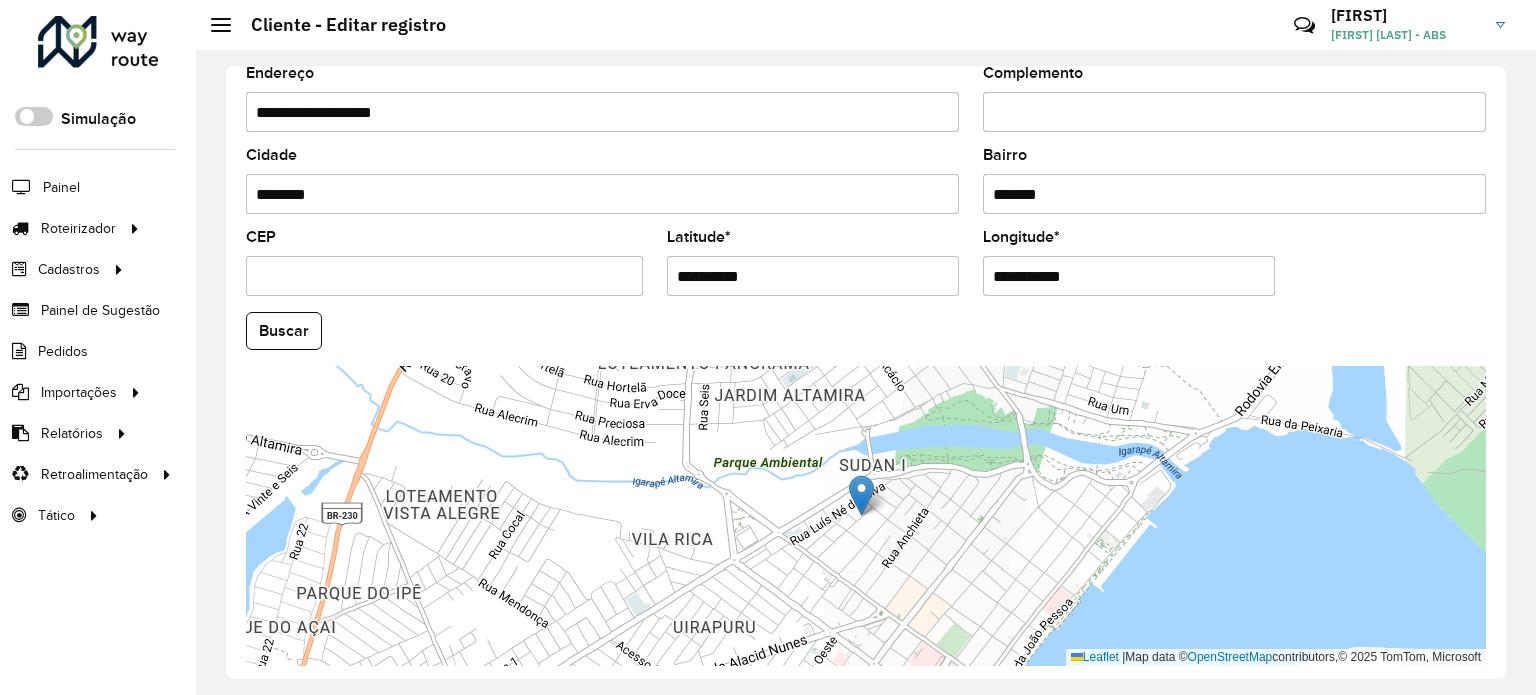 scroll, scrollTop: 784, scrollLeft: 0, axis: vertical 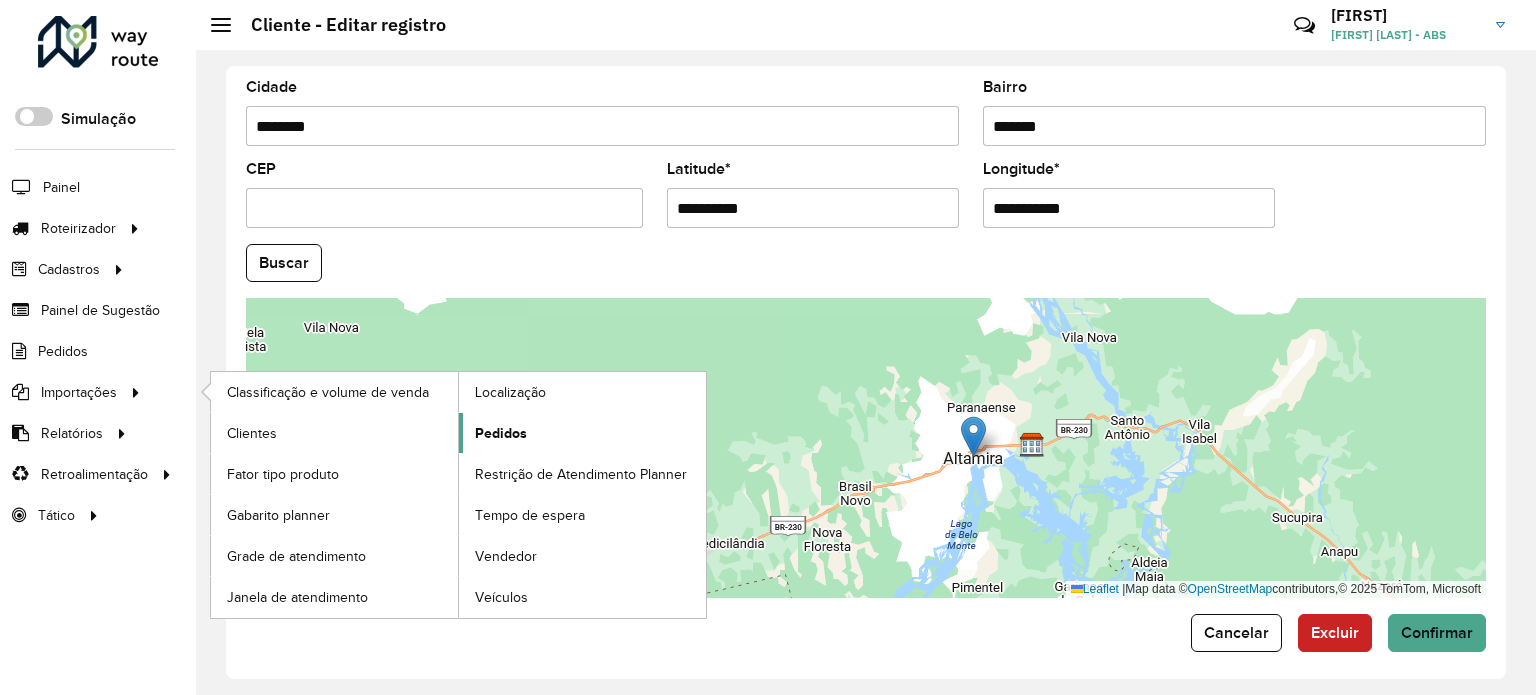 click on "Pedidos" 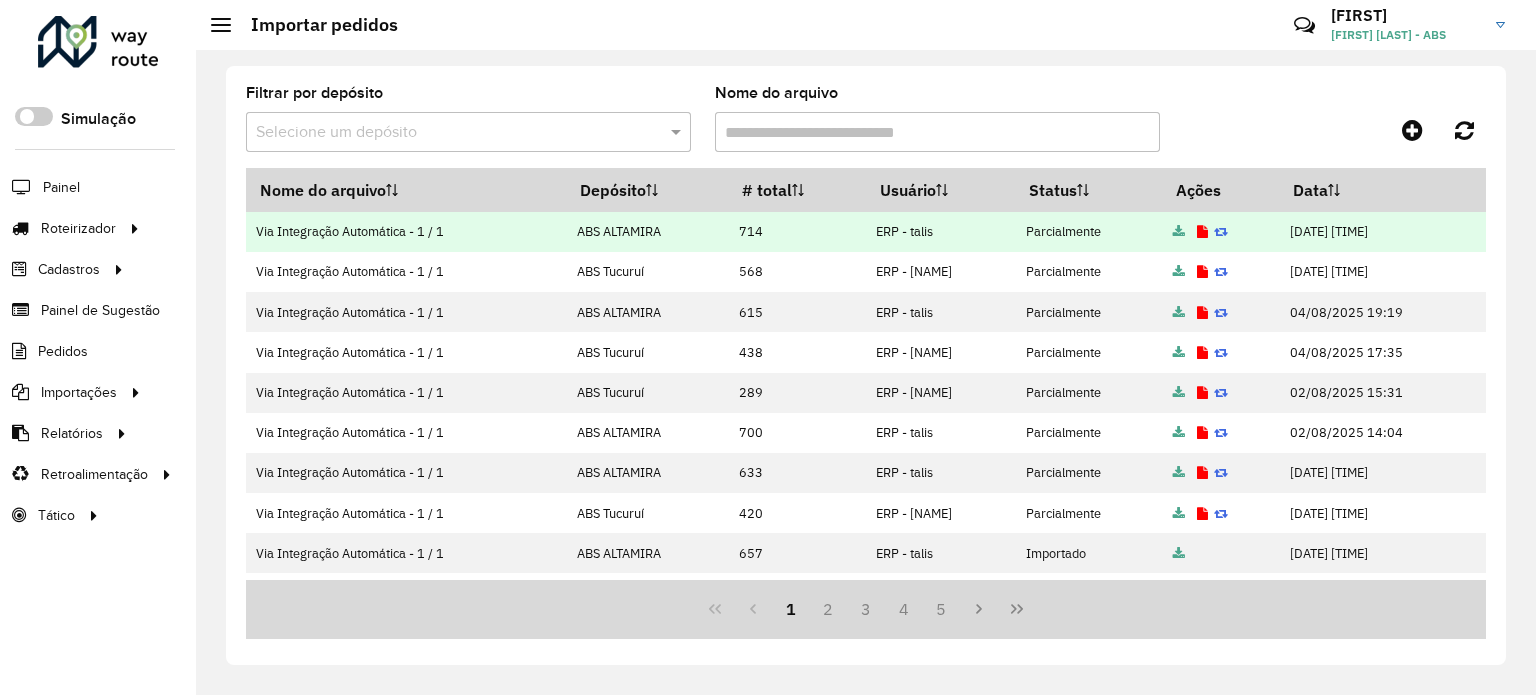 click at bounding box center [1179, 232] 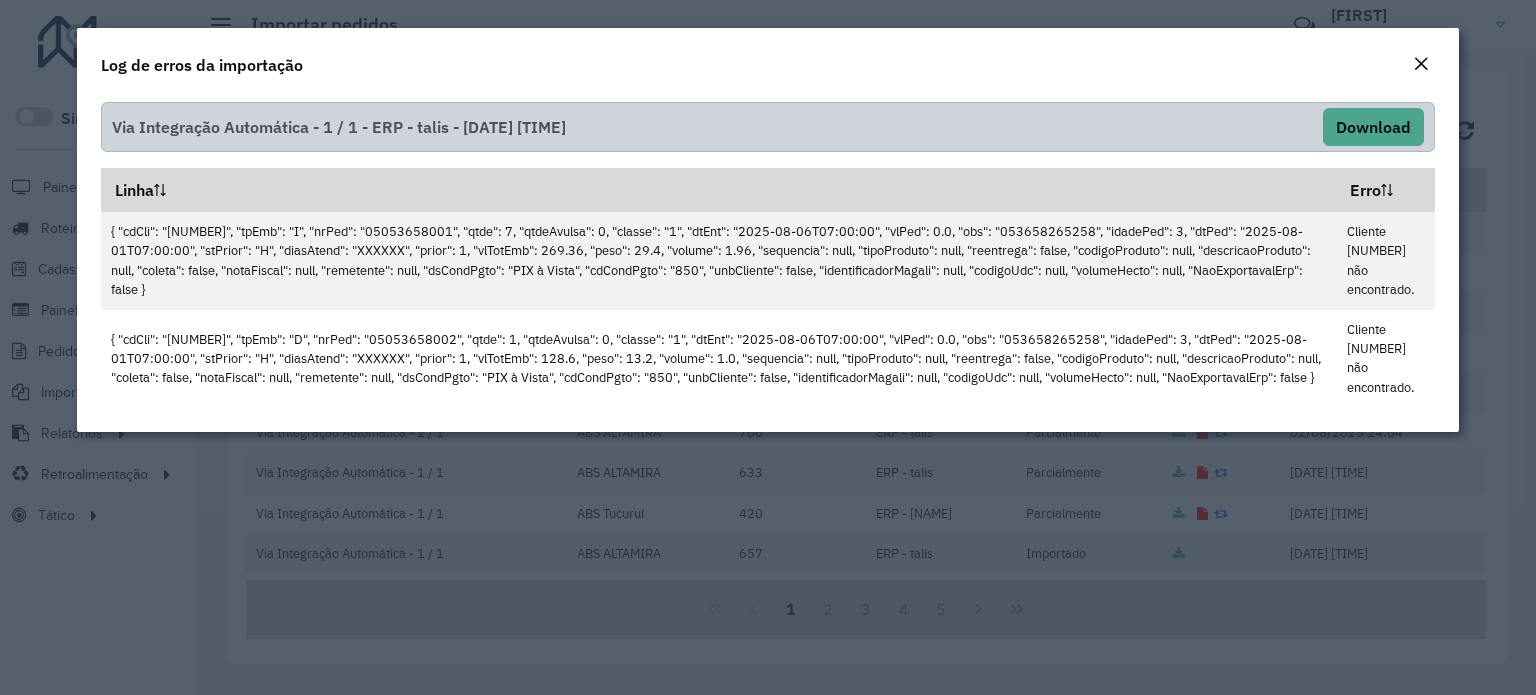 click 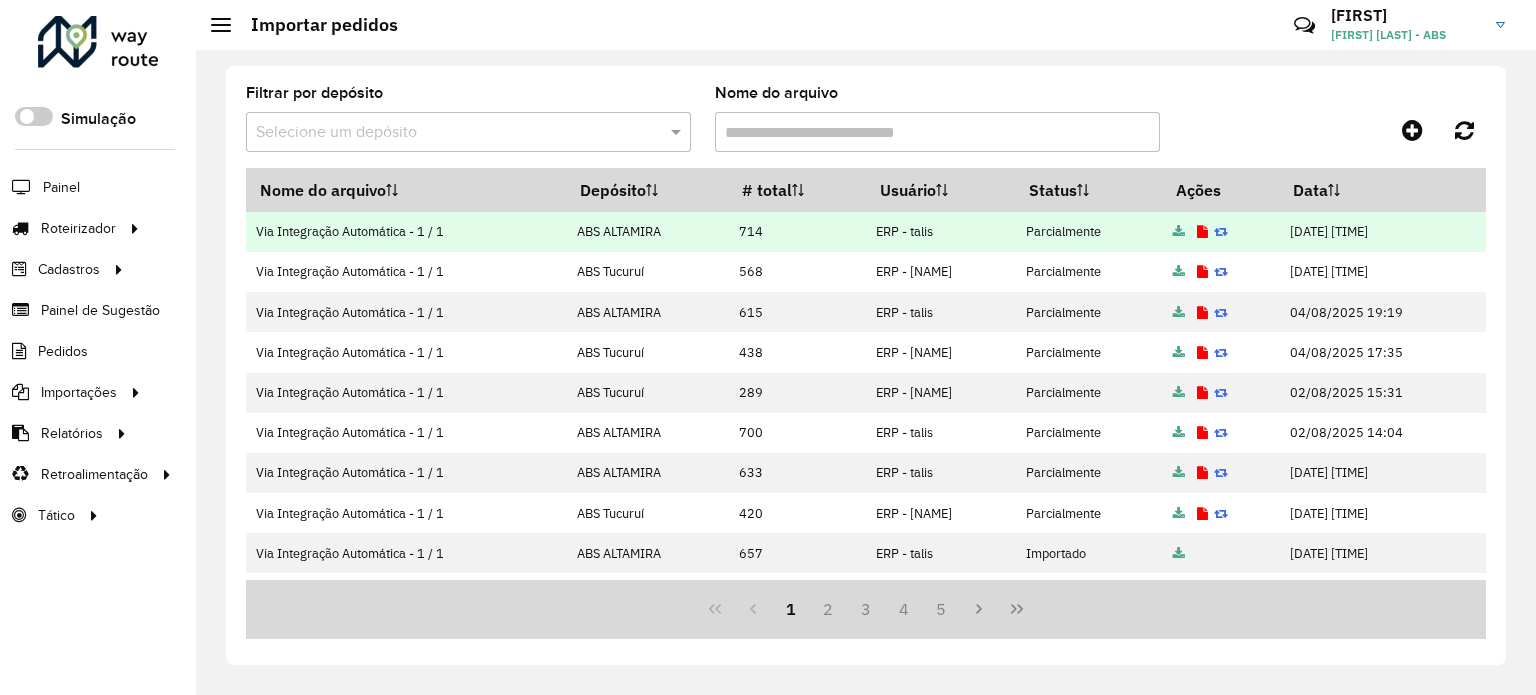 click at bounding box center (1179, 232) 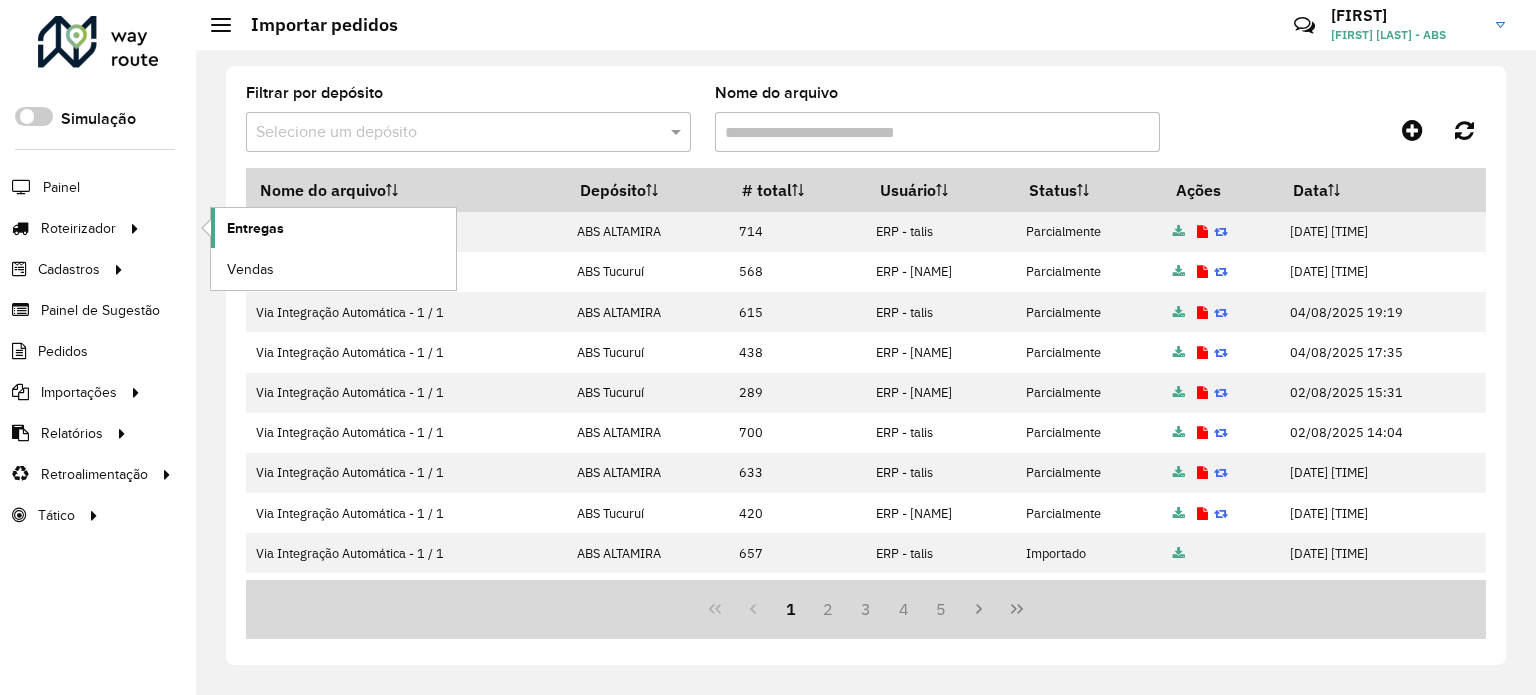 click on "Entregas" 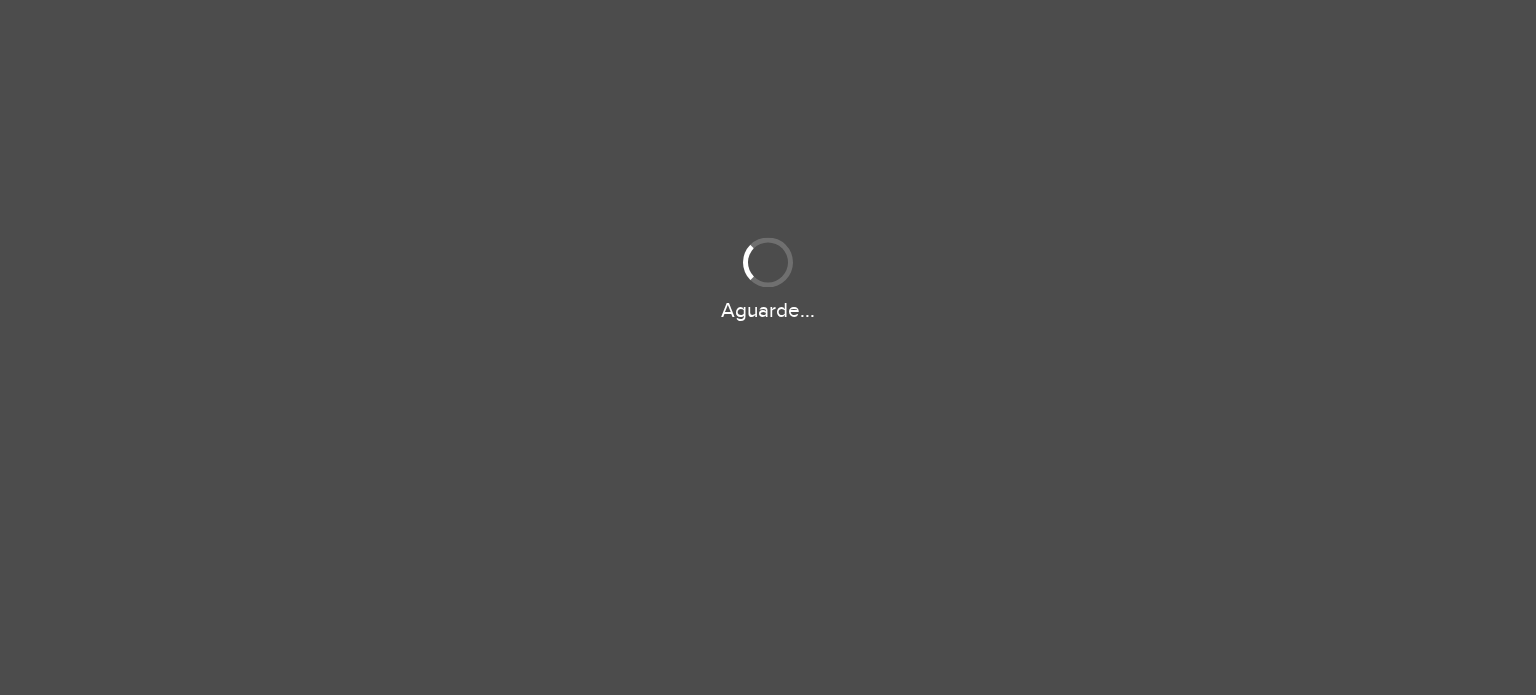 scroll, scrollTop: 0, scrollLeft: 0, axis: both 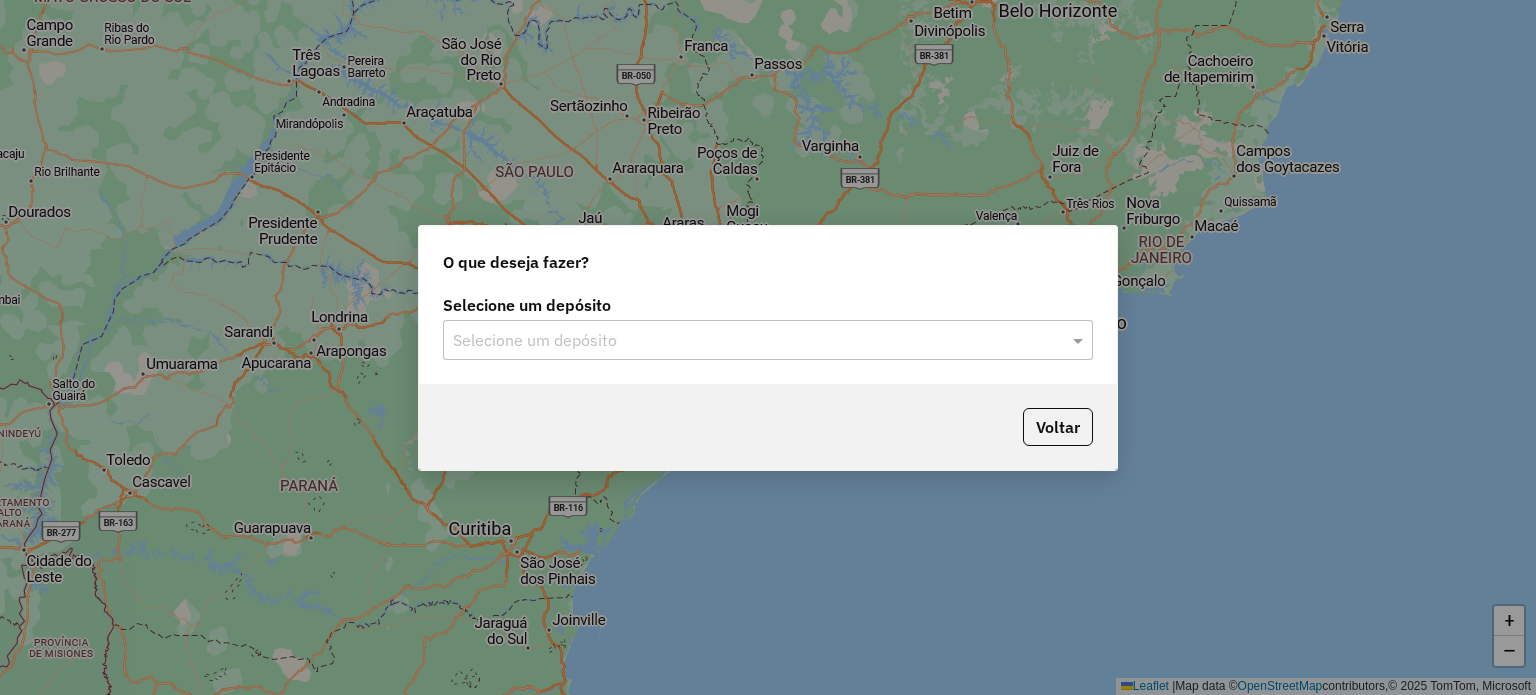 click on "Selecione um depósito Selecione um depósito" 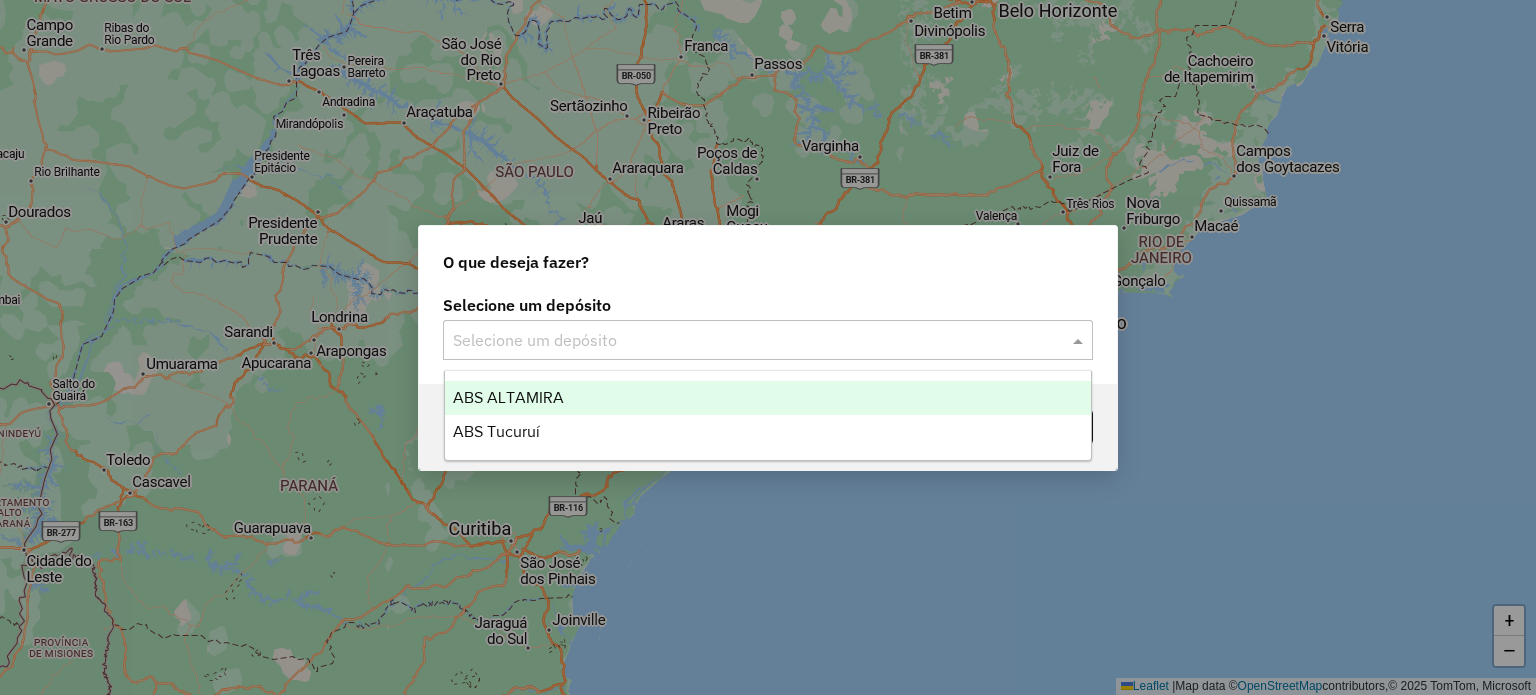 click 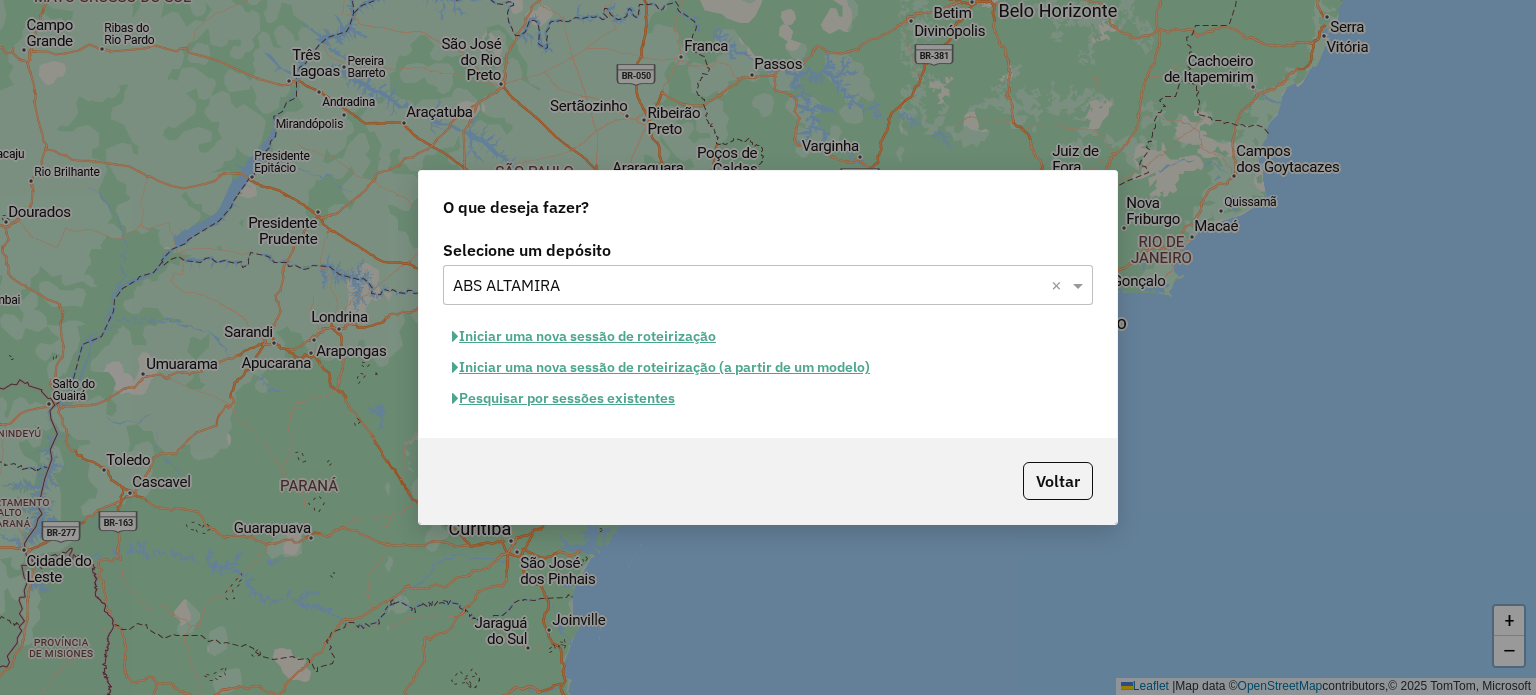 click on "Pesquisar por sessões existentes" 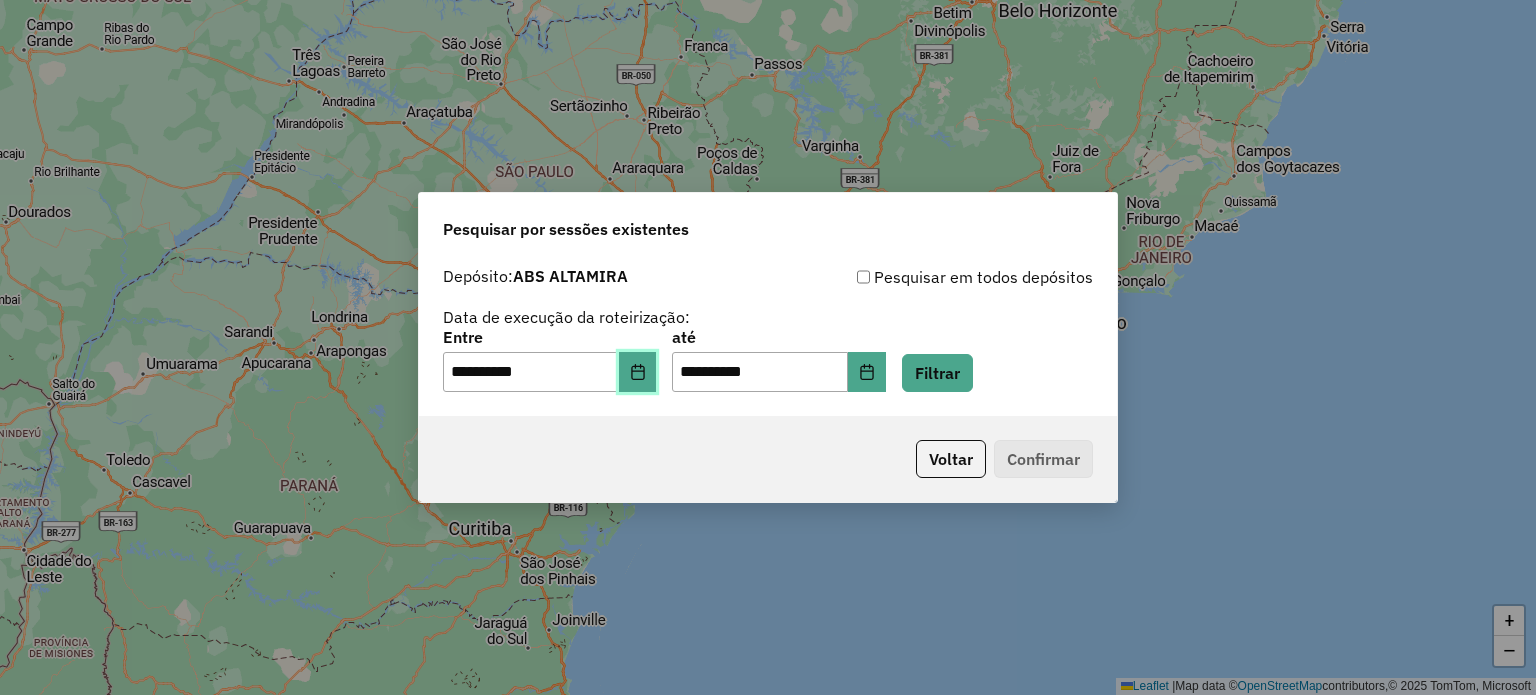 click 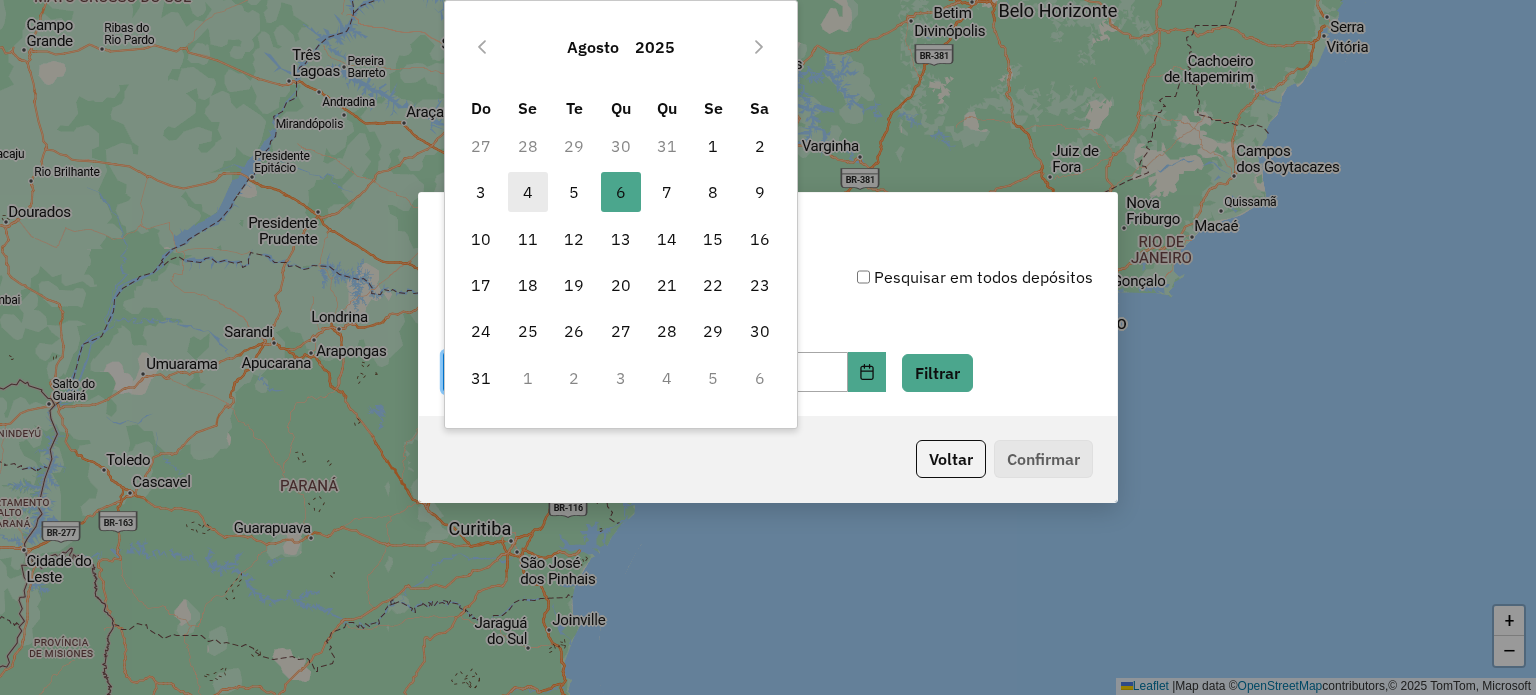 click on "4" at bounding box center (528, 192) 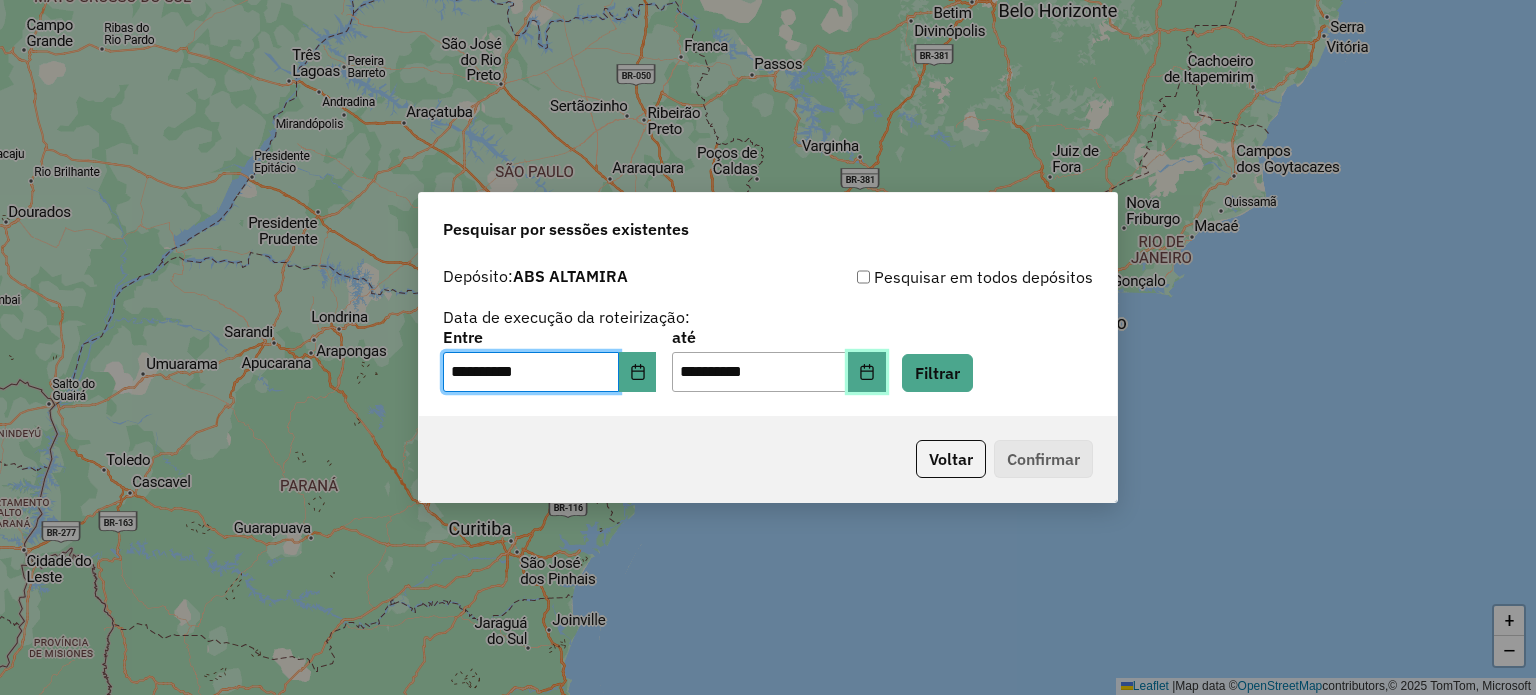 click 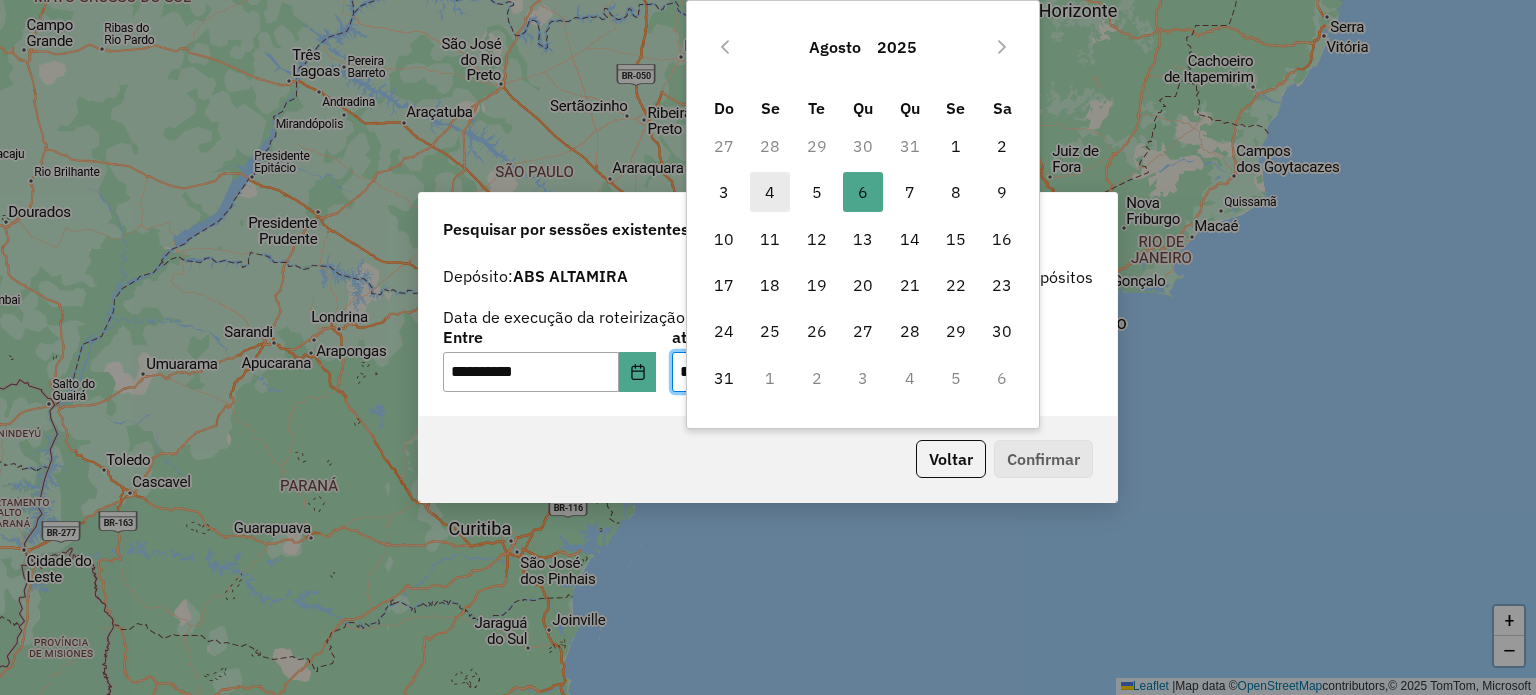 click on "4" at bounding box center [770, 192] 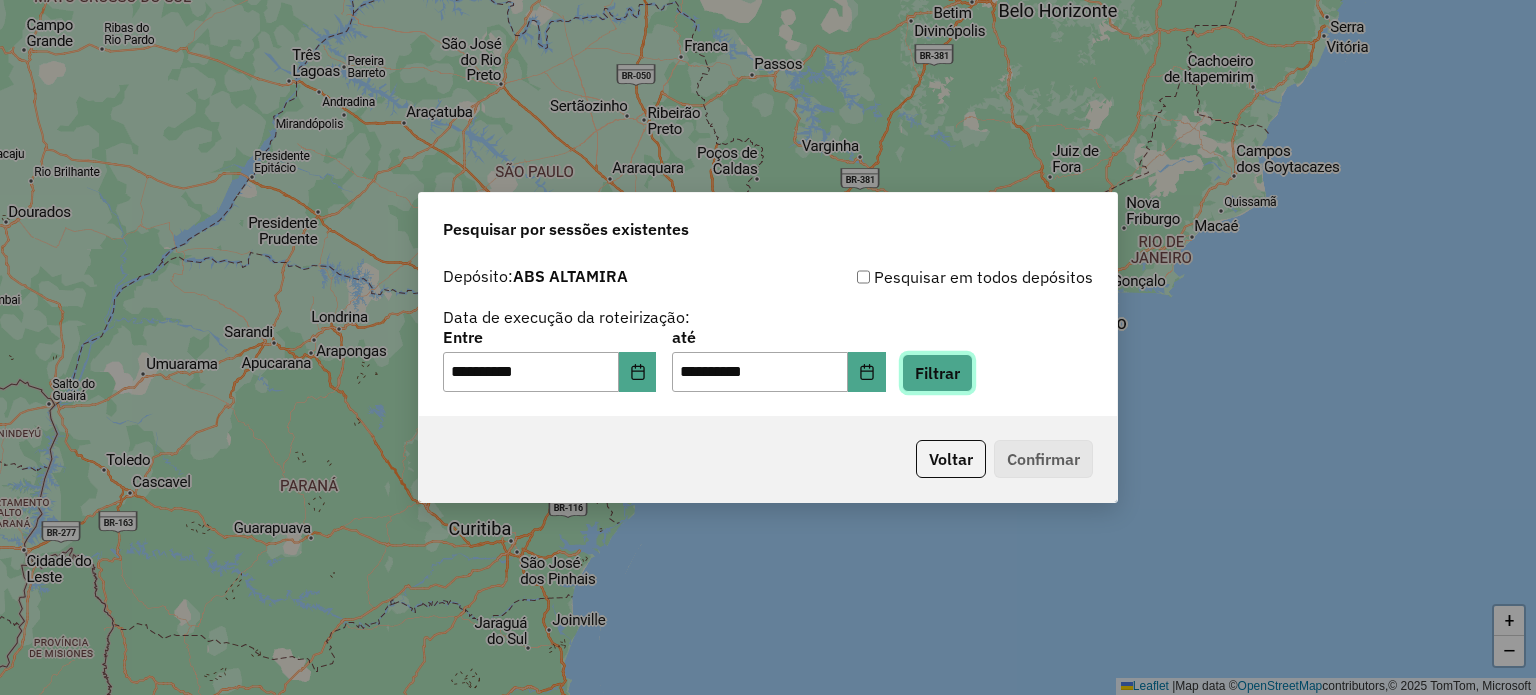 click on "Filtrar" 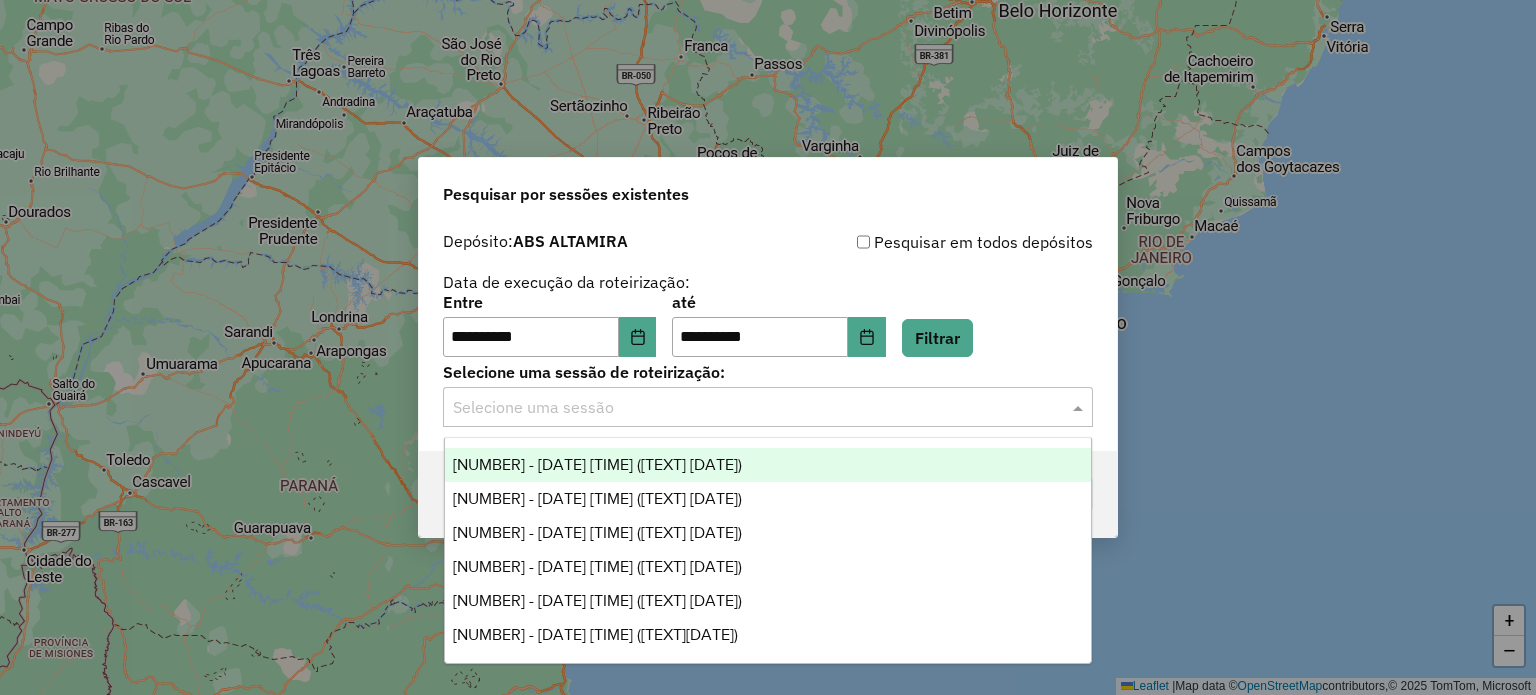 click 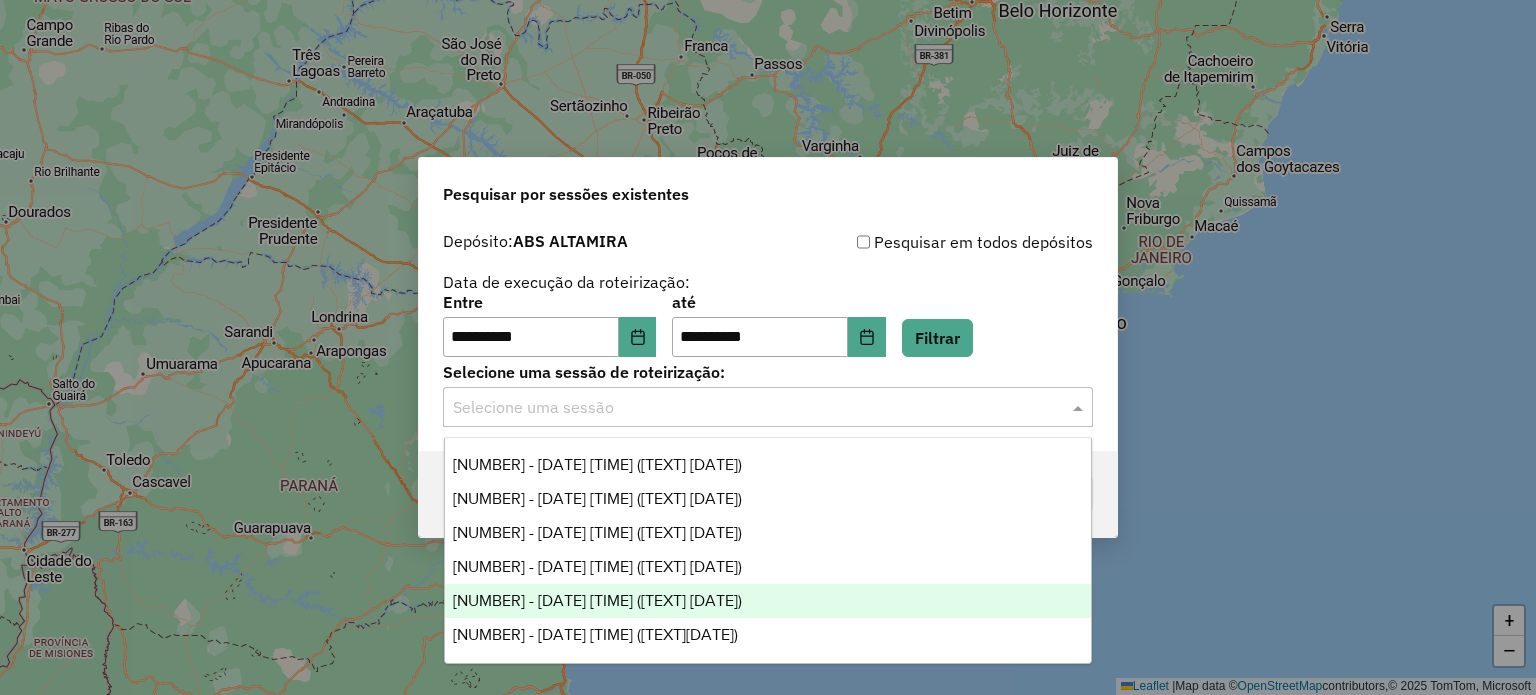 click on "974426 - 04/08/2025 14:54 (ATM 04.08.2025)" at bounding box center [597, 600] 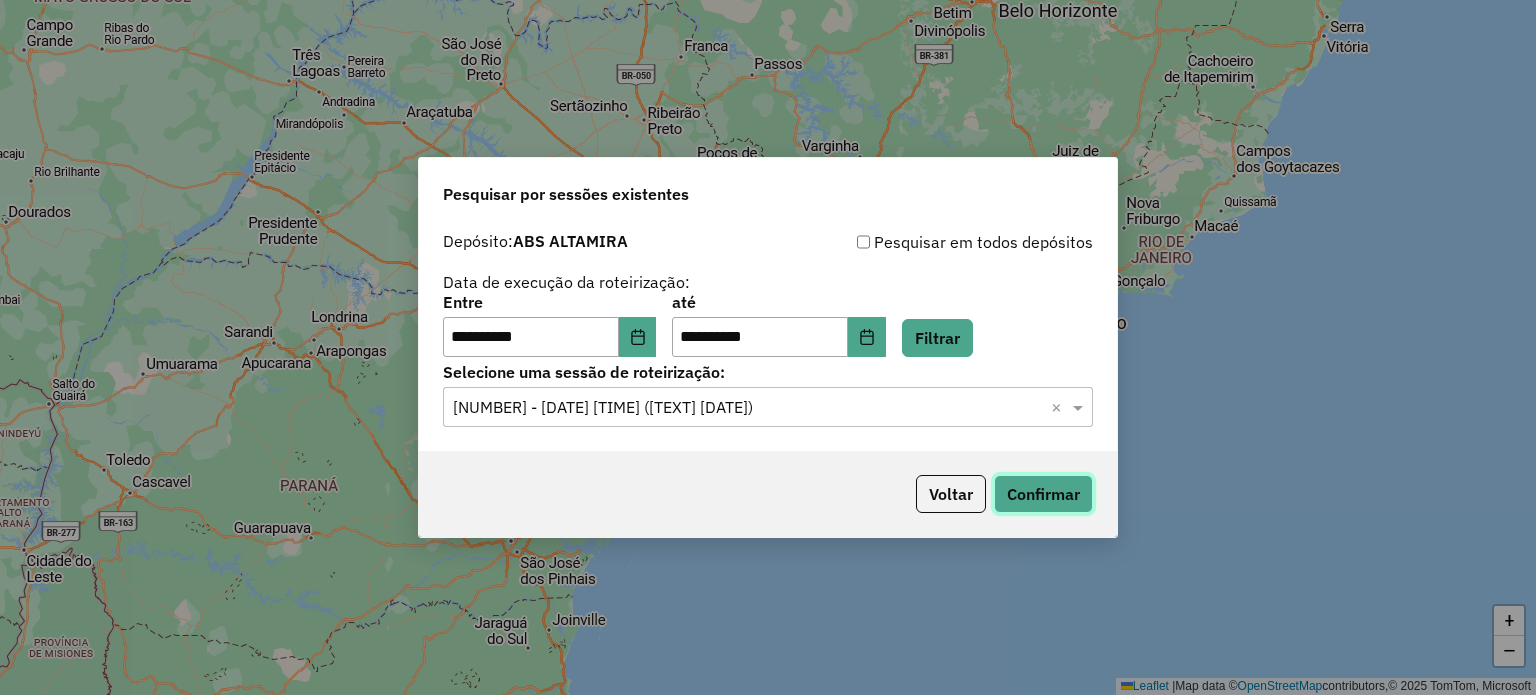 click on "Confirmar" 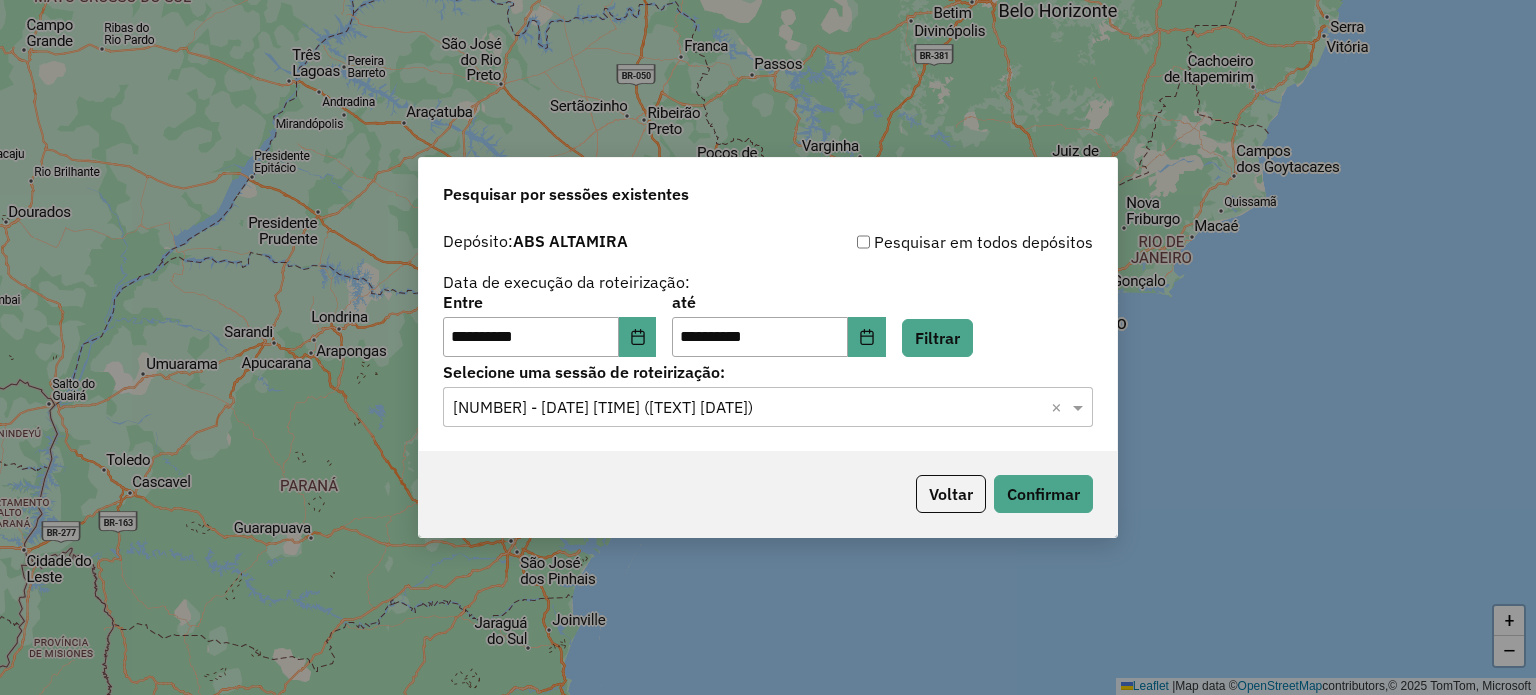 click 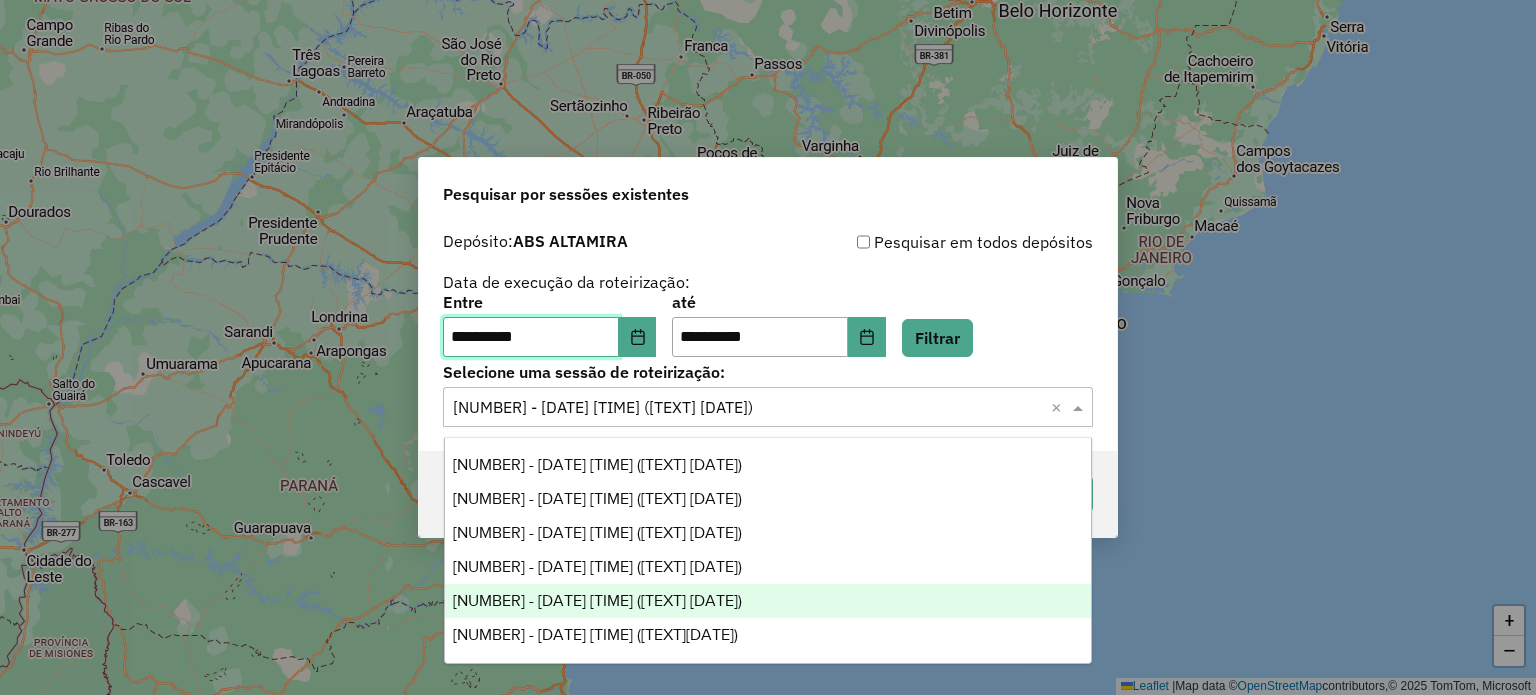 click on "**********" at bounding box center [531, 337] 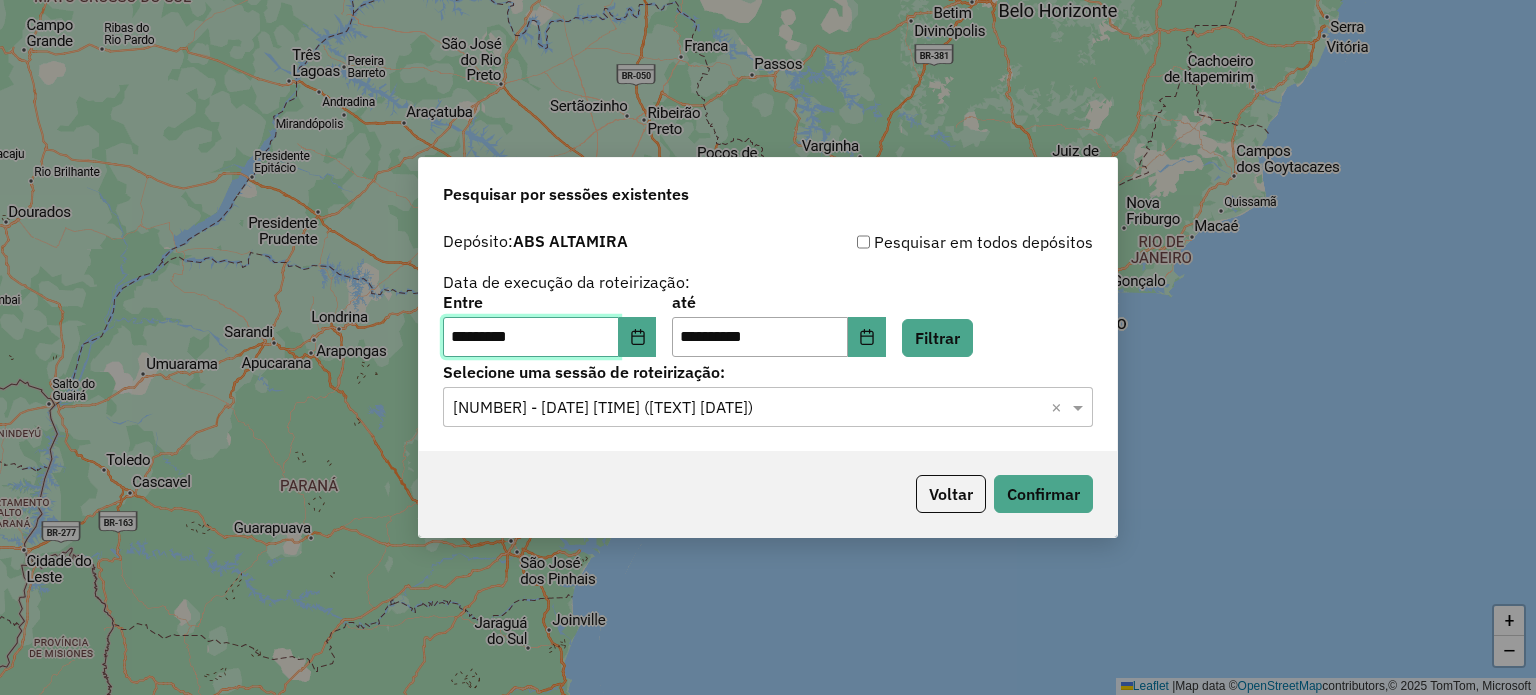 type on "**********" 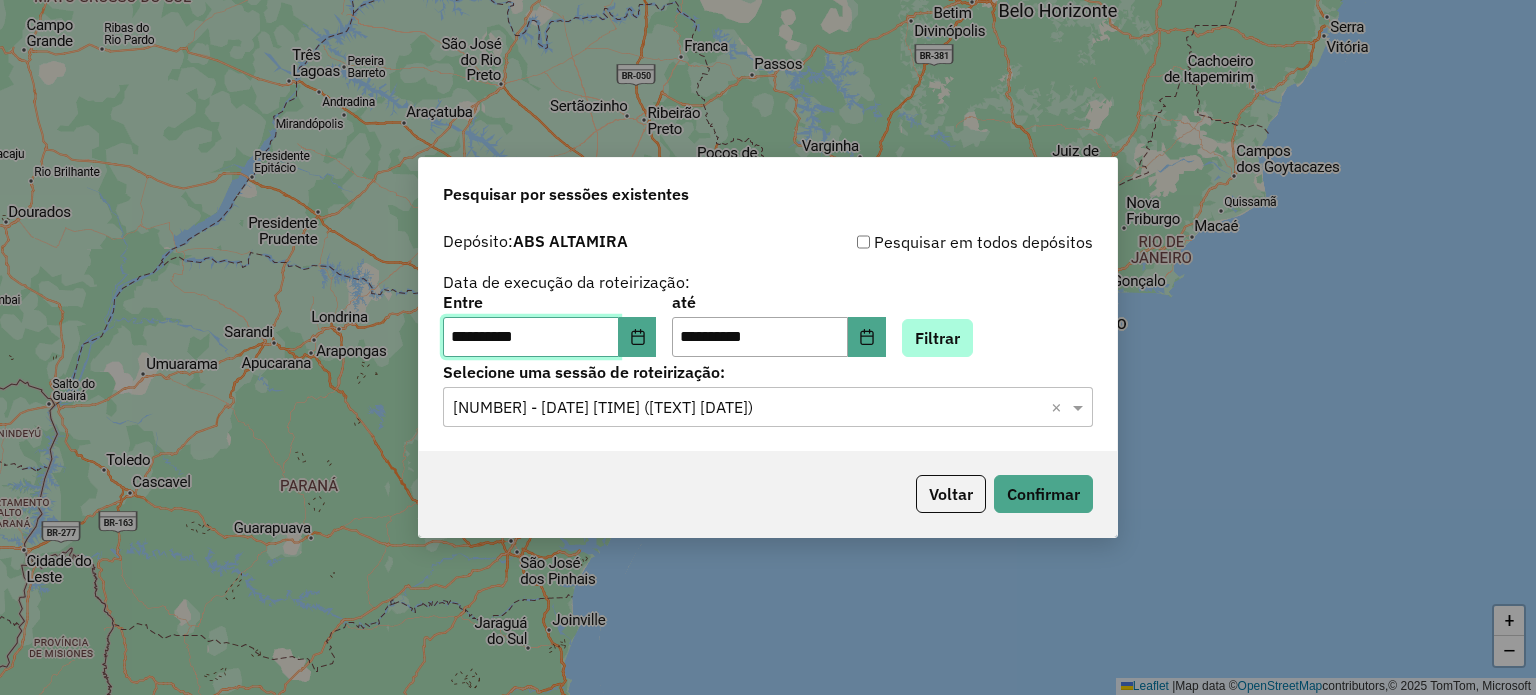type on "**********" 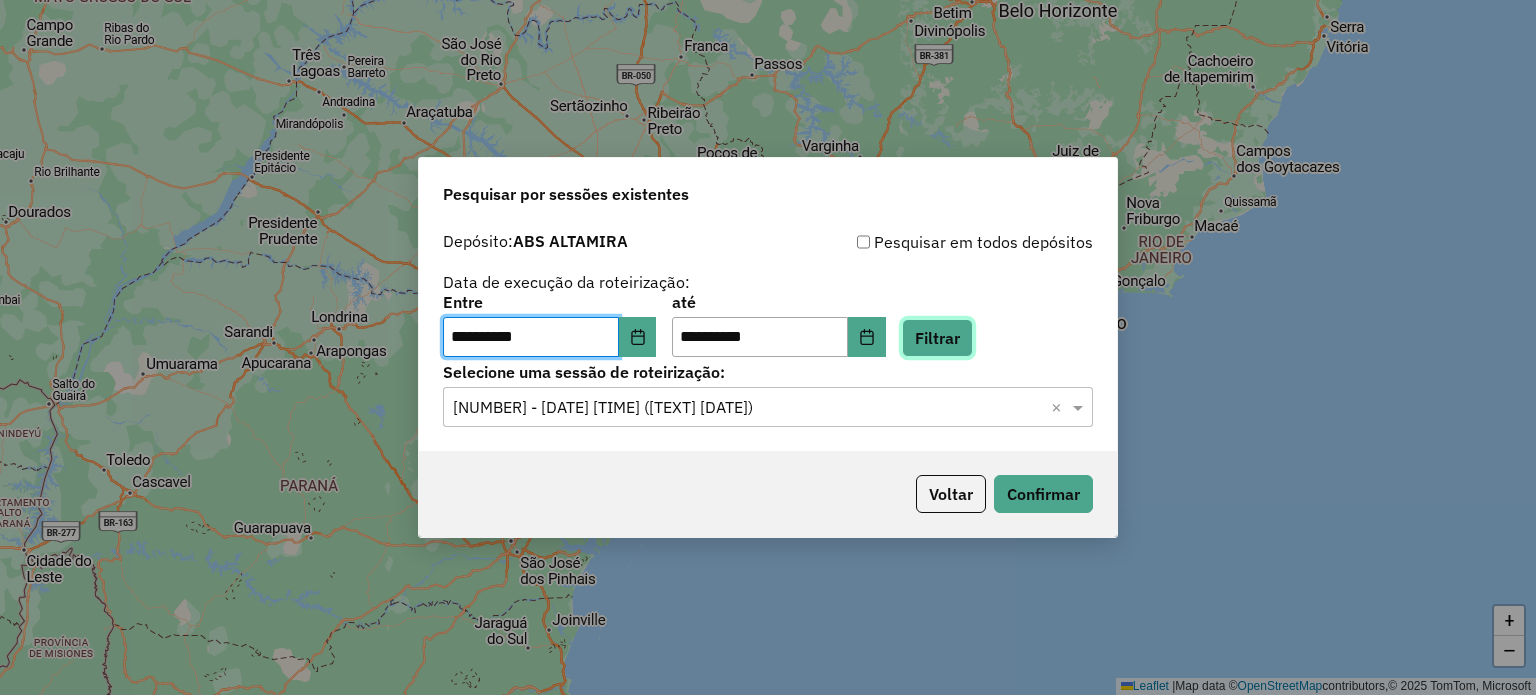 click on "Filtrar" 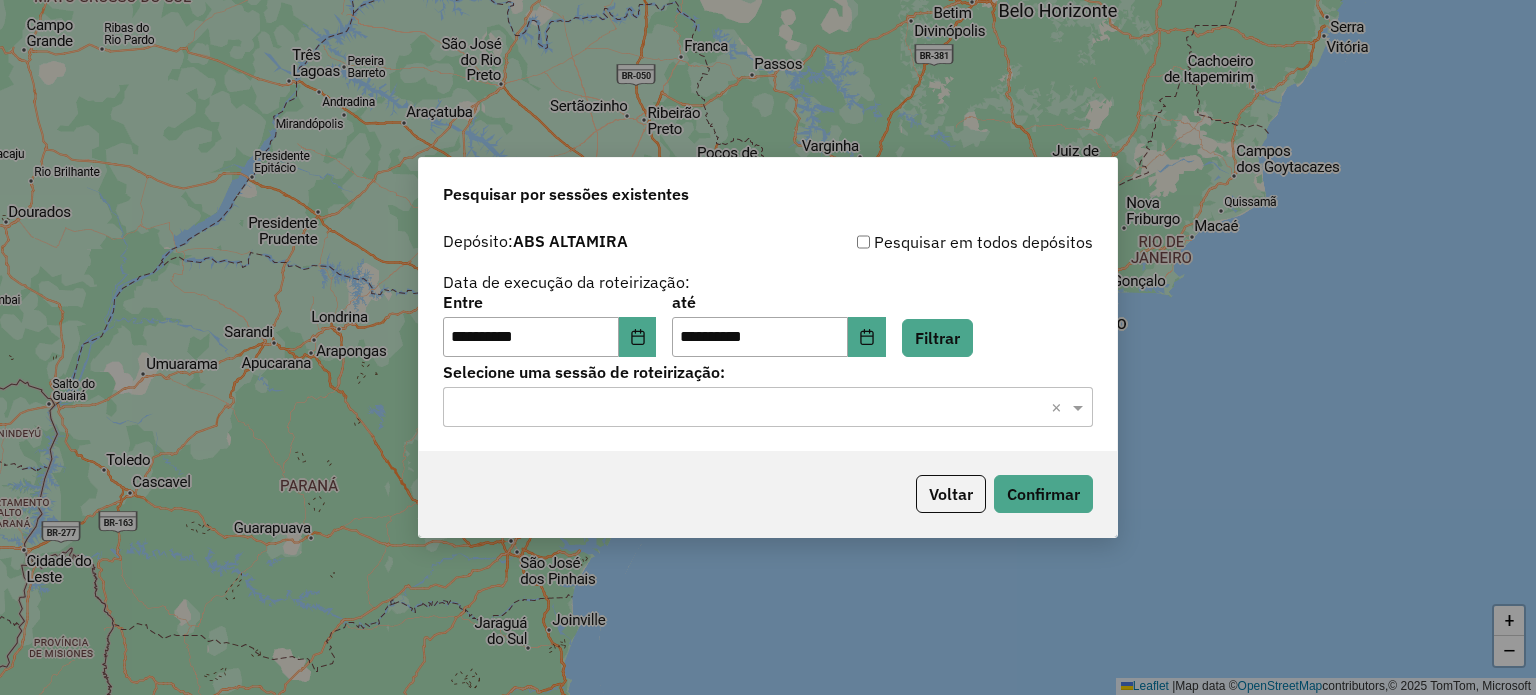 click 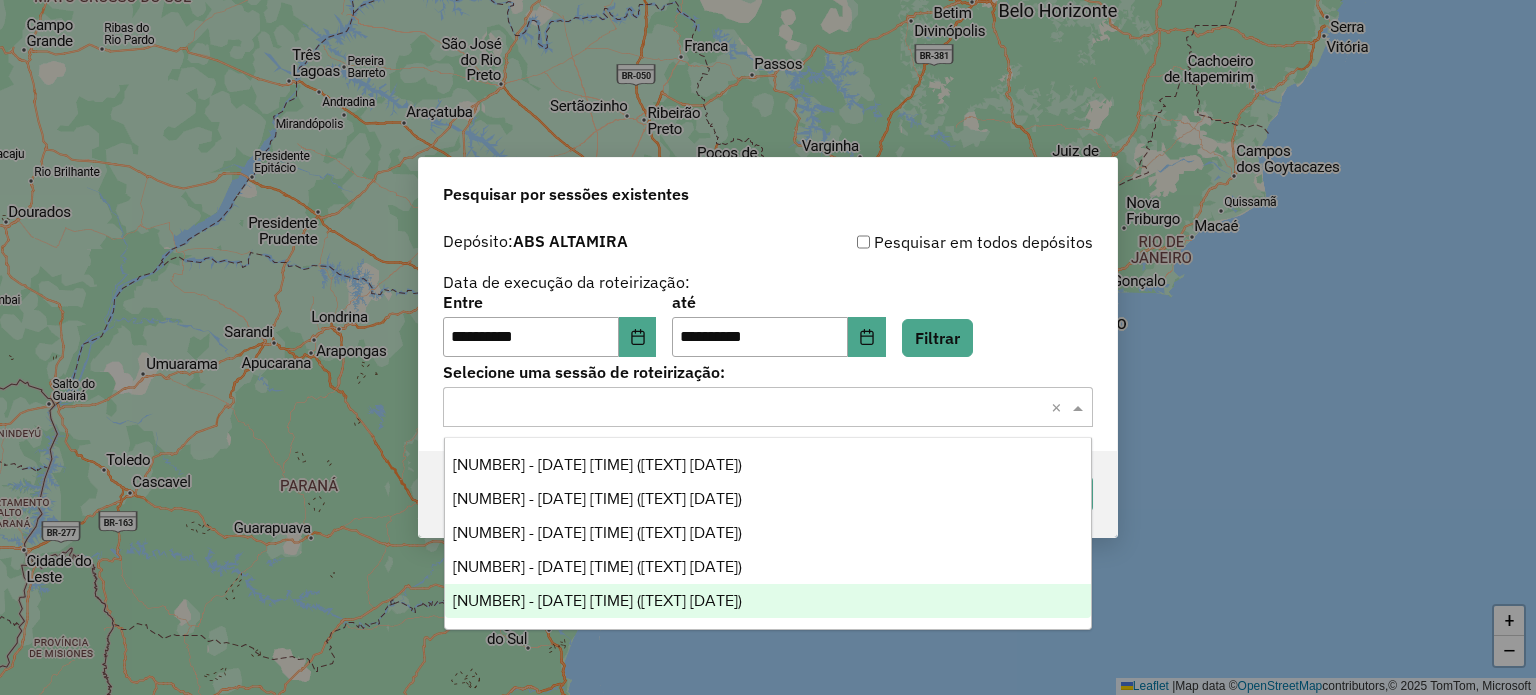 click on "975158 - 05/08/2025 21:00 (ATM 05.08.2025)" at bounding box center (597, 600) 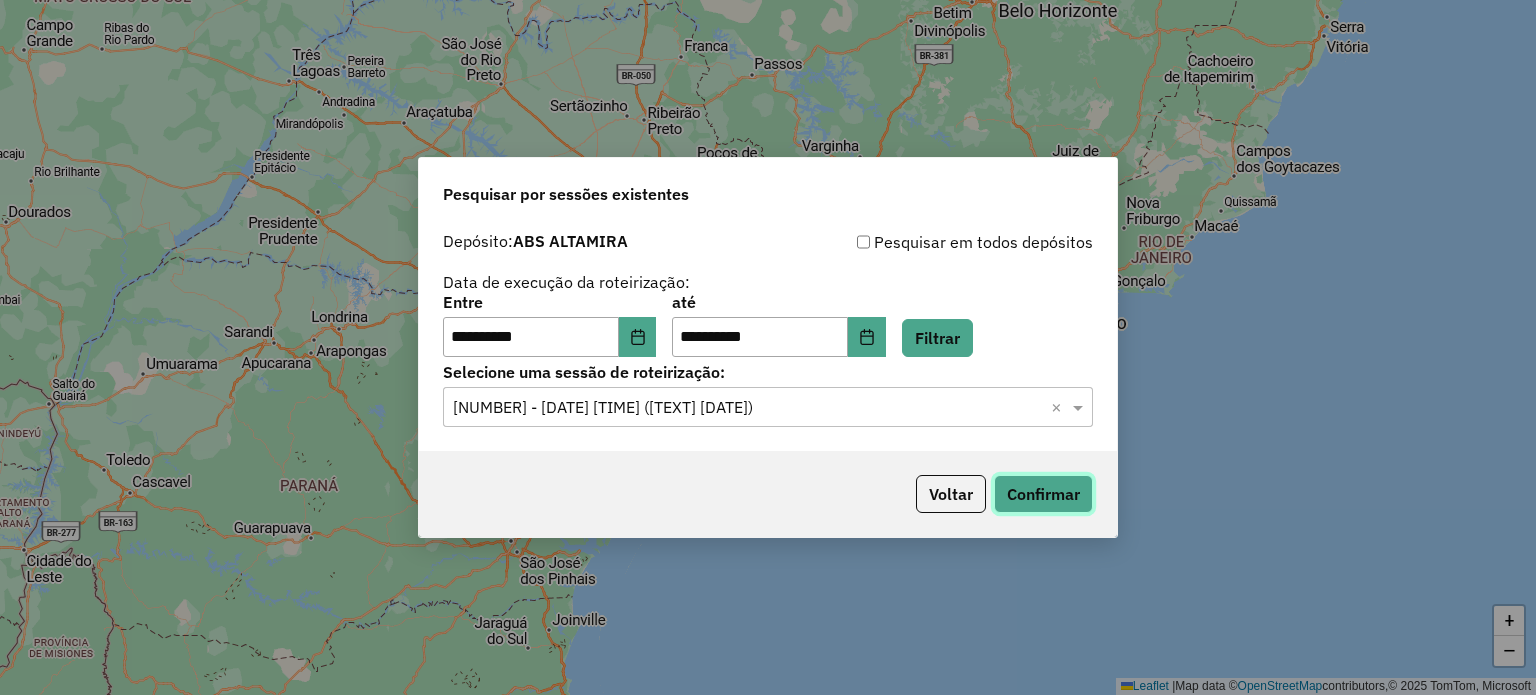 click on "Confirmar" 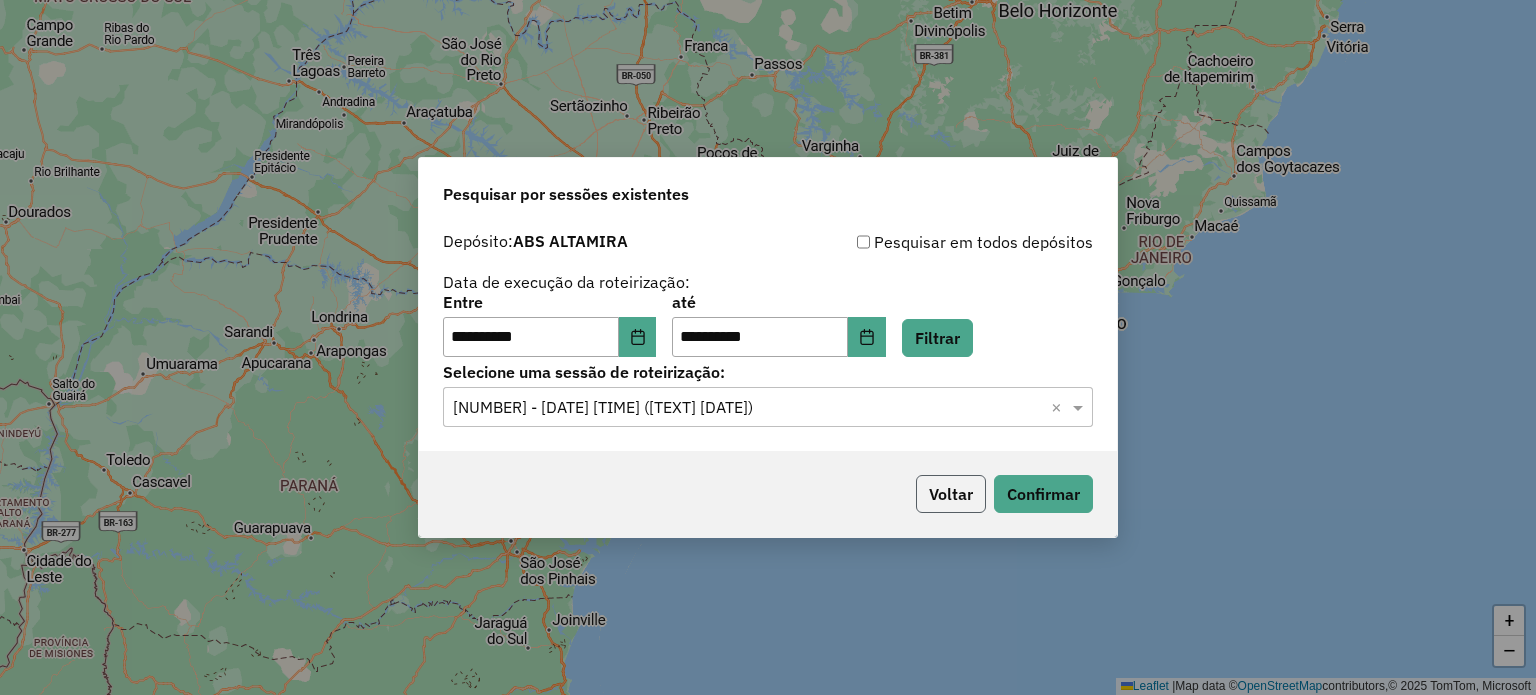 click on "Voltar" 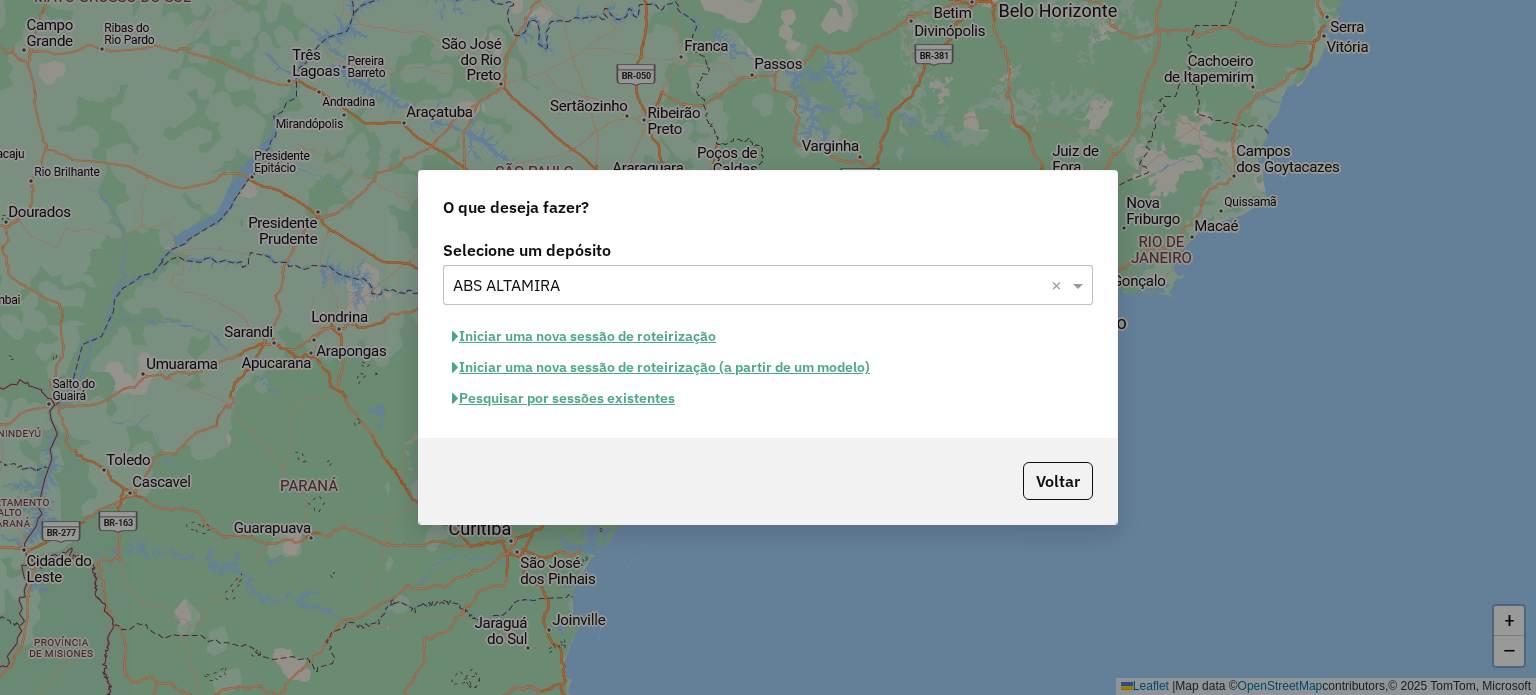 click on "Pesquisar por sessões existentes" 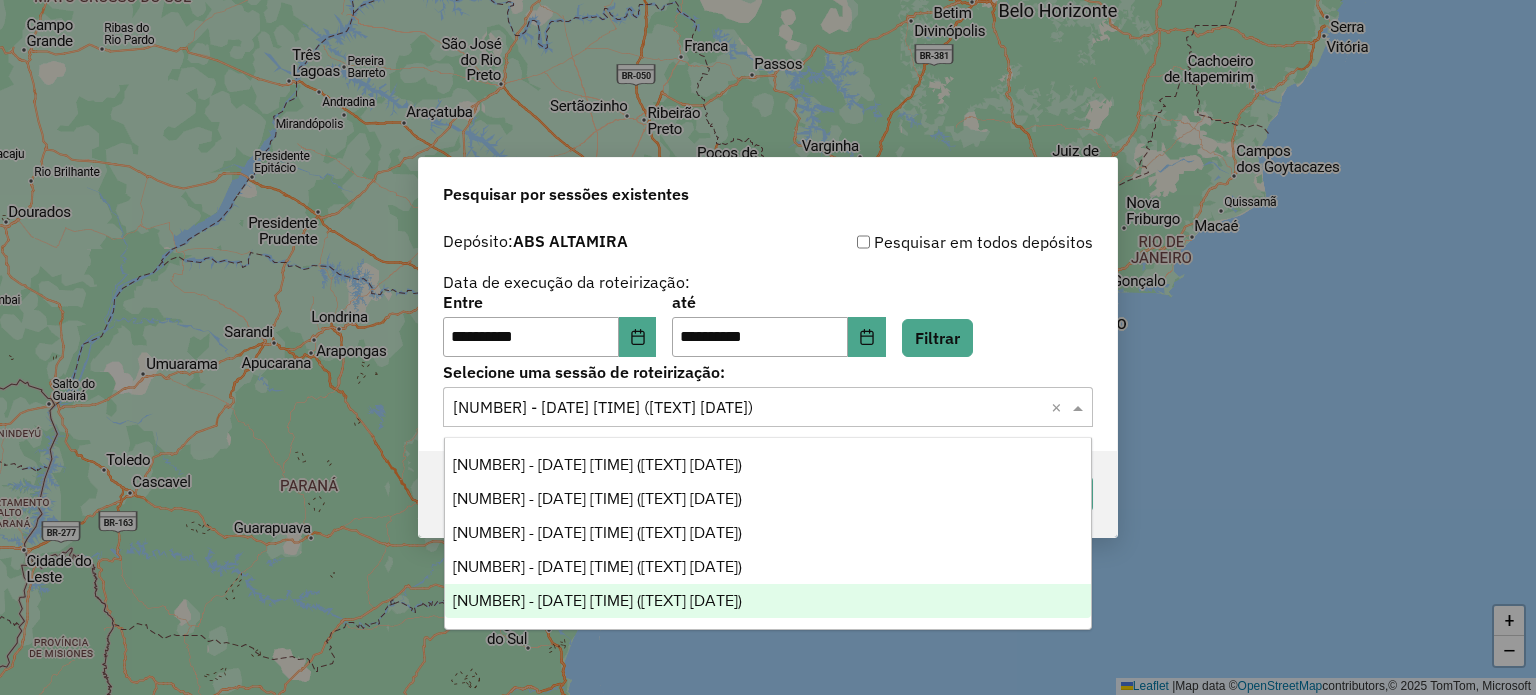 click 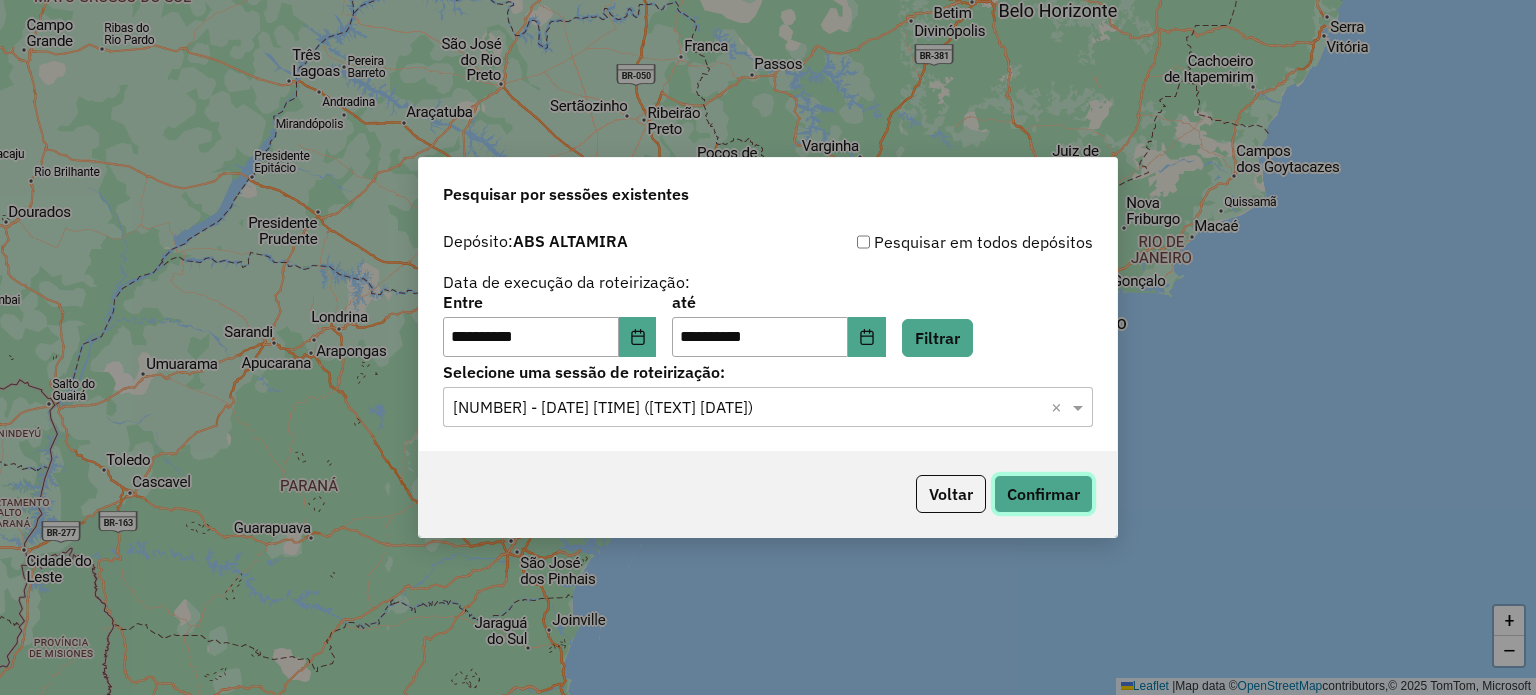 click on "Confirmar" 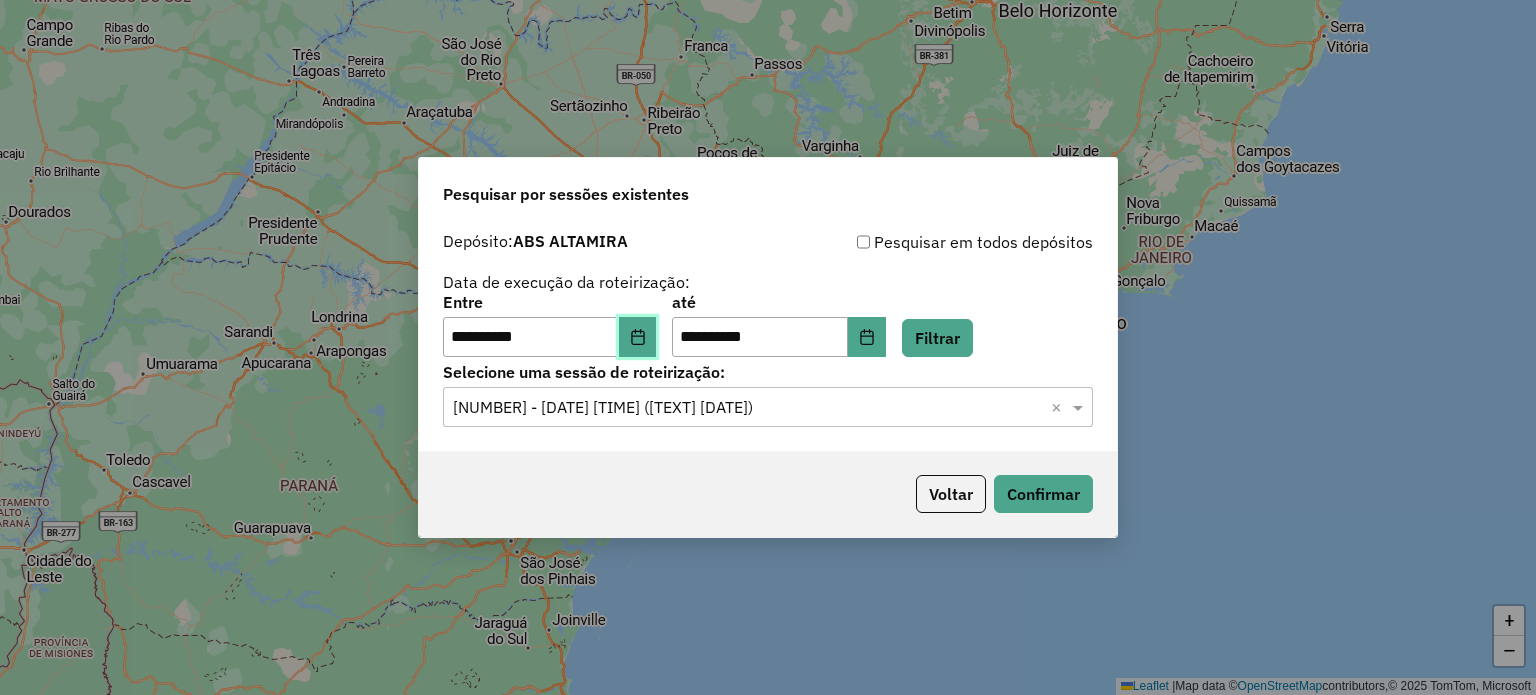 click 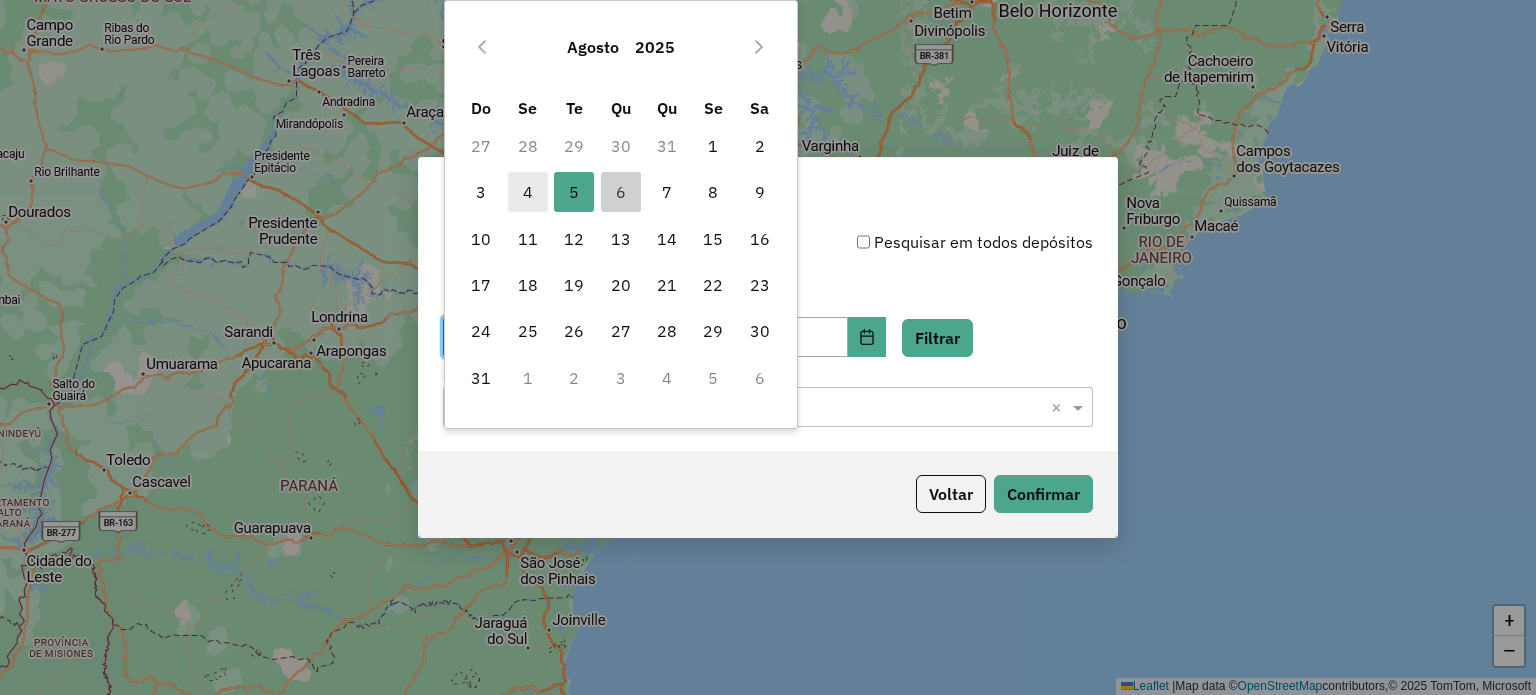 click on "4" at bounding box center (528, 192) 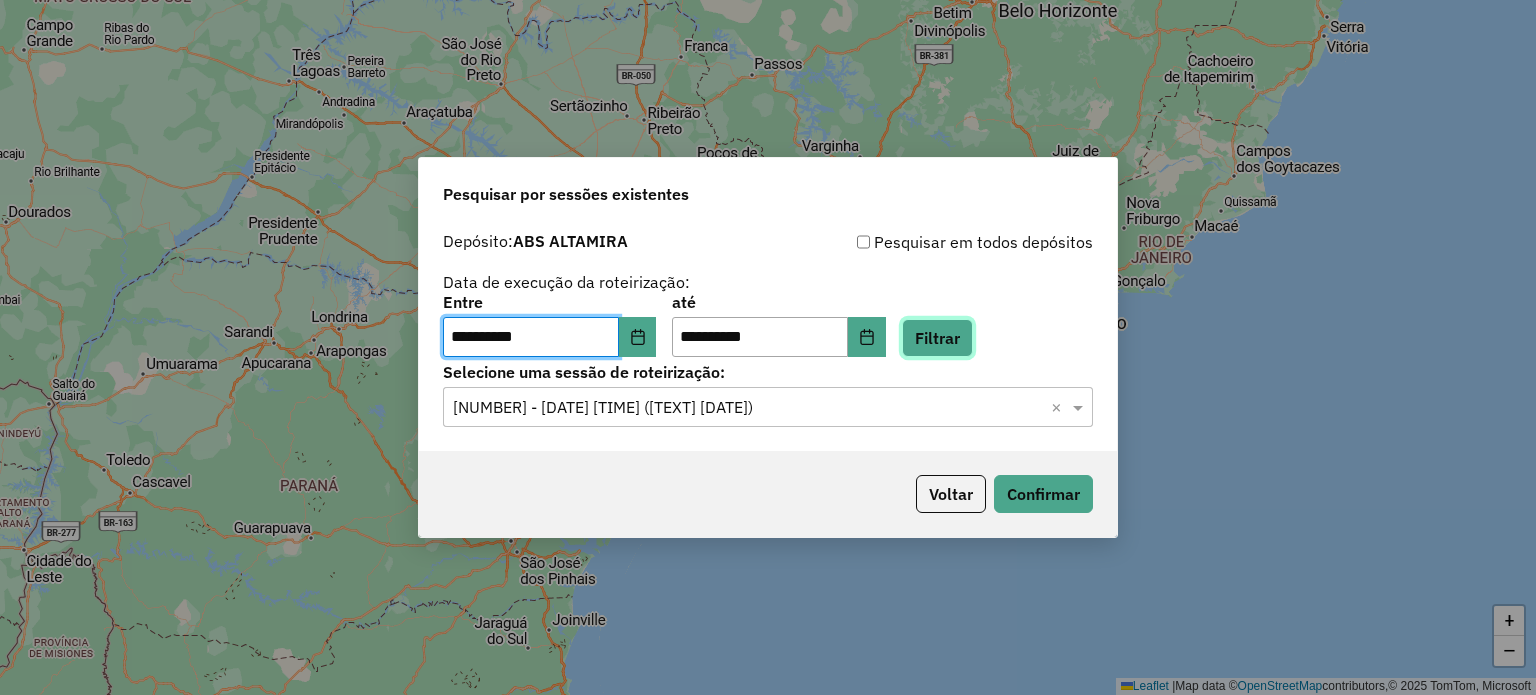 click on "Filtrar" 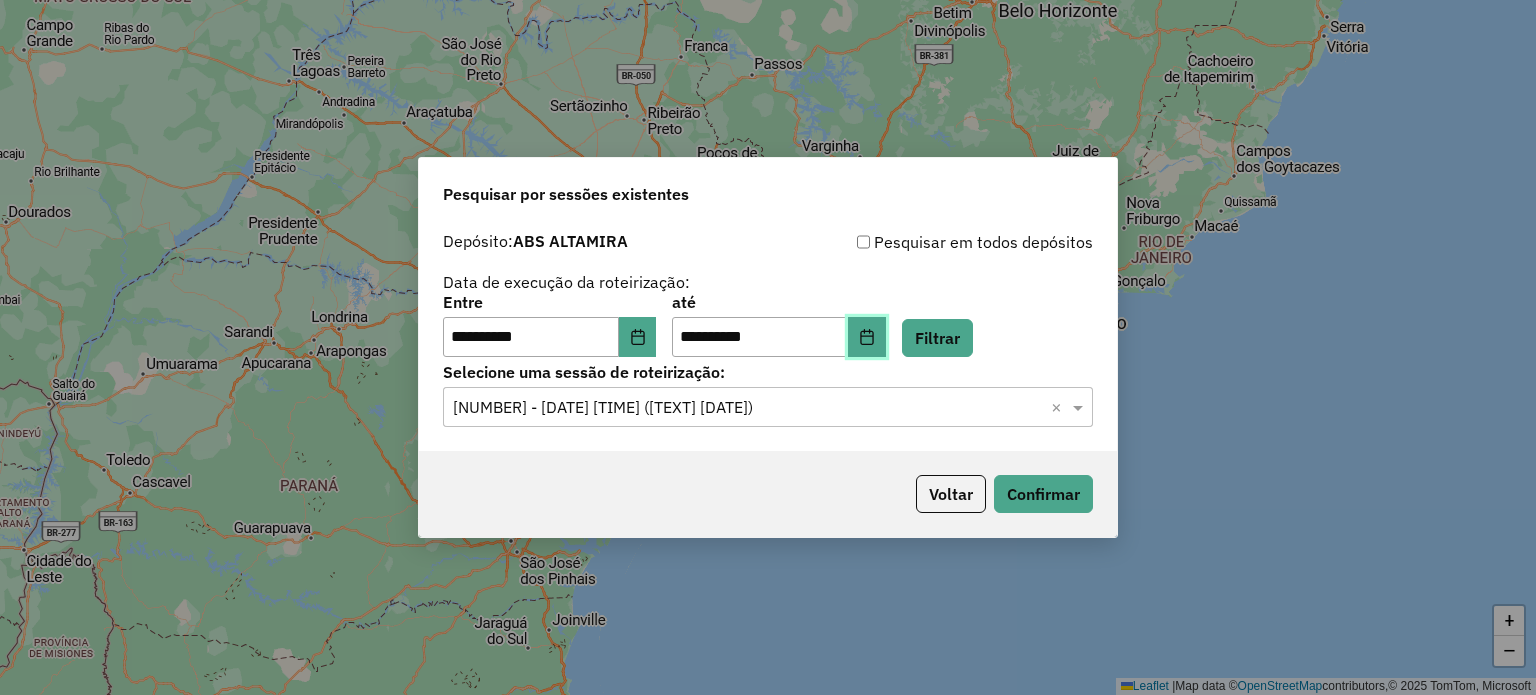 click 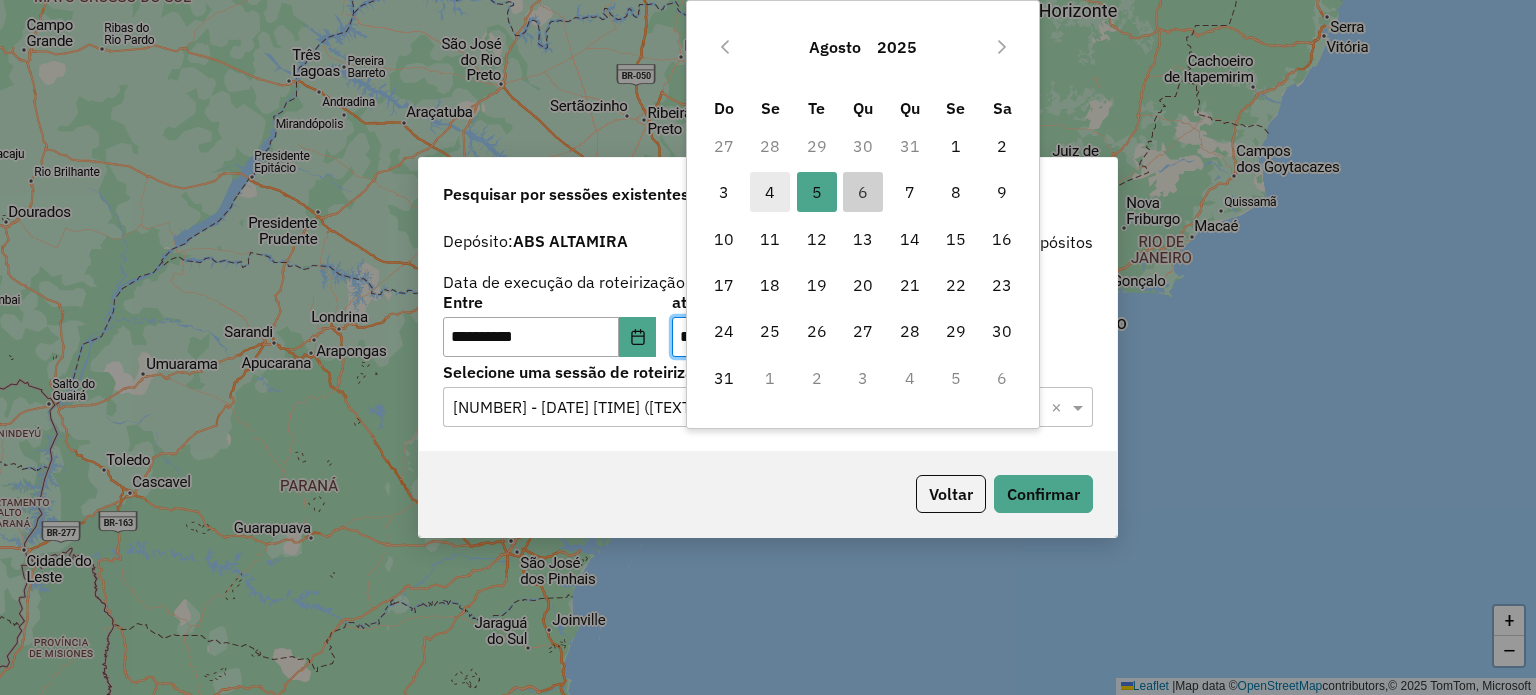 click on "4" at bounding box center [770, 192] 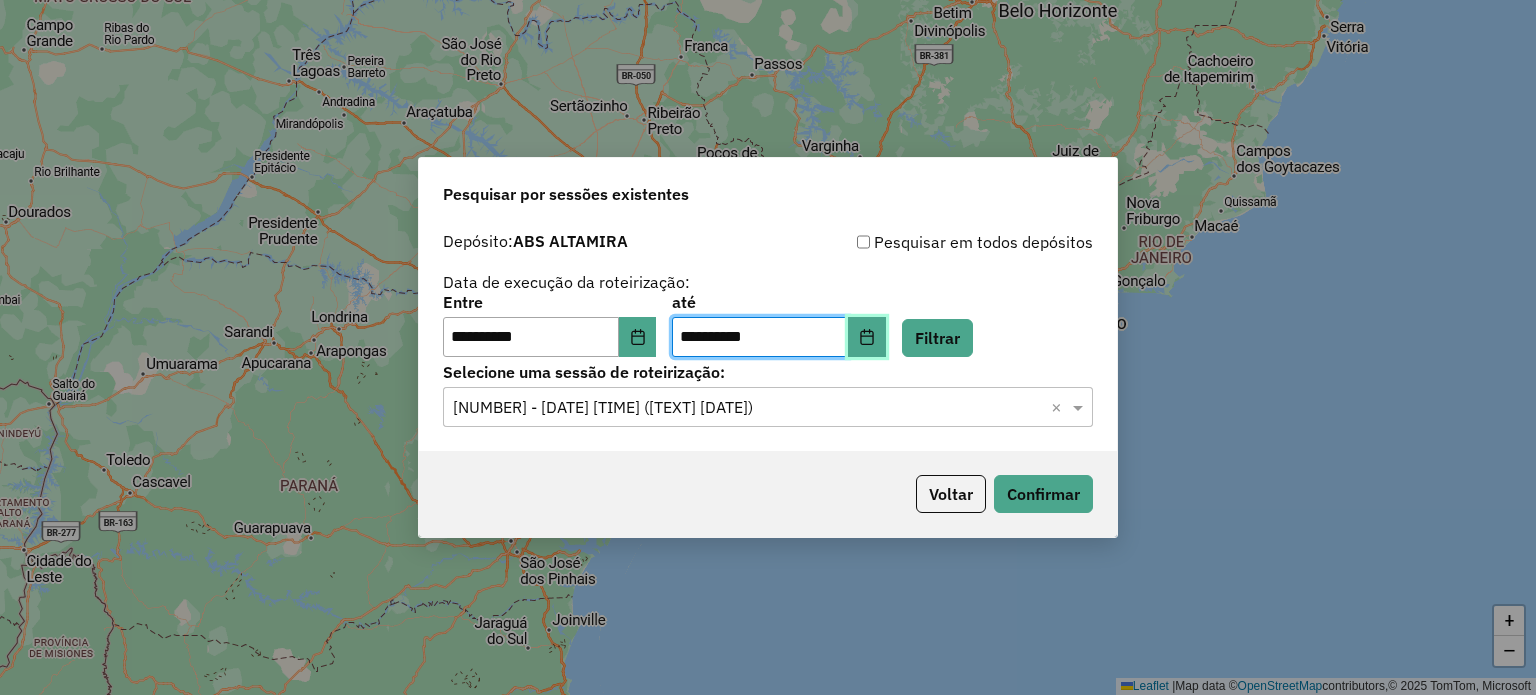 click 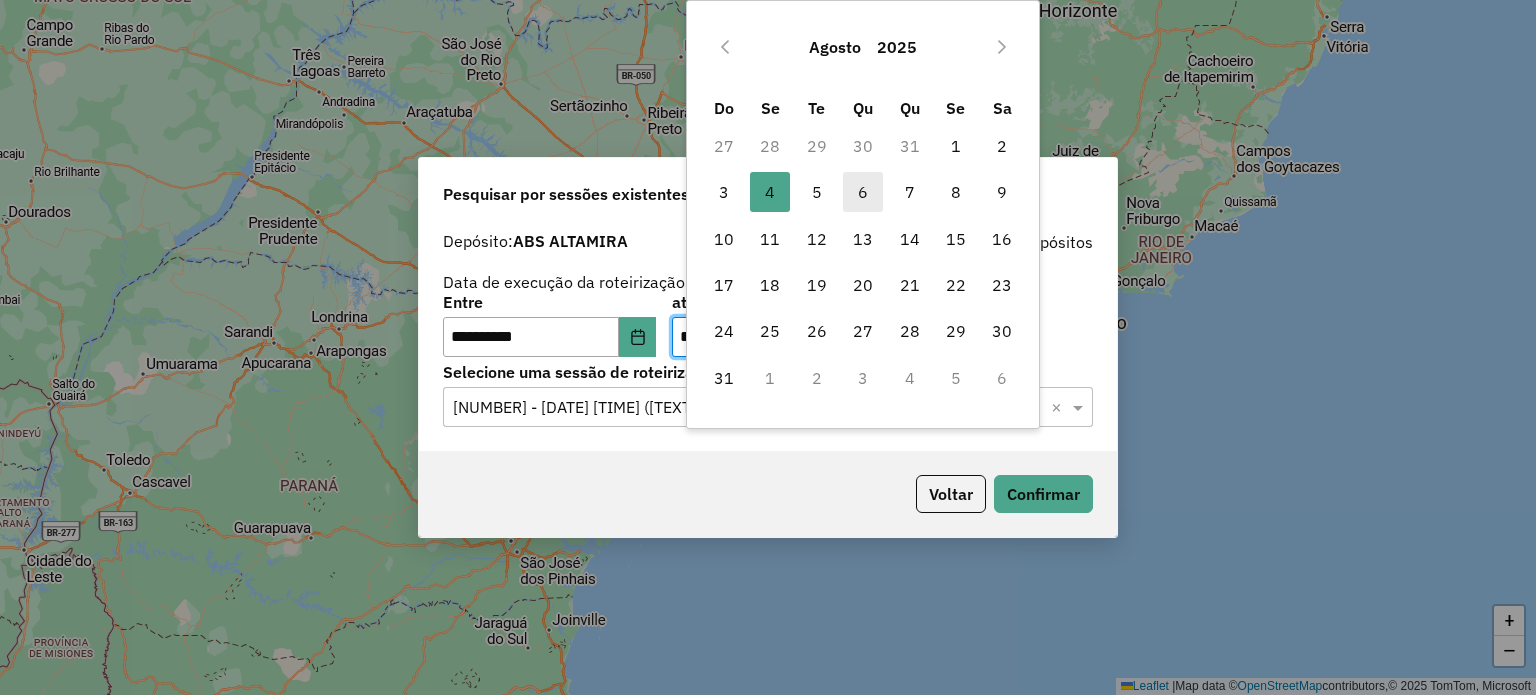 click on "6" at bounding box center (863, 192) 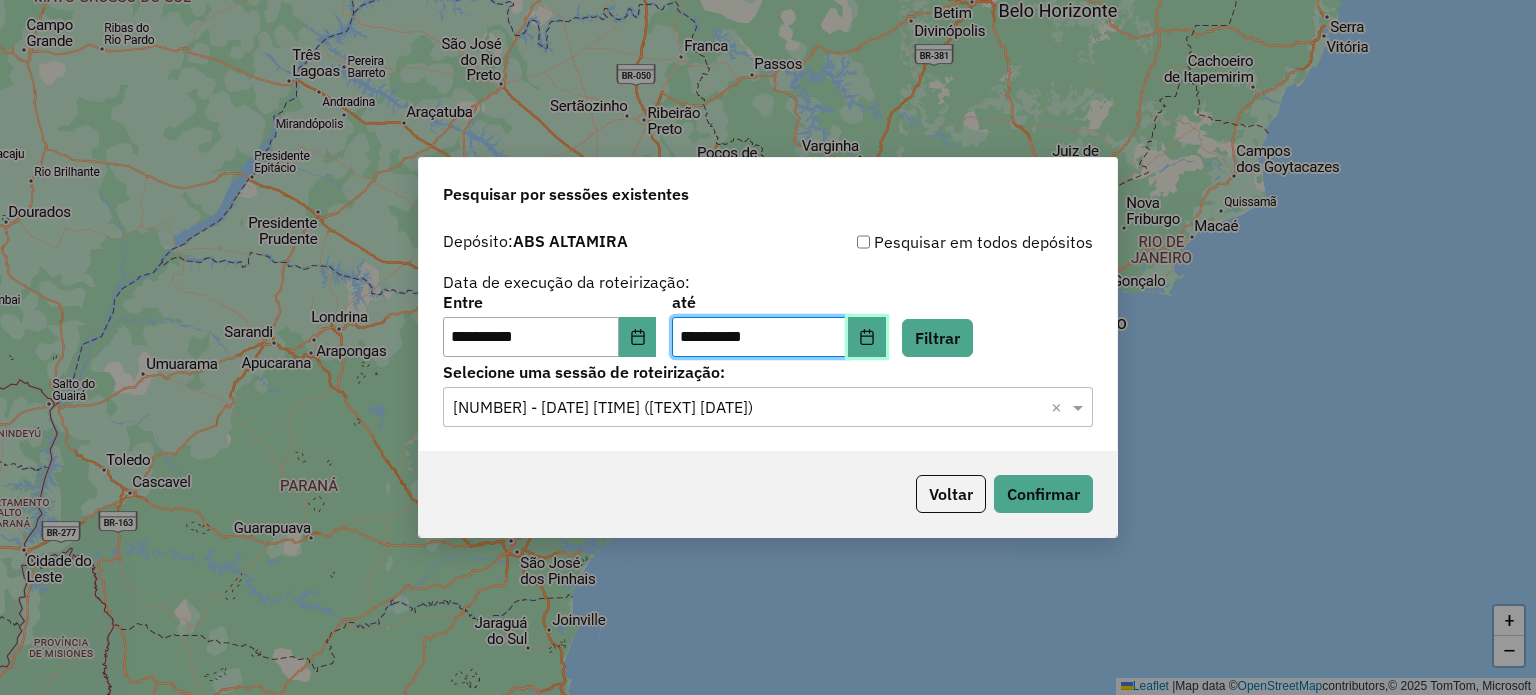 click 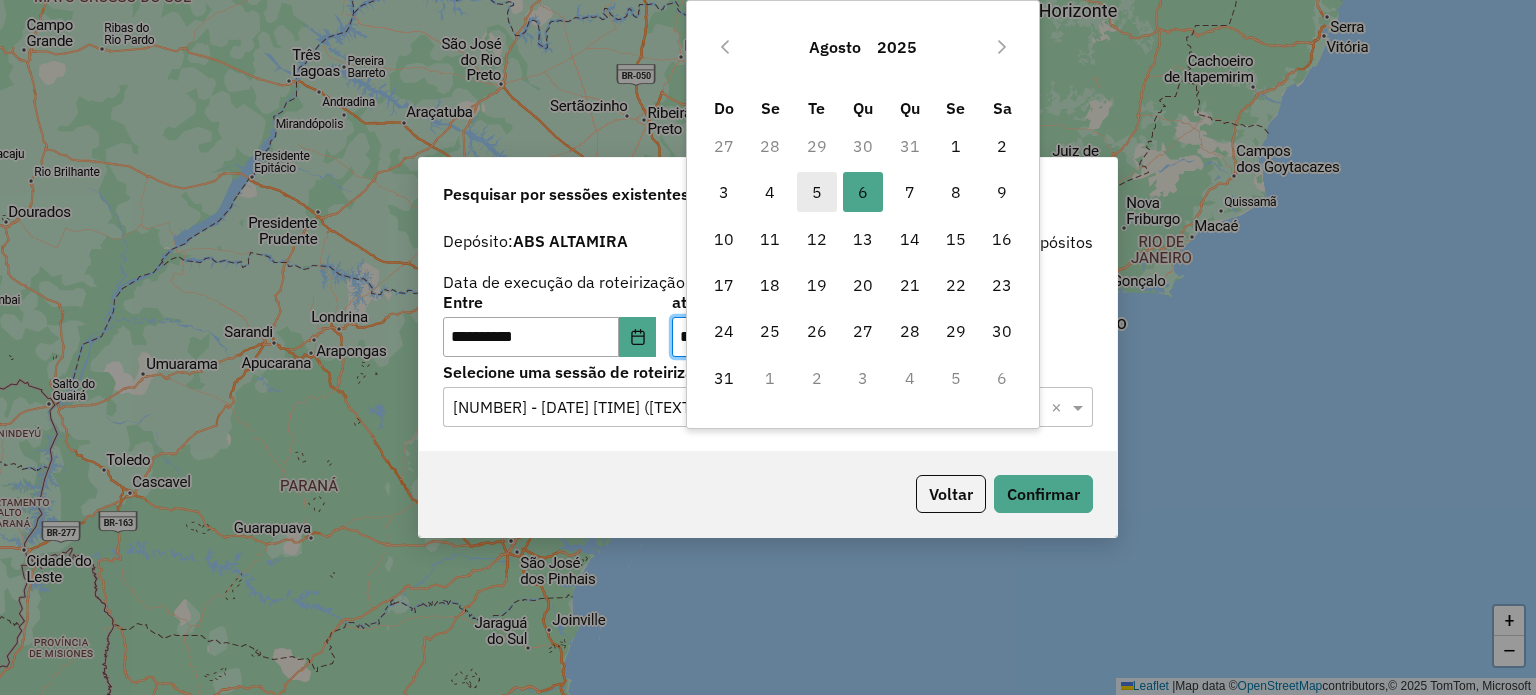 click on "5" at bounding box center [817, 192] 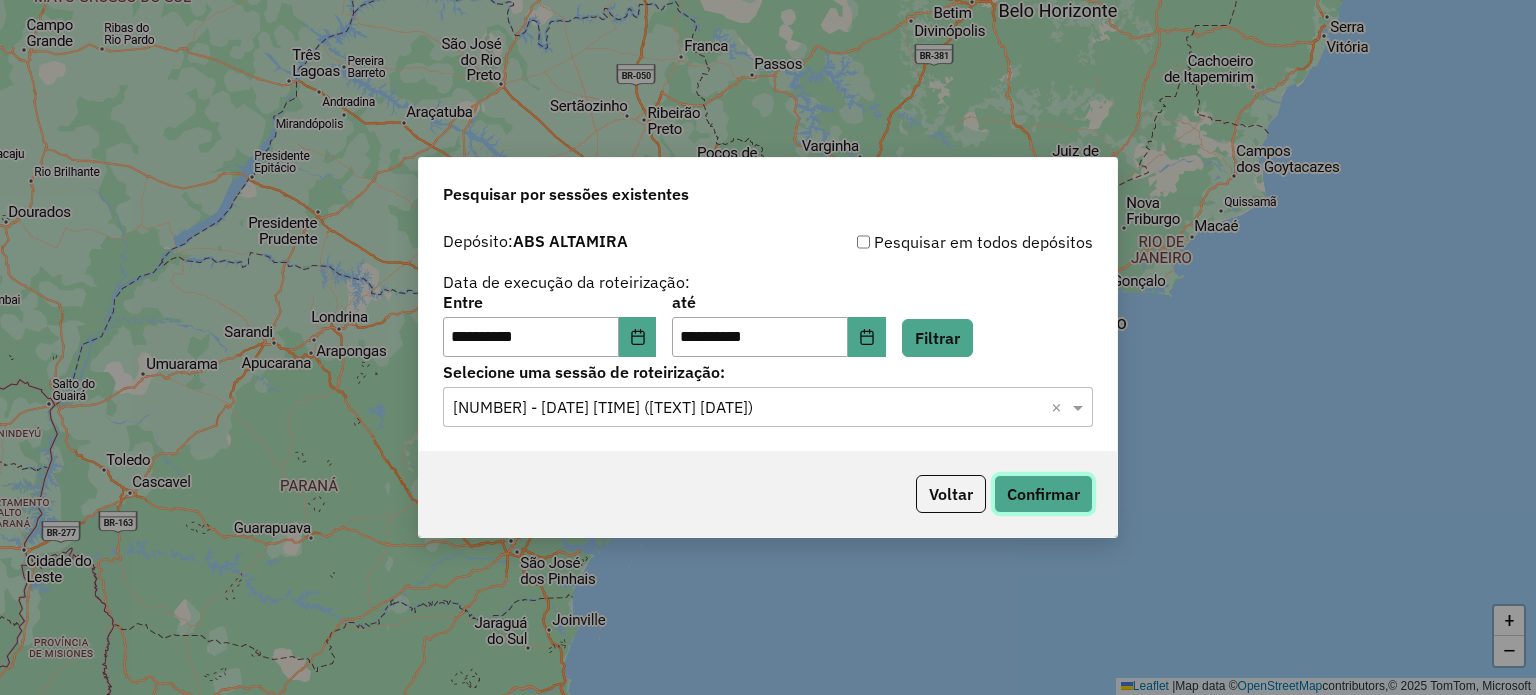 click on "Confirmar" 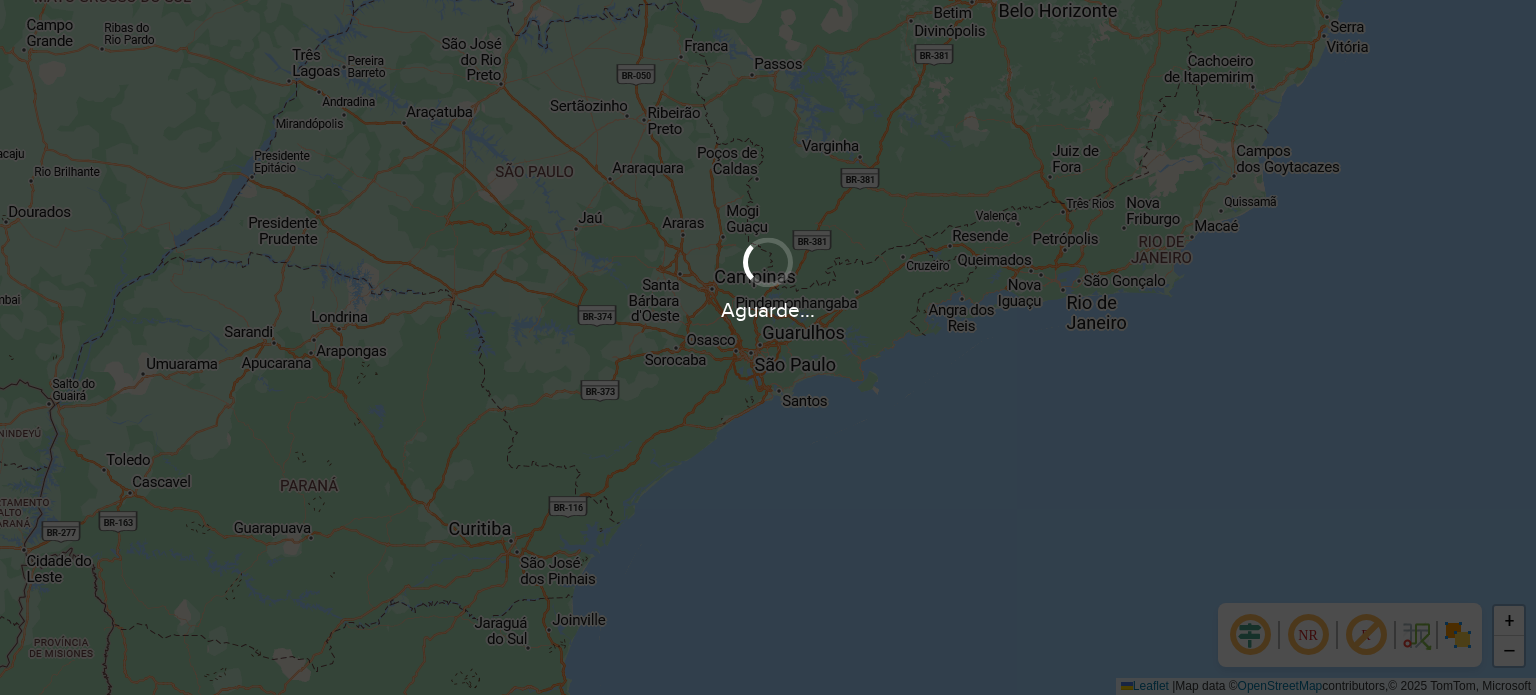 scroll, scrollTop: 0, scrollLeft: 0, axis: both 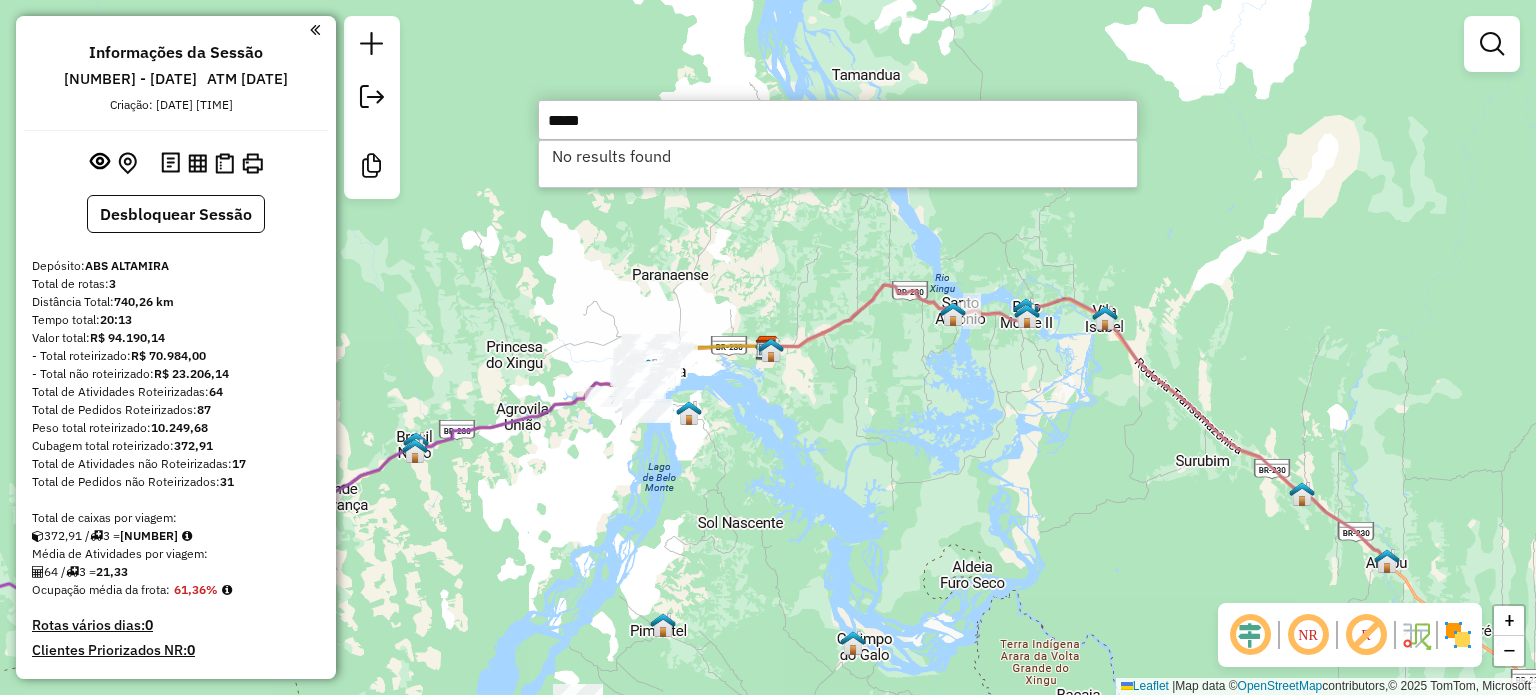 drag, startPoint x: 598, startPoint y: 119, endPoint x: 500, endPoint y: 105, distance: 98.99495 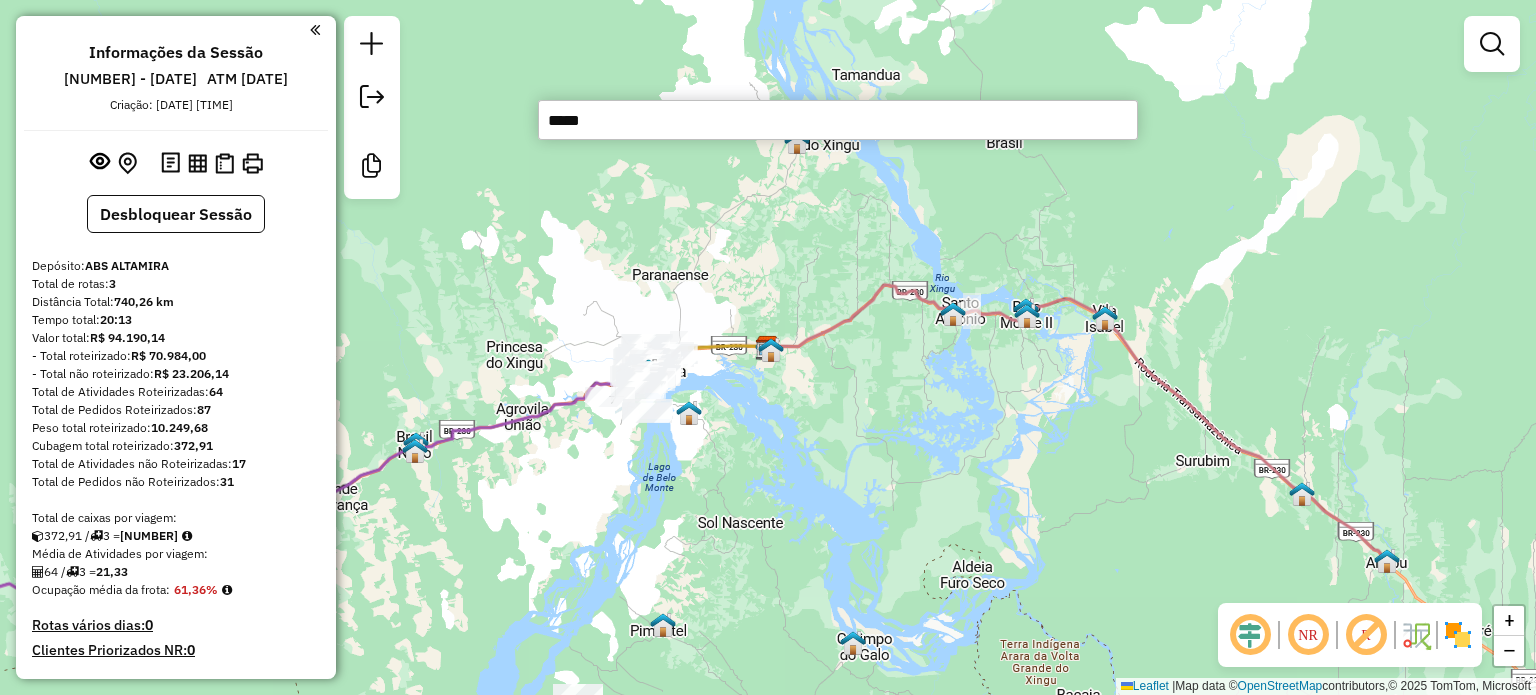 type on "*****" 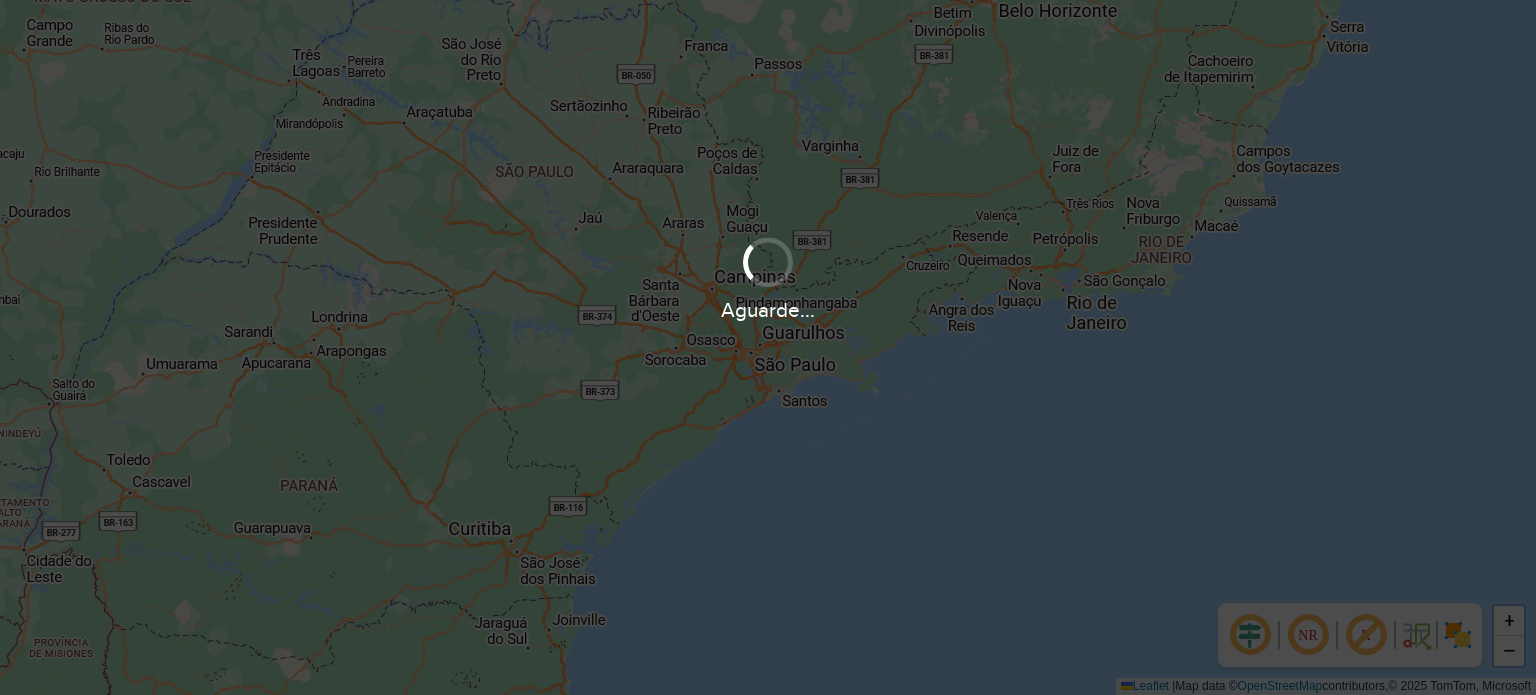 scroll, scrollTop: 0, scrollLeft: 0, axis: both 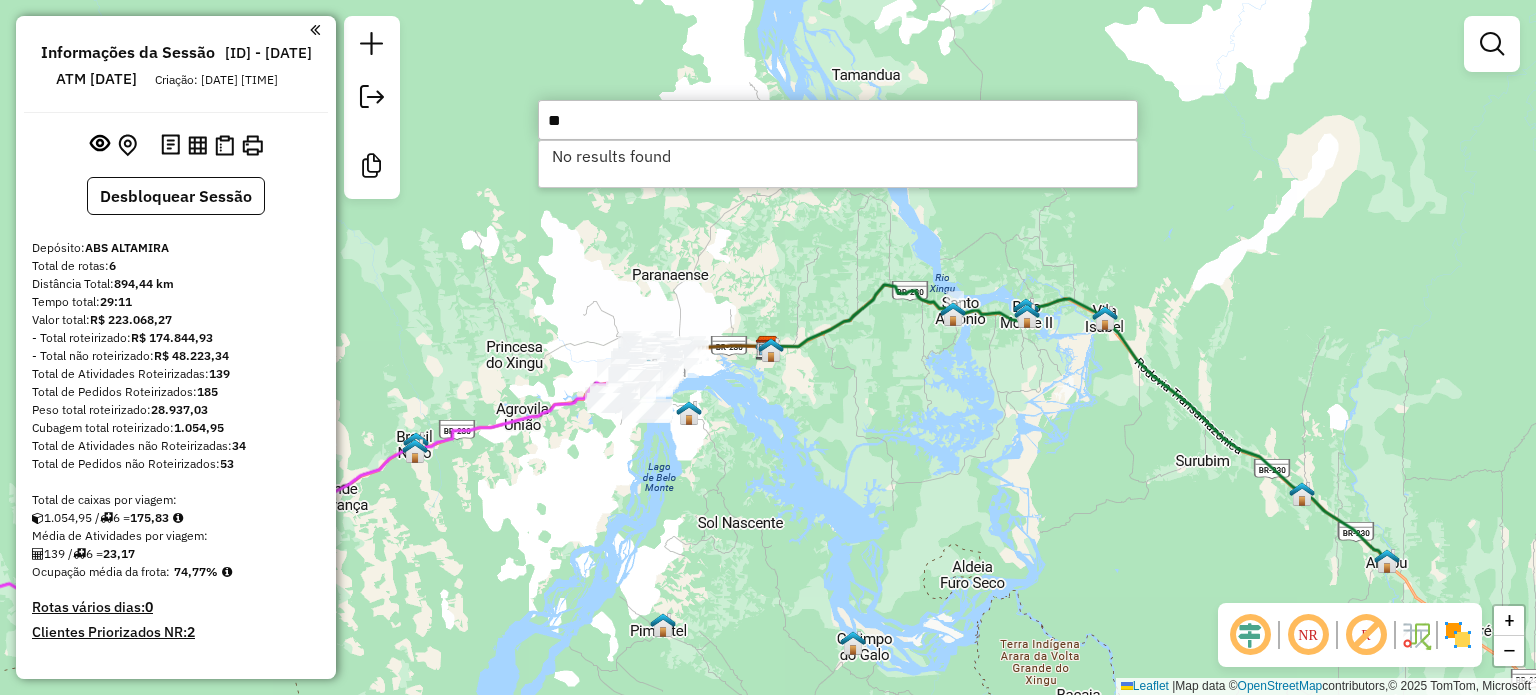 type on "*" 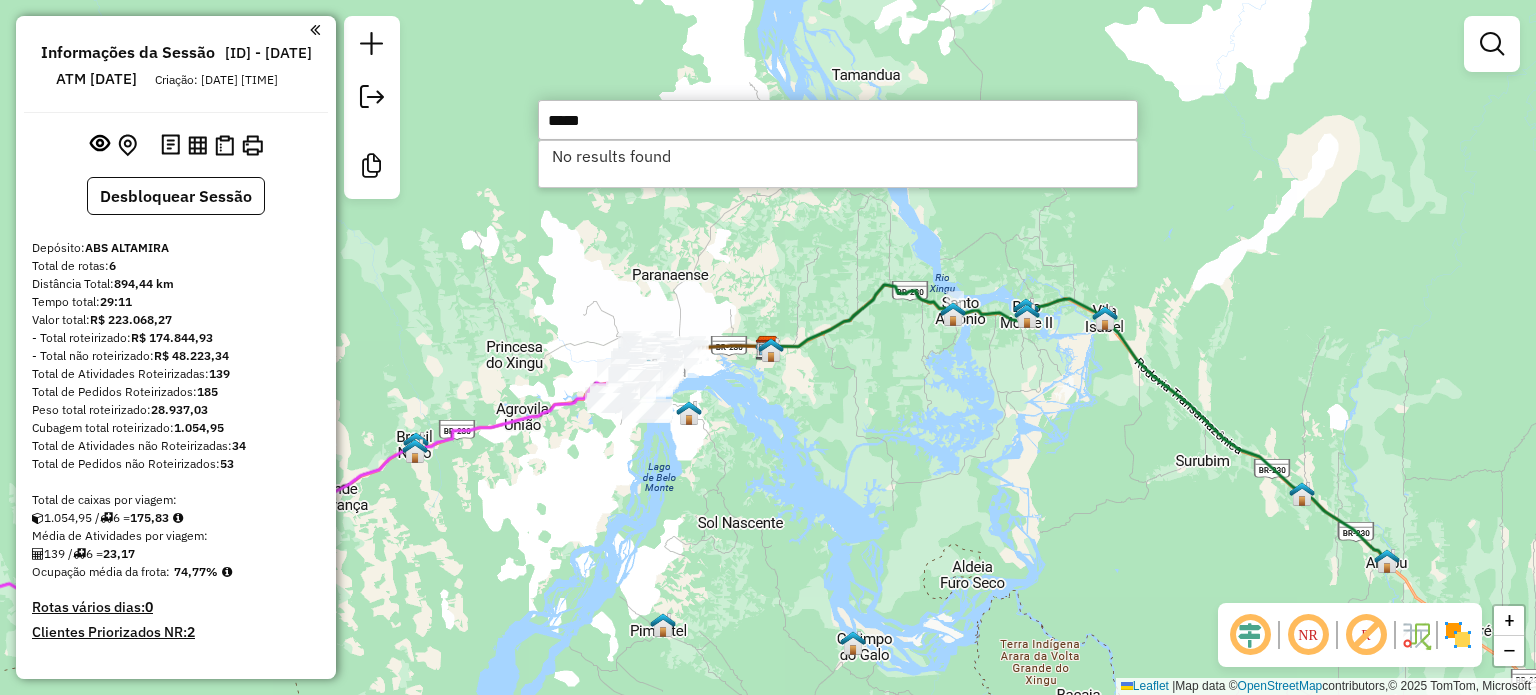 drag, startPoint x: 605, startPoint y: 115, endPoint x: 426, endPoint y: 126, distance: 179.33768 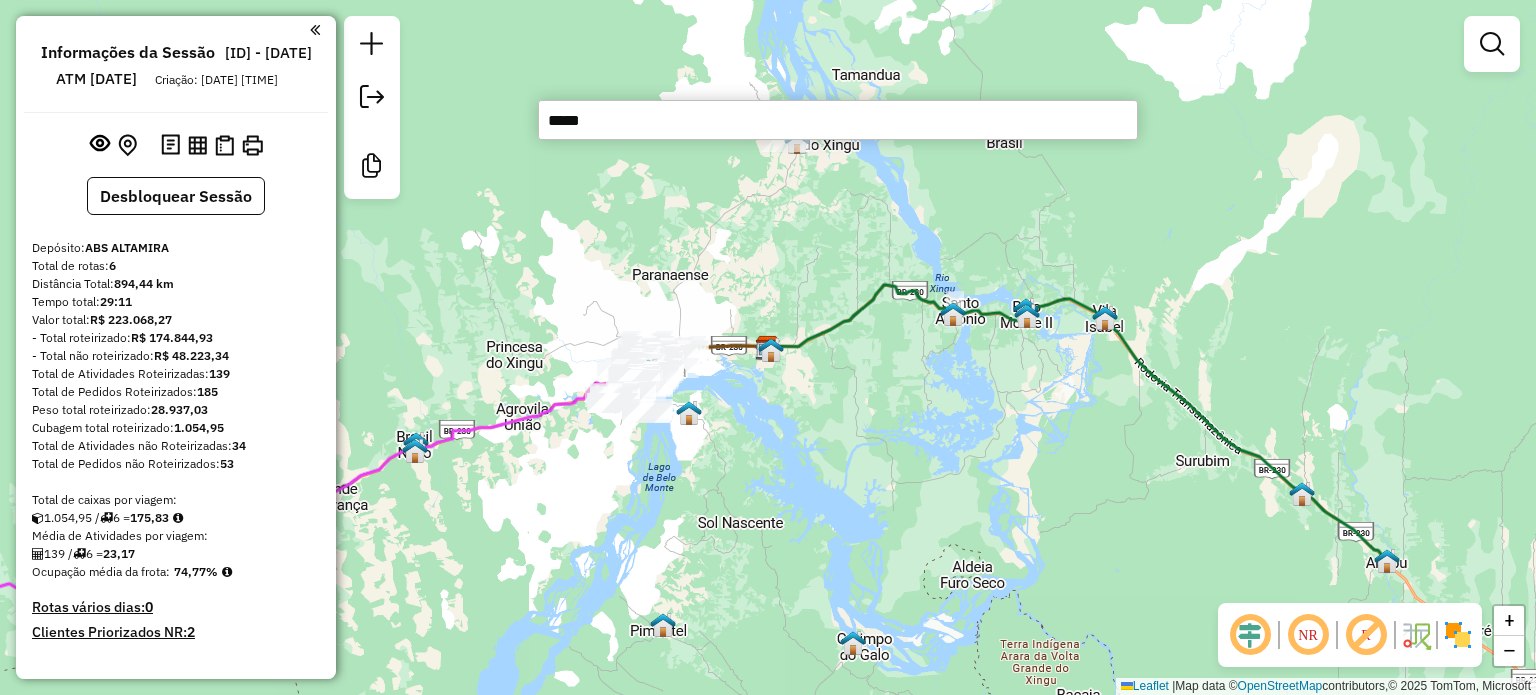 type on "*****" 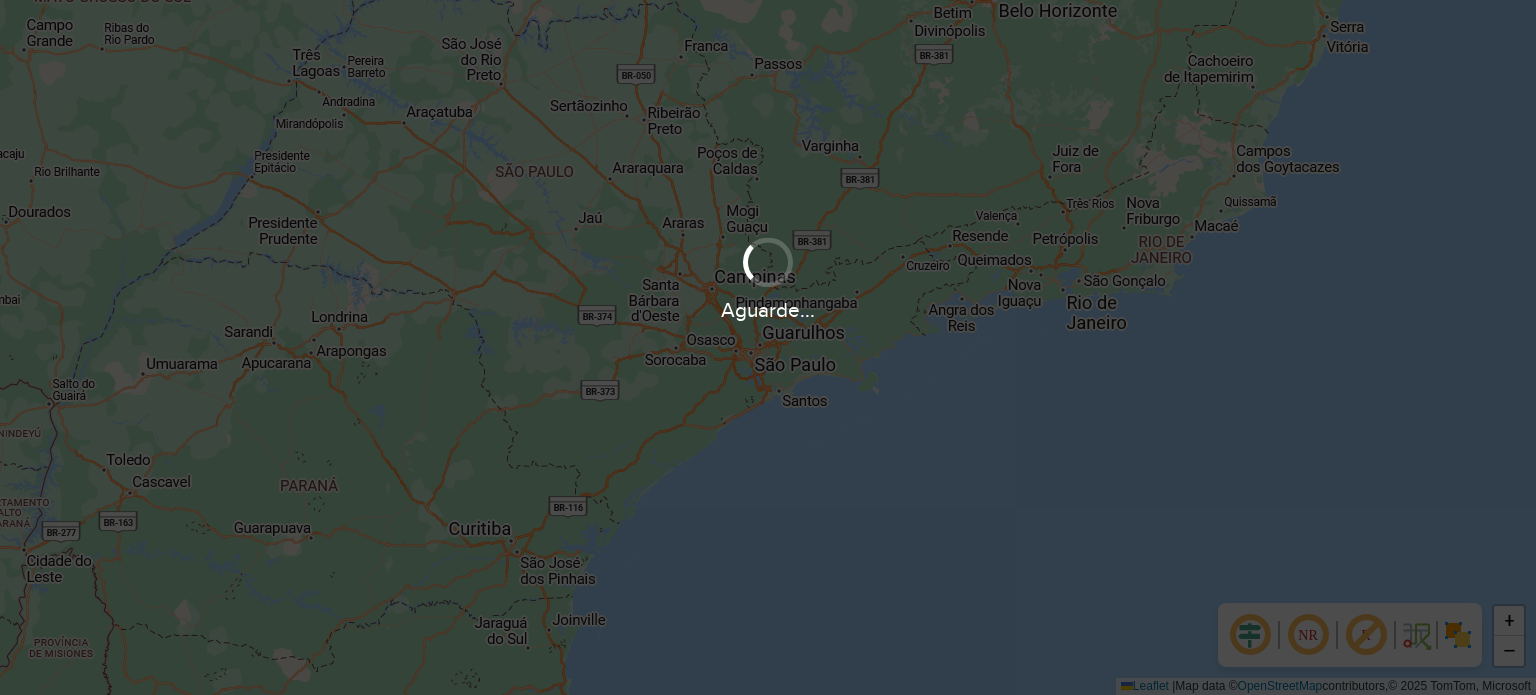 scroll, scrollTop: 0, scrollLeft: 0, axis: both 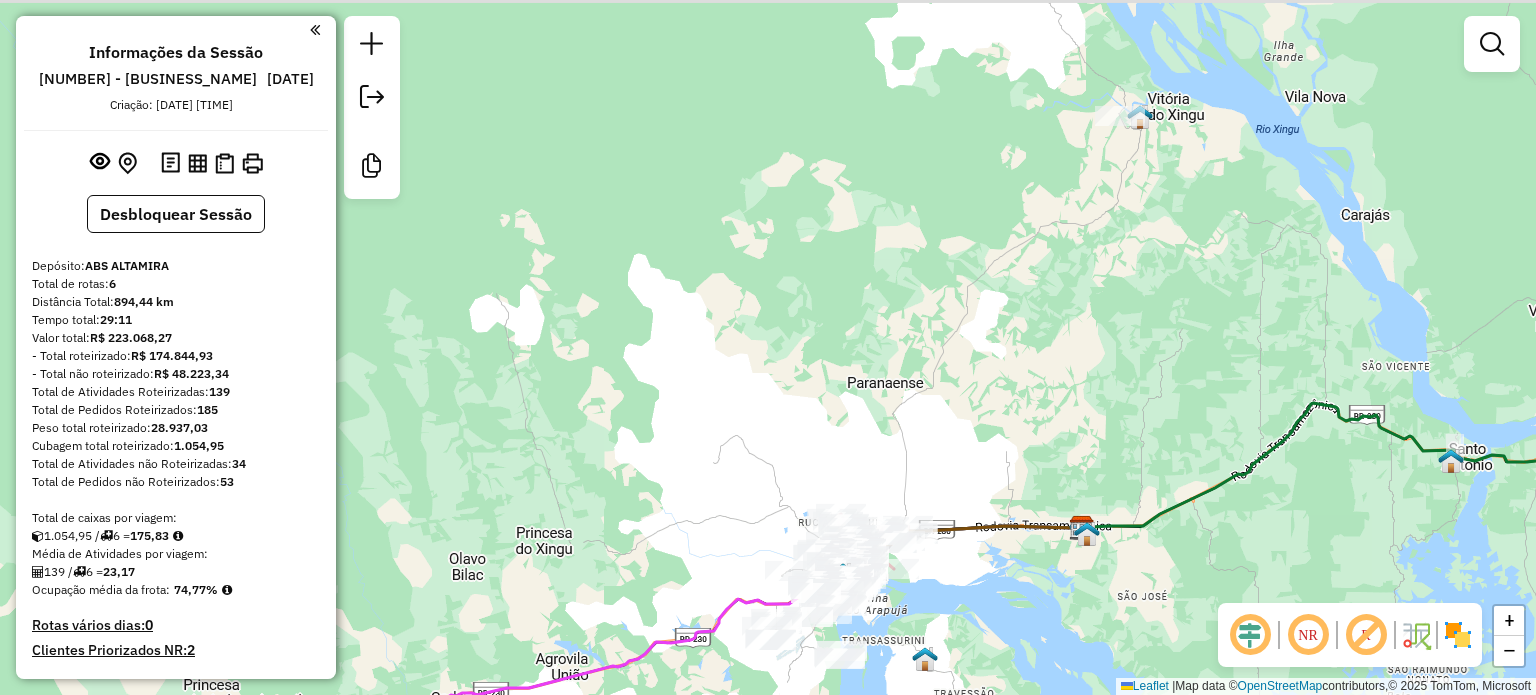 drag, startPoint x: 789, startPoint y: 248, endPoint x: 1038, endPoint y: 339, distance: 265.1075 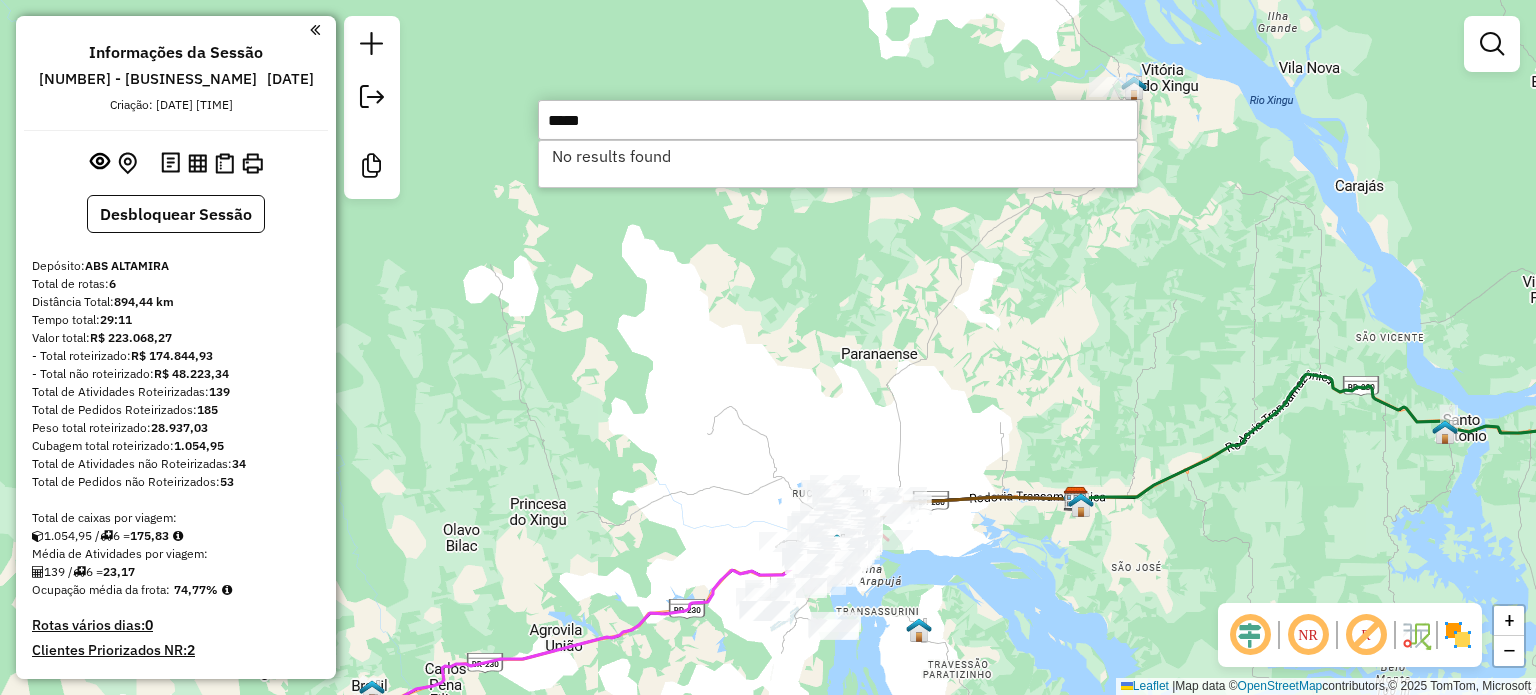 type on "*****" 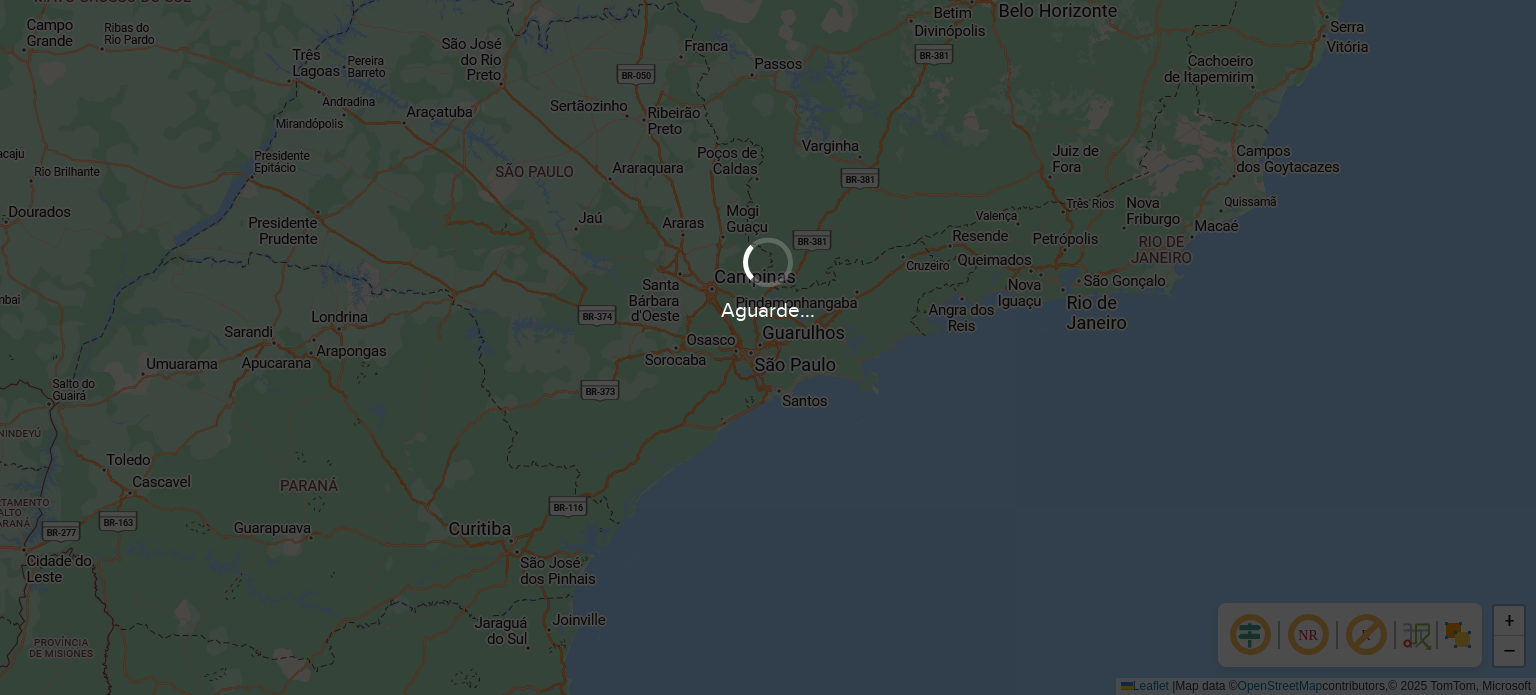 scroll, scrollTop: 0, scrollLeft: 0, axis: both 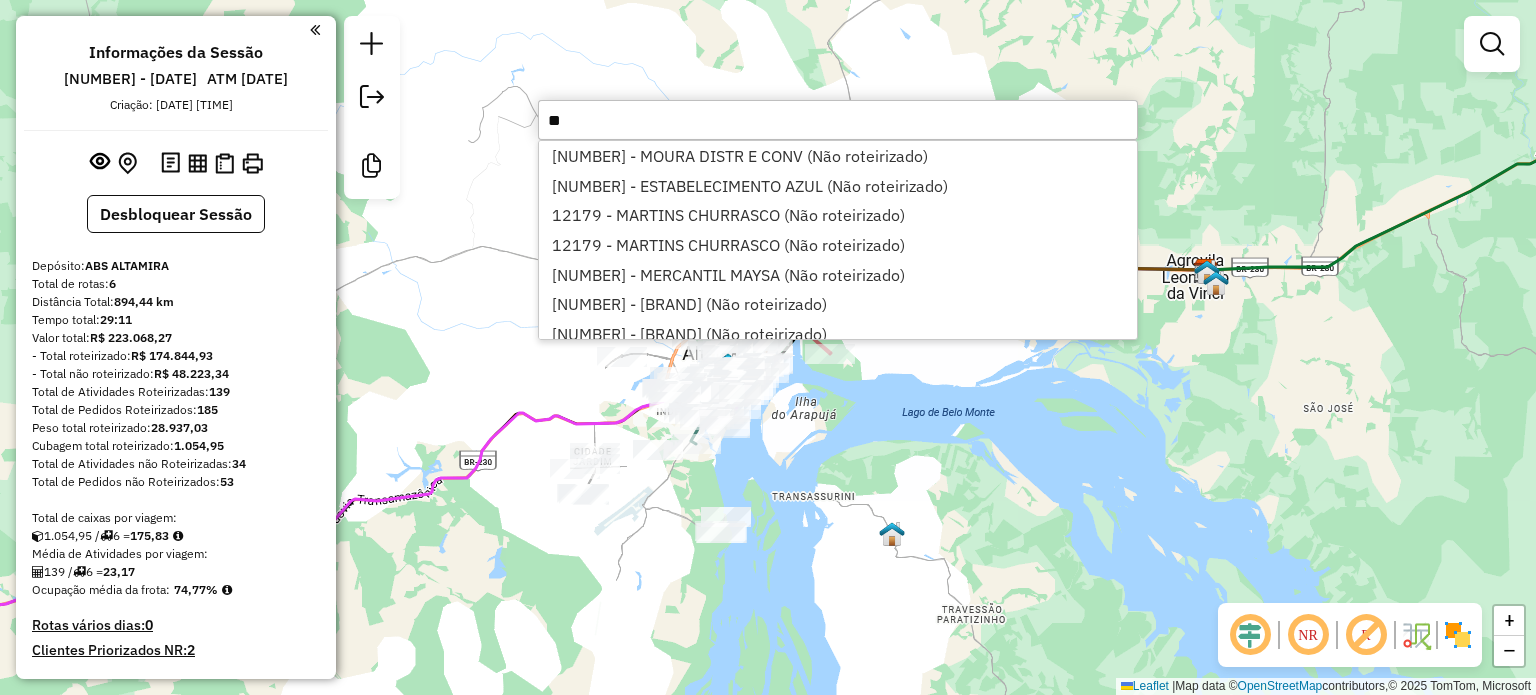type on "*" 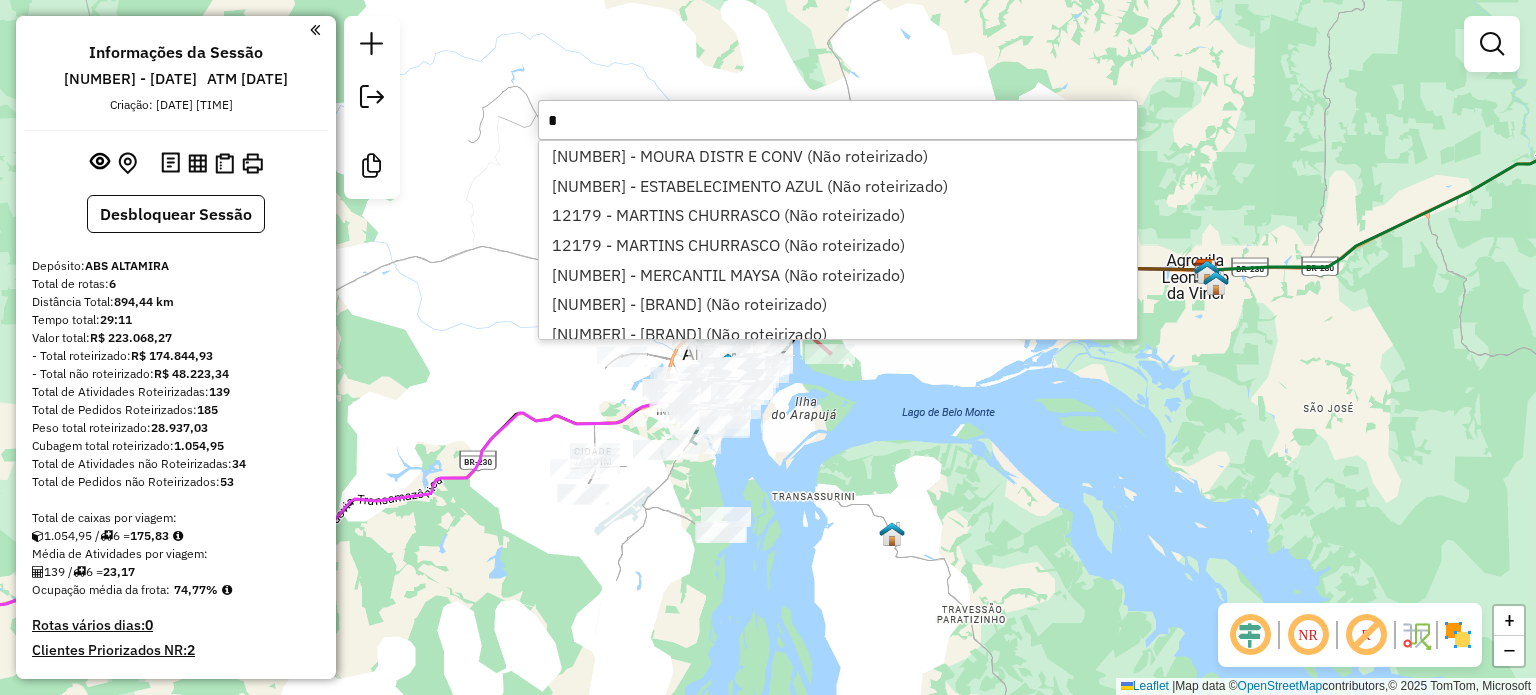type 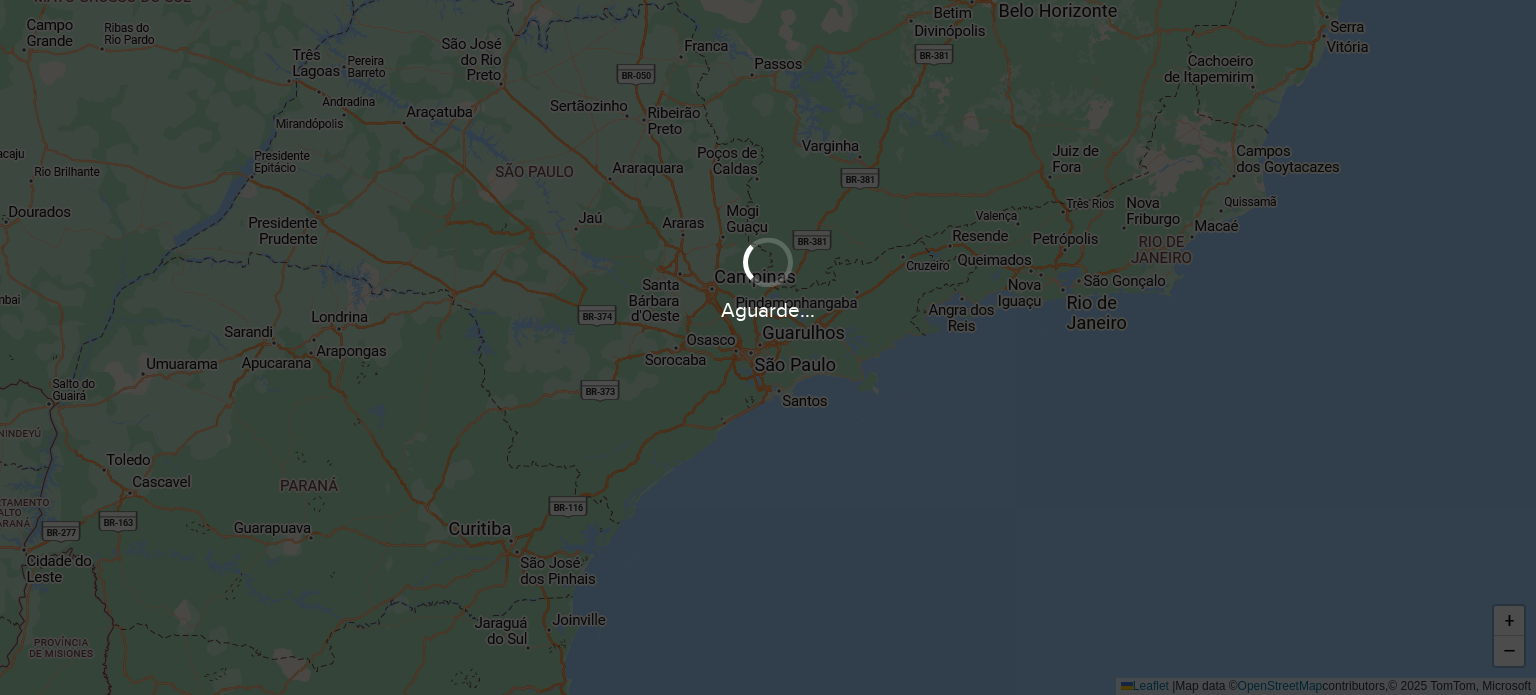 scroll, scrollTop: 0, scrollLeft: 0, axis: both 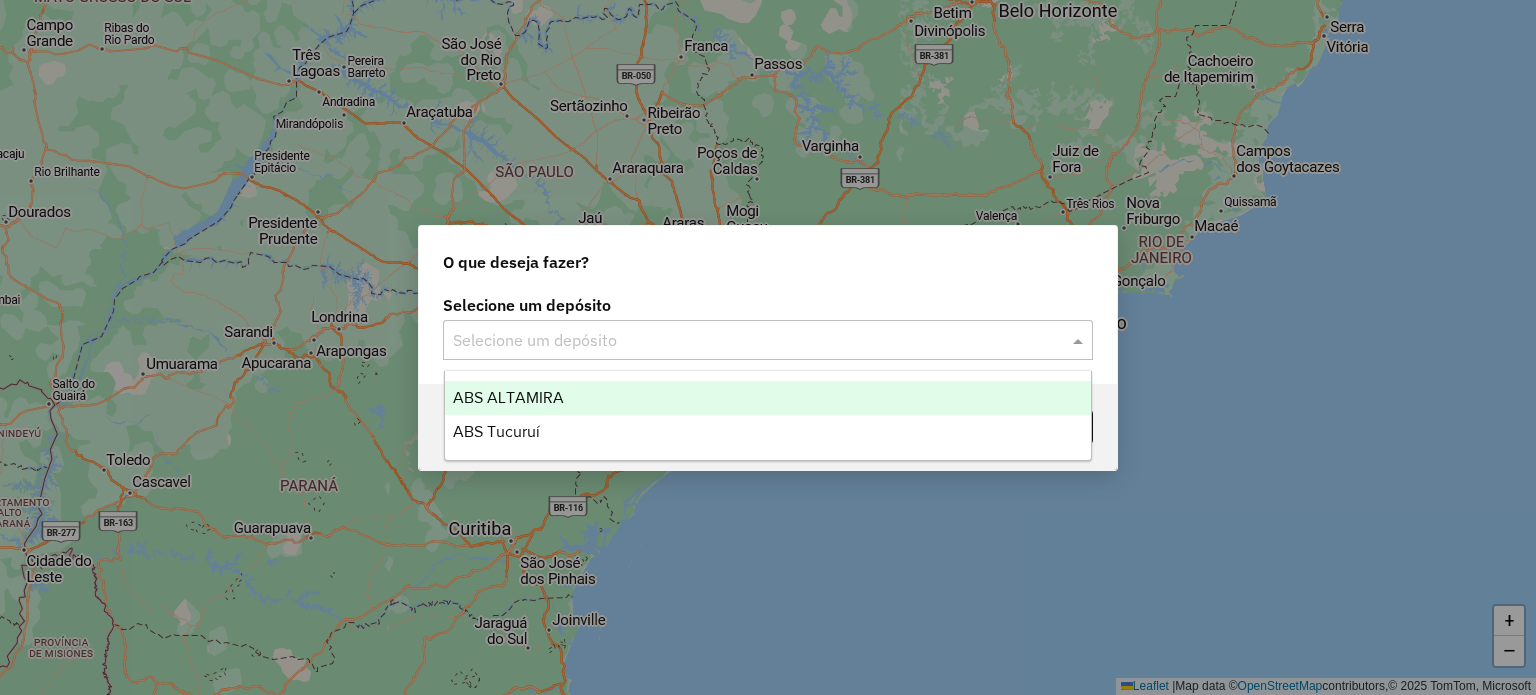 click 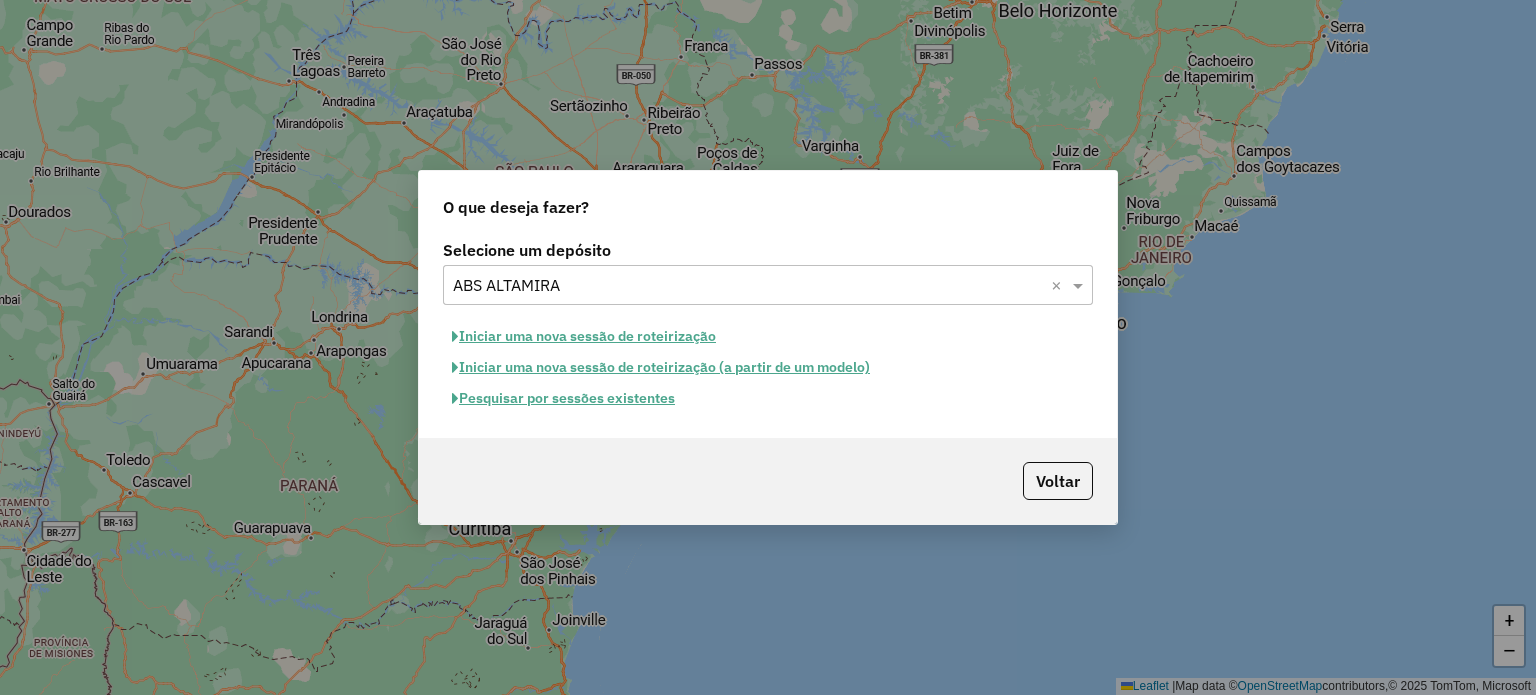 click on "Pesquisar por sessões existentes" 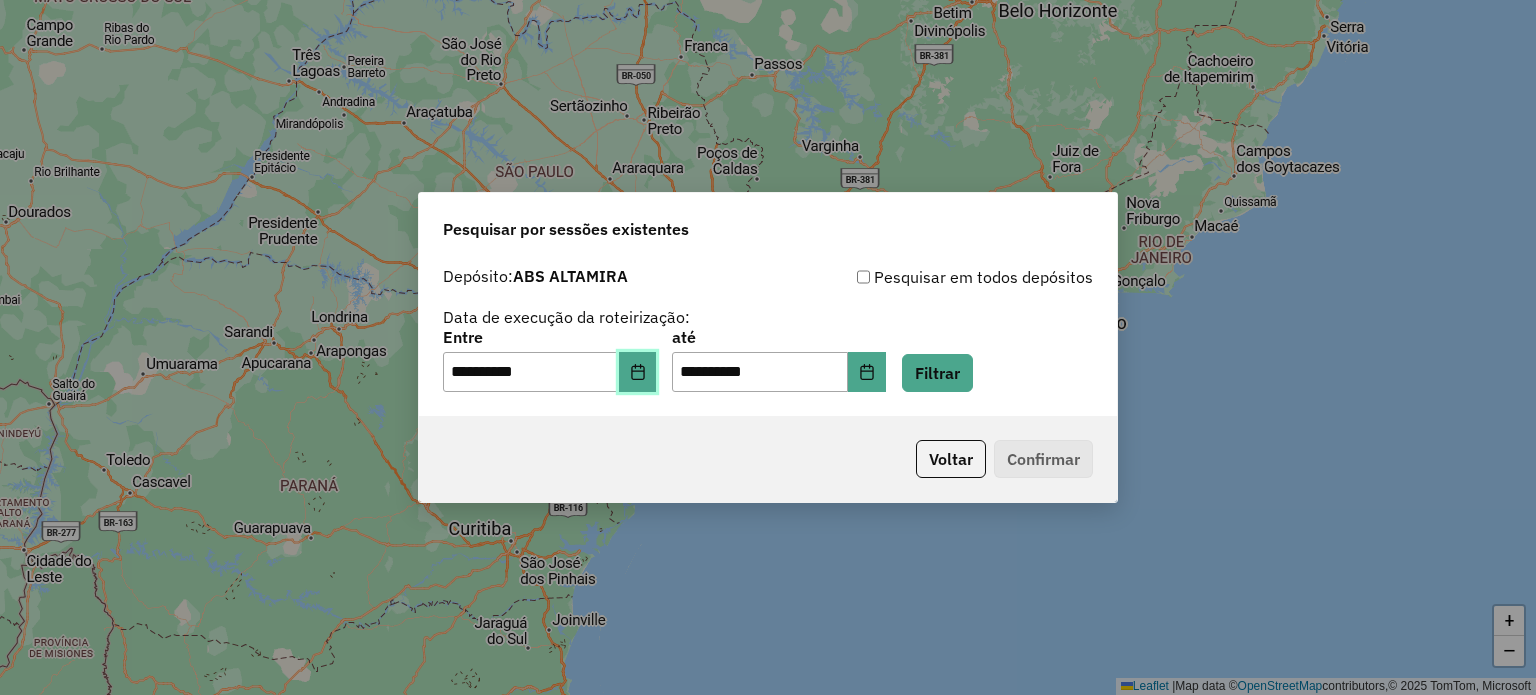 click at bounding box center [638, 372] 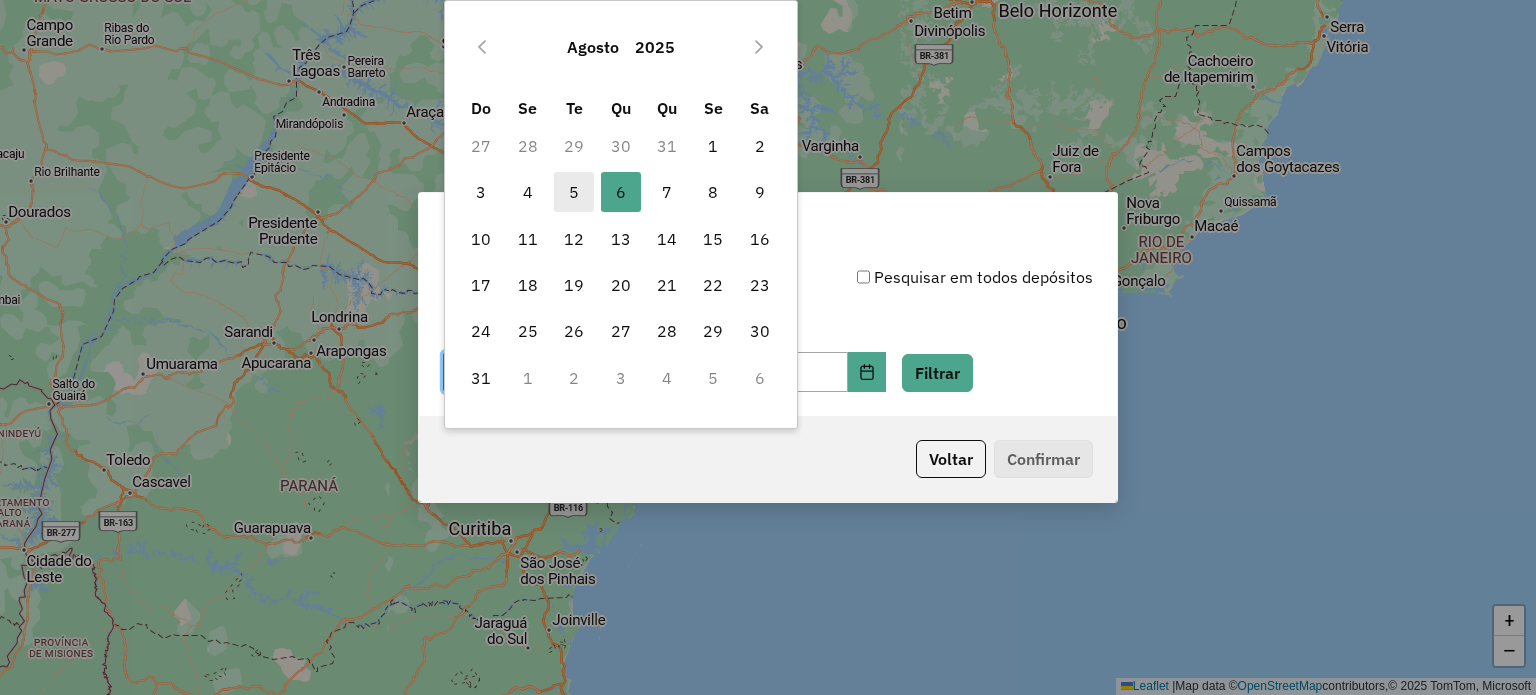 click on "5" at bounding box center (574, 192) 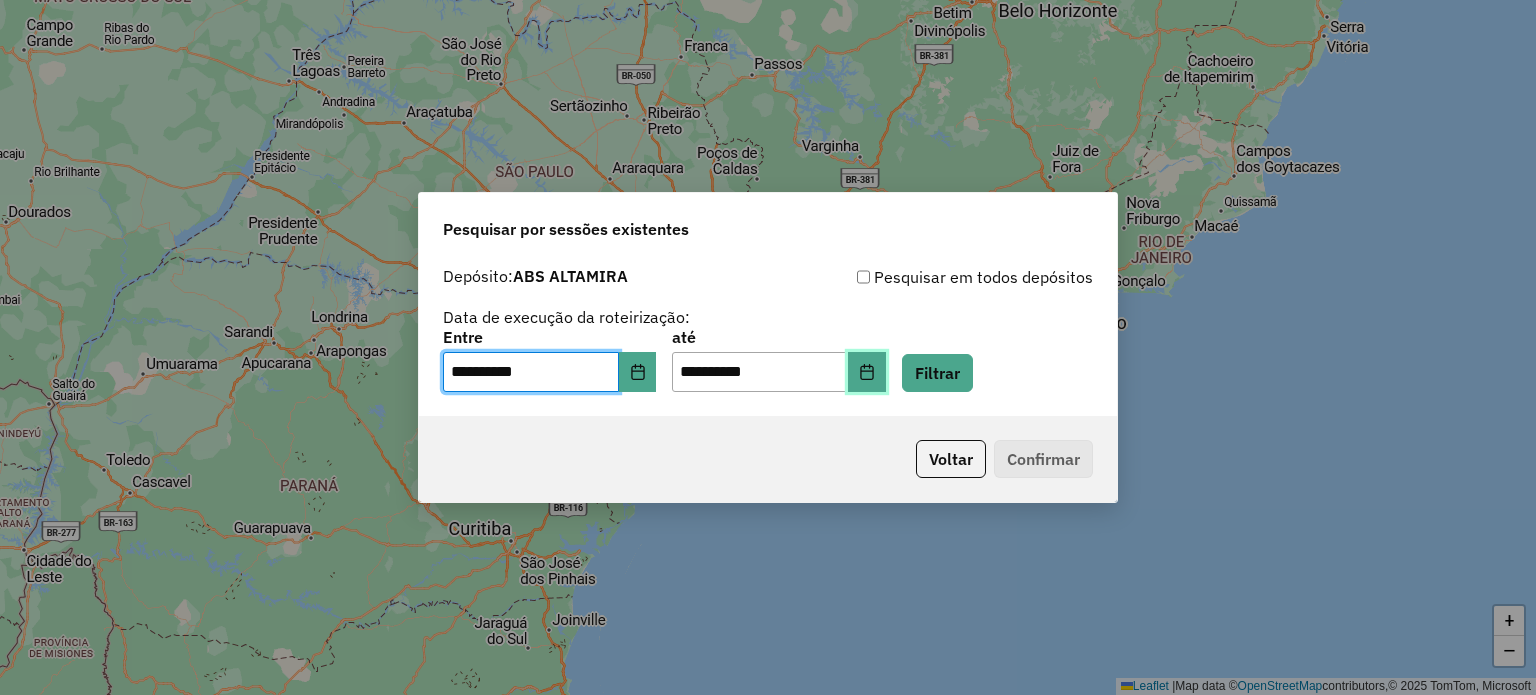click 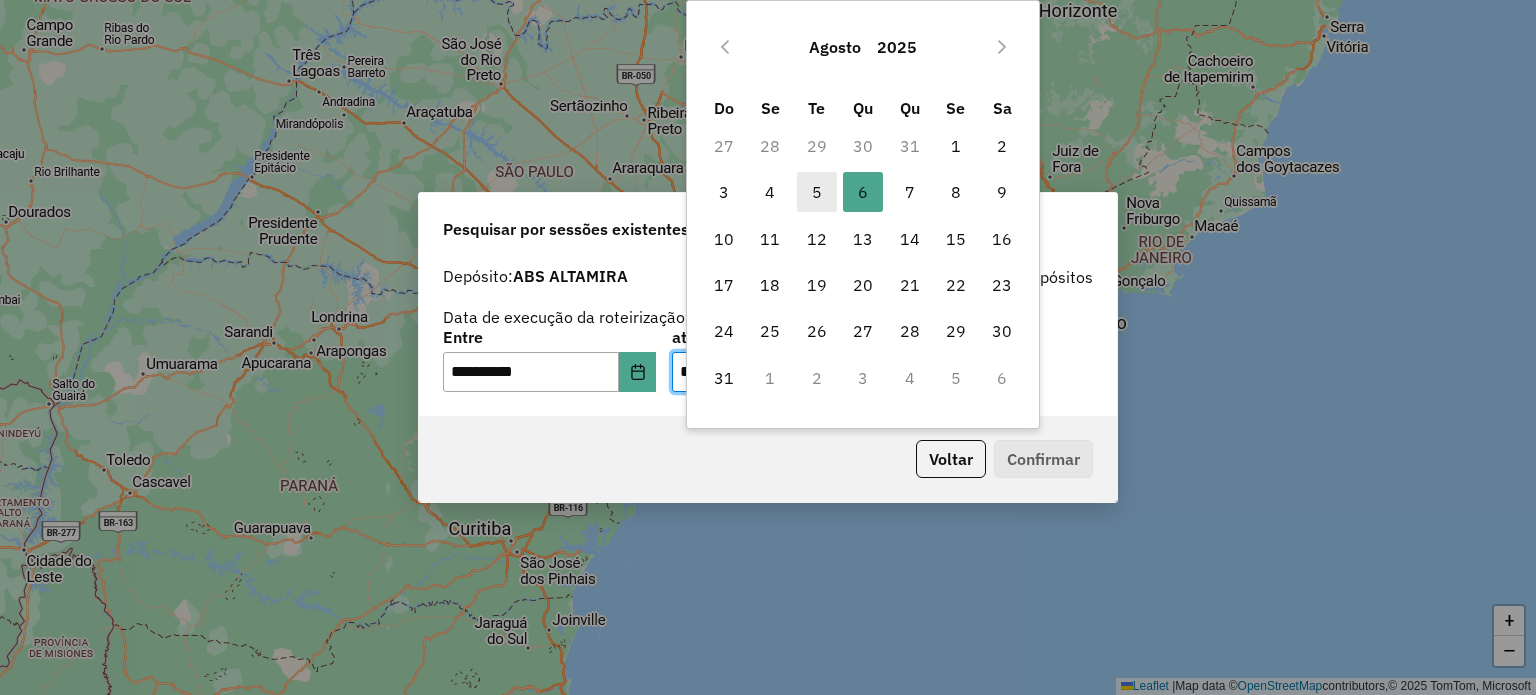click on "5" at bounding box center (817, 192) 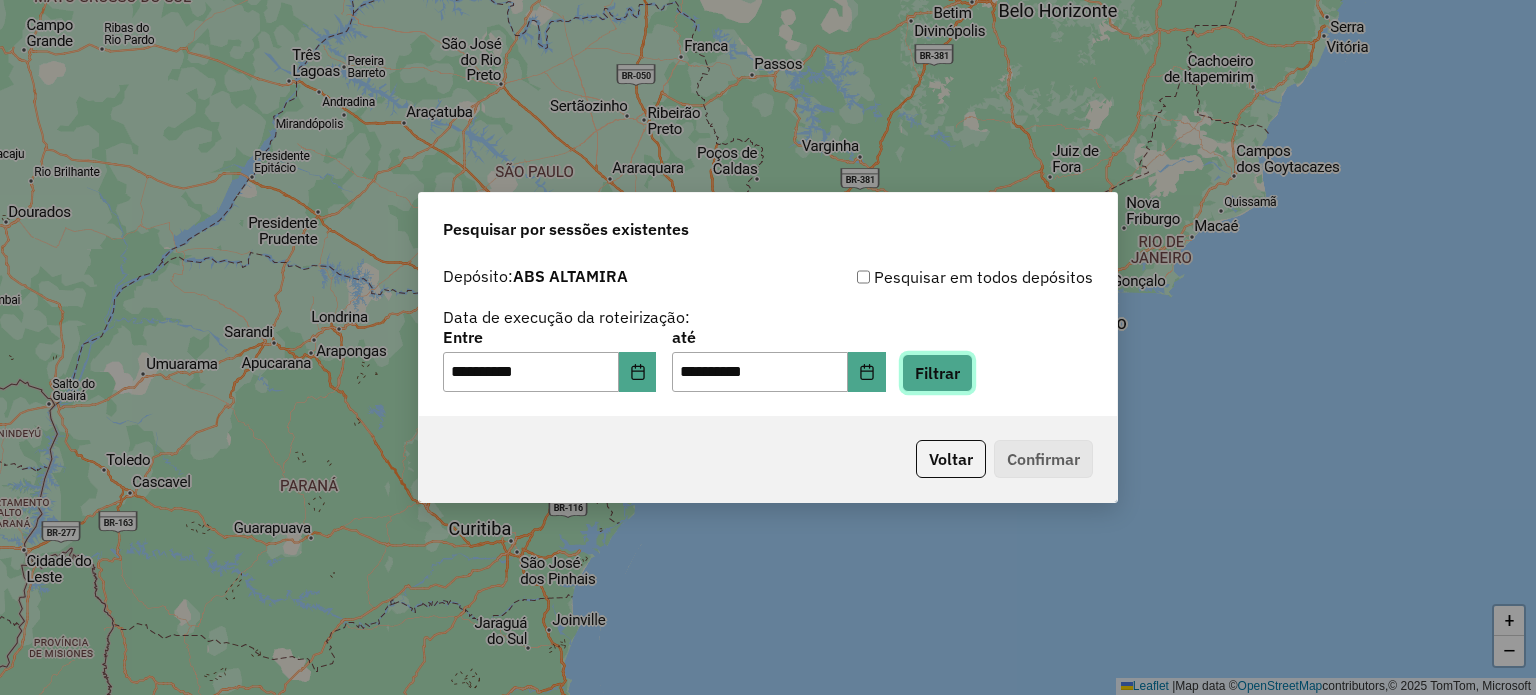 click on "Filtrar" 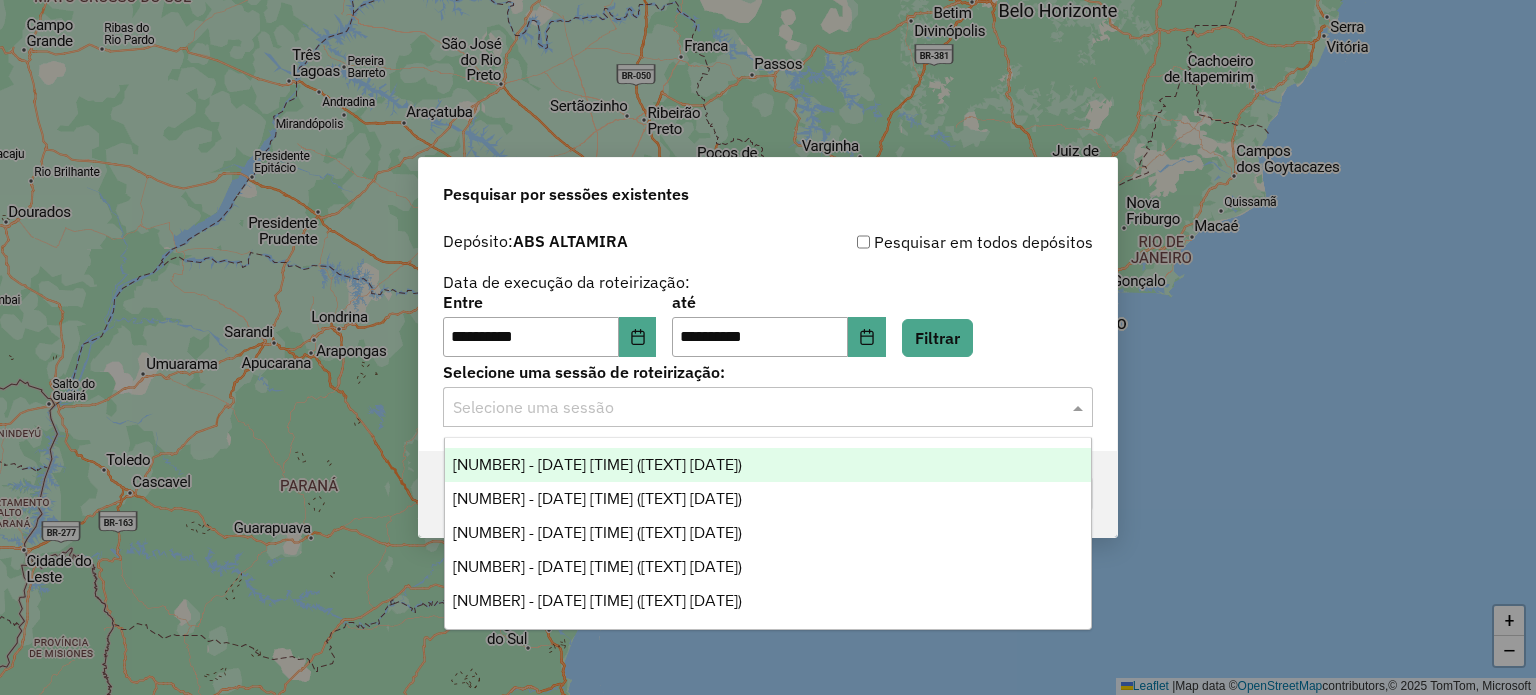 click 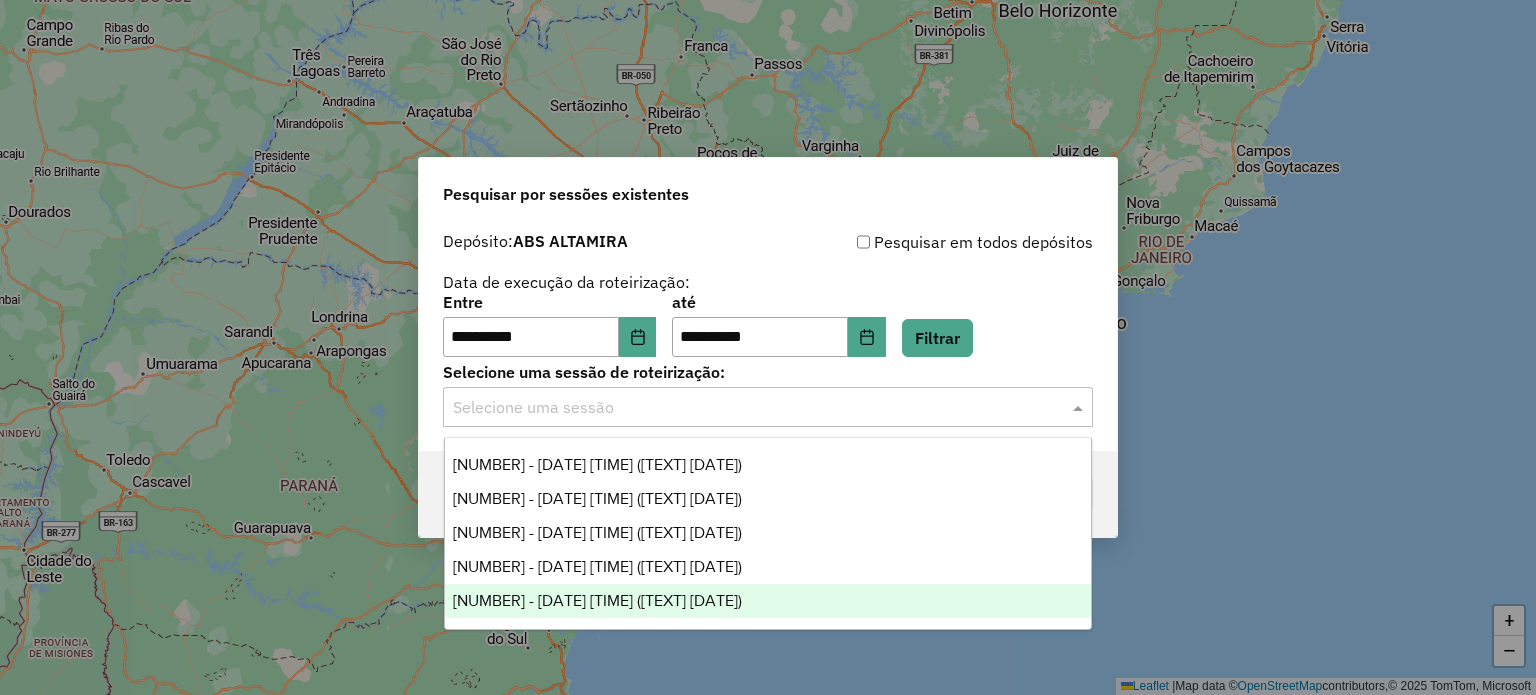 click on "975158 - 05/08/2025 21:00 (ATM 05.08.2025)" at bounding box center [597, 600] 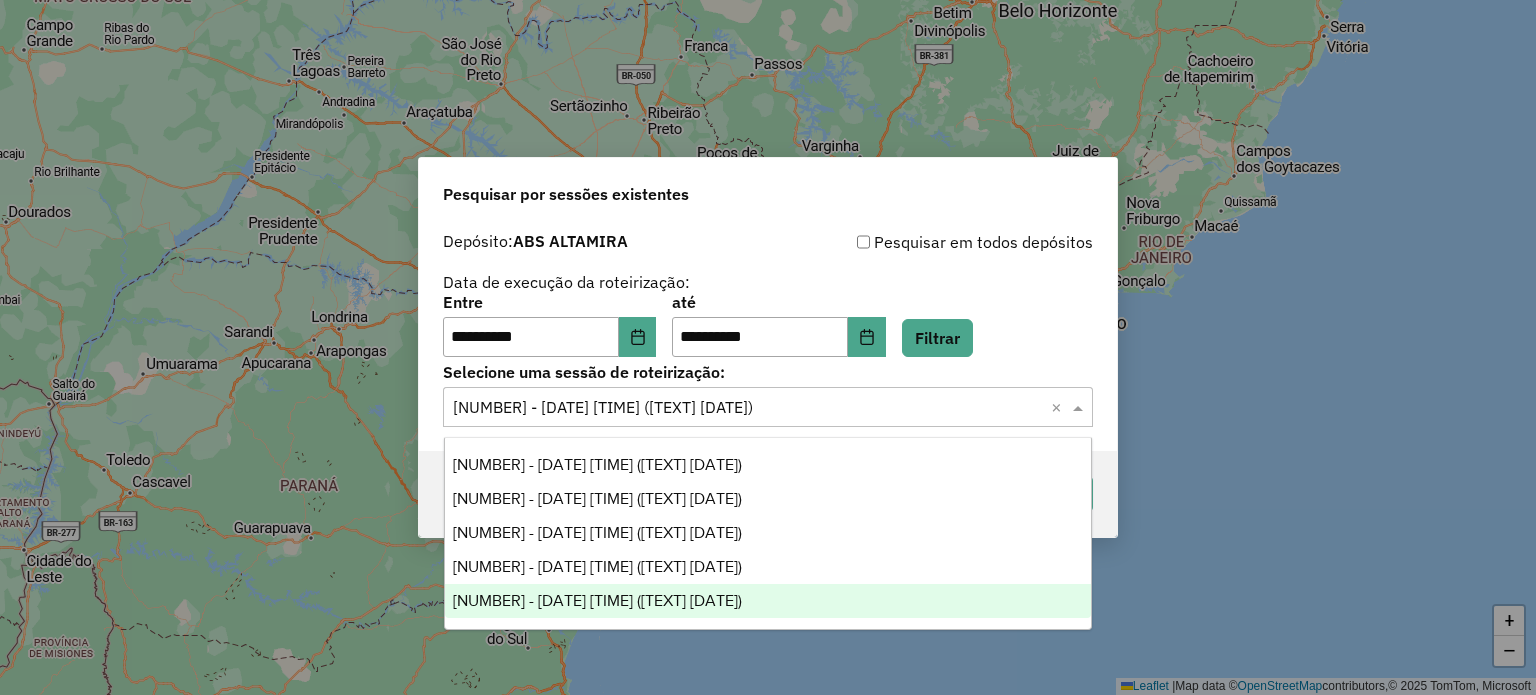 click 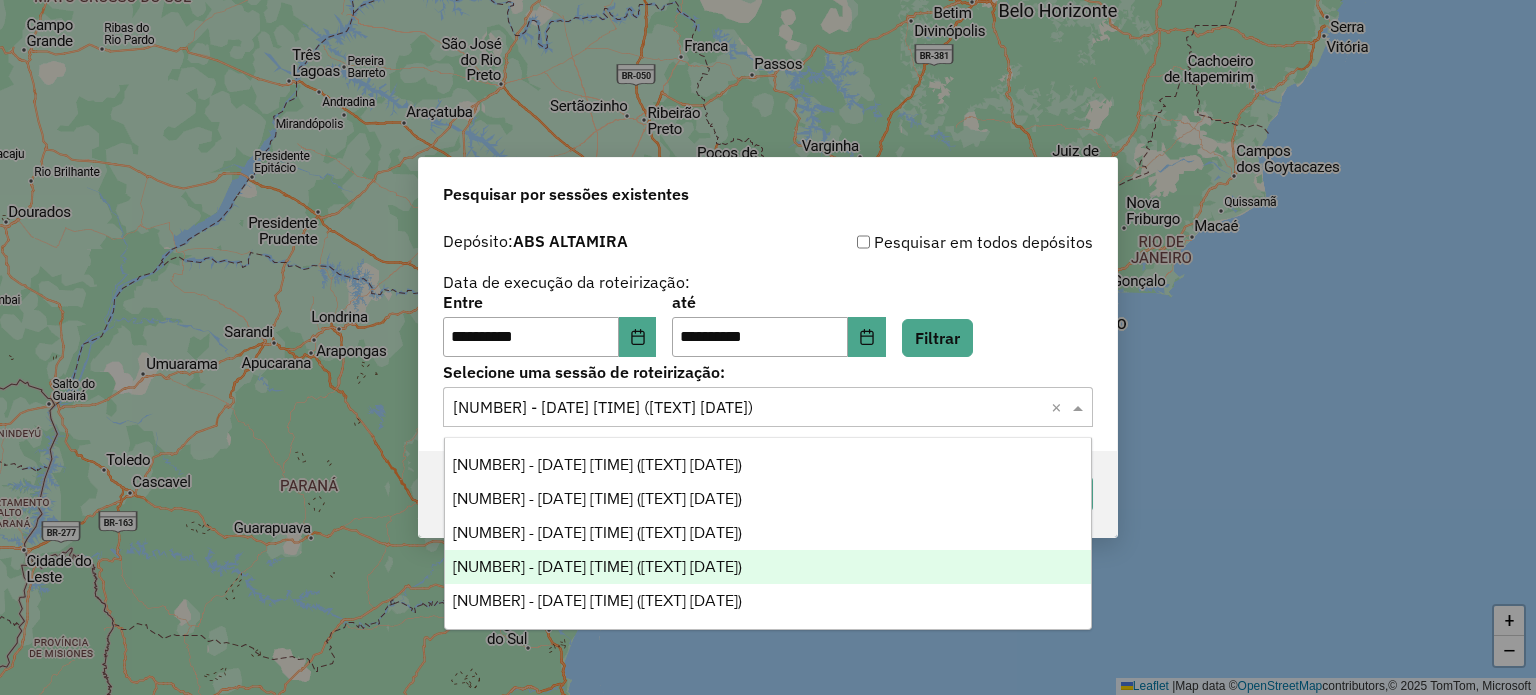click on "975144 - 05/08/2025 20:30 (URUARA 05.08.2025)" at bounding box center (597, 566) 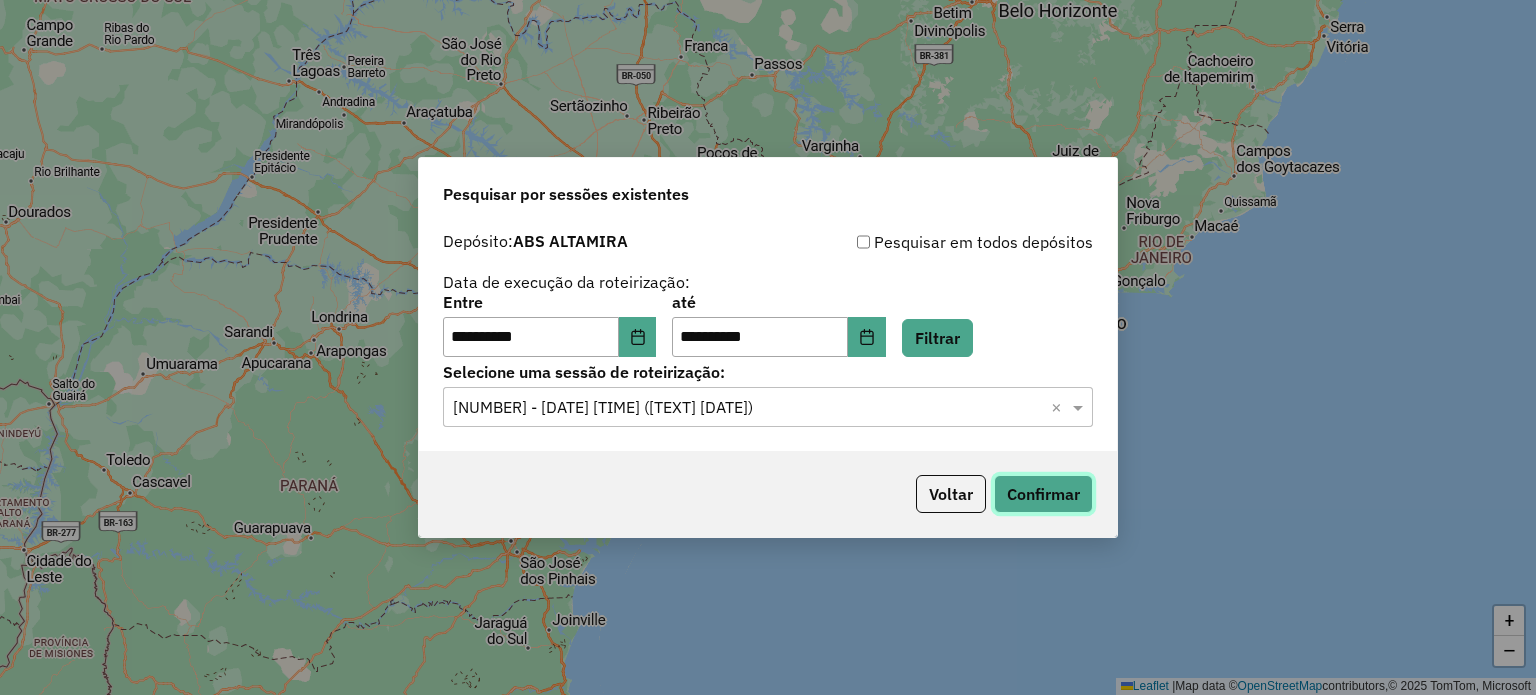 click on "Confirmar" 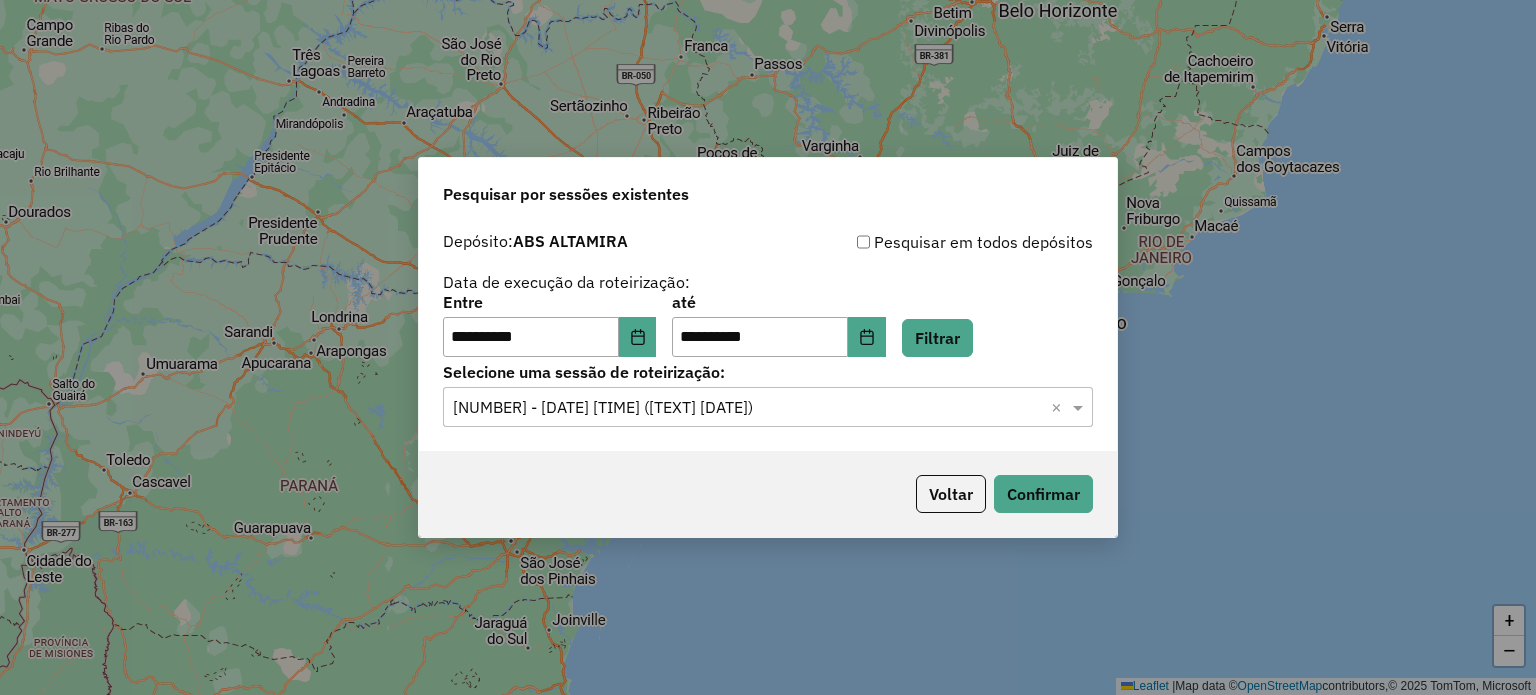 click 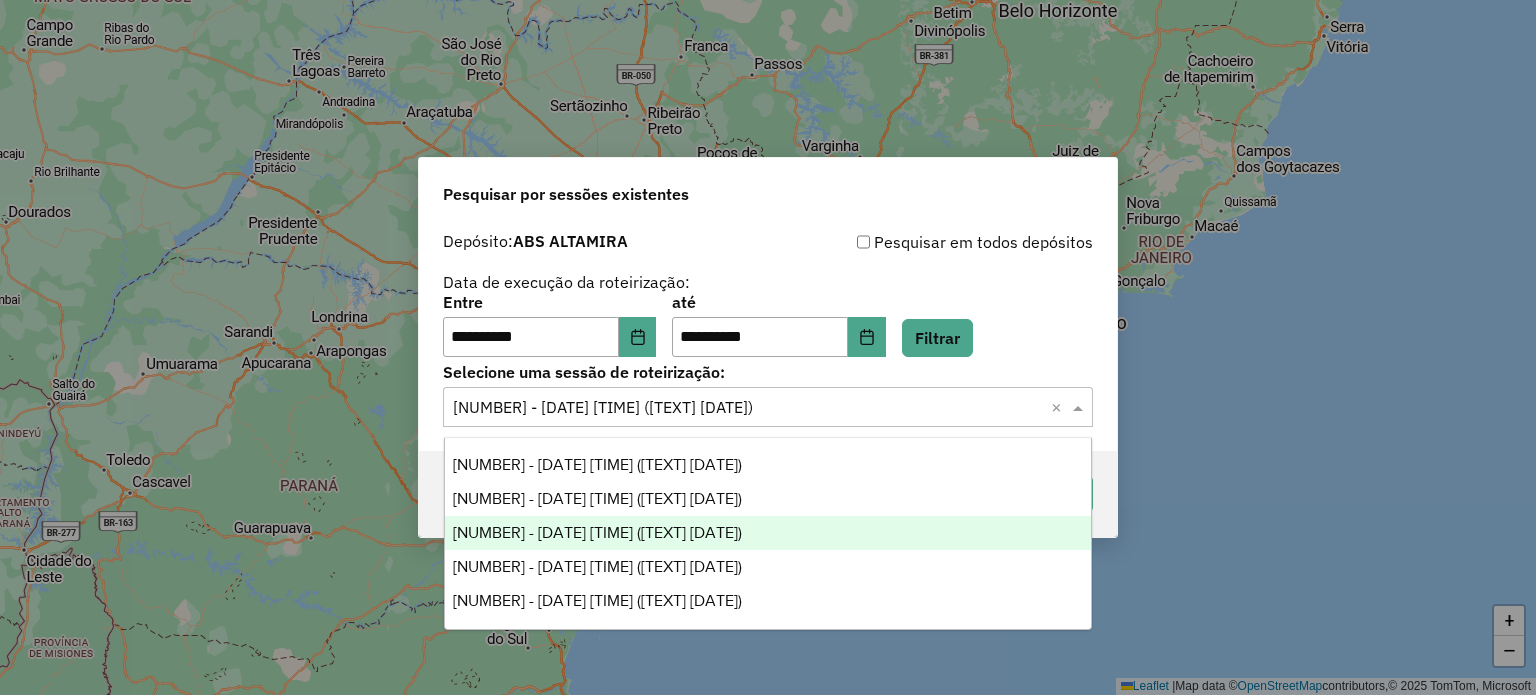 click on "975092 - 05/08/2025 19:33 (B.NOVO 05.08.2025)" at bounding box center [597, 532] 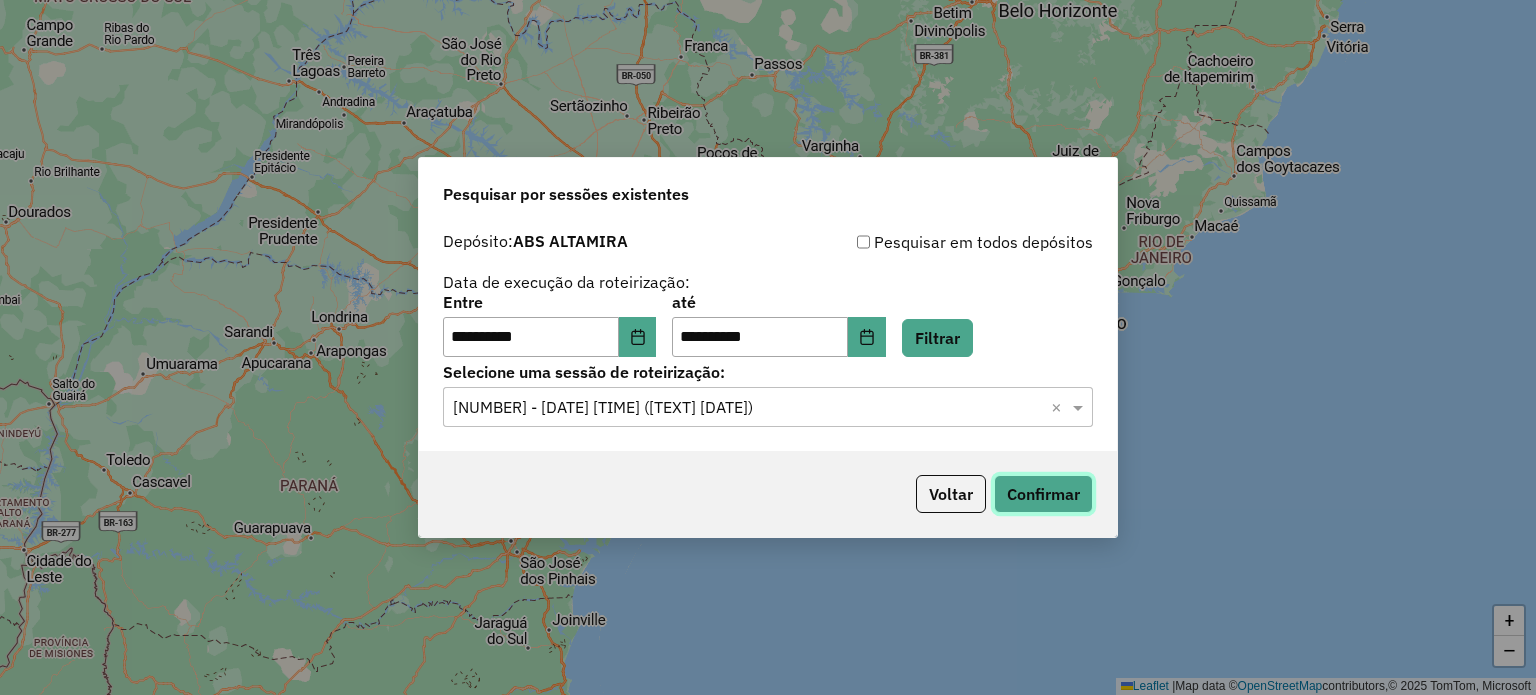 click on "Confirmar" 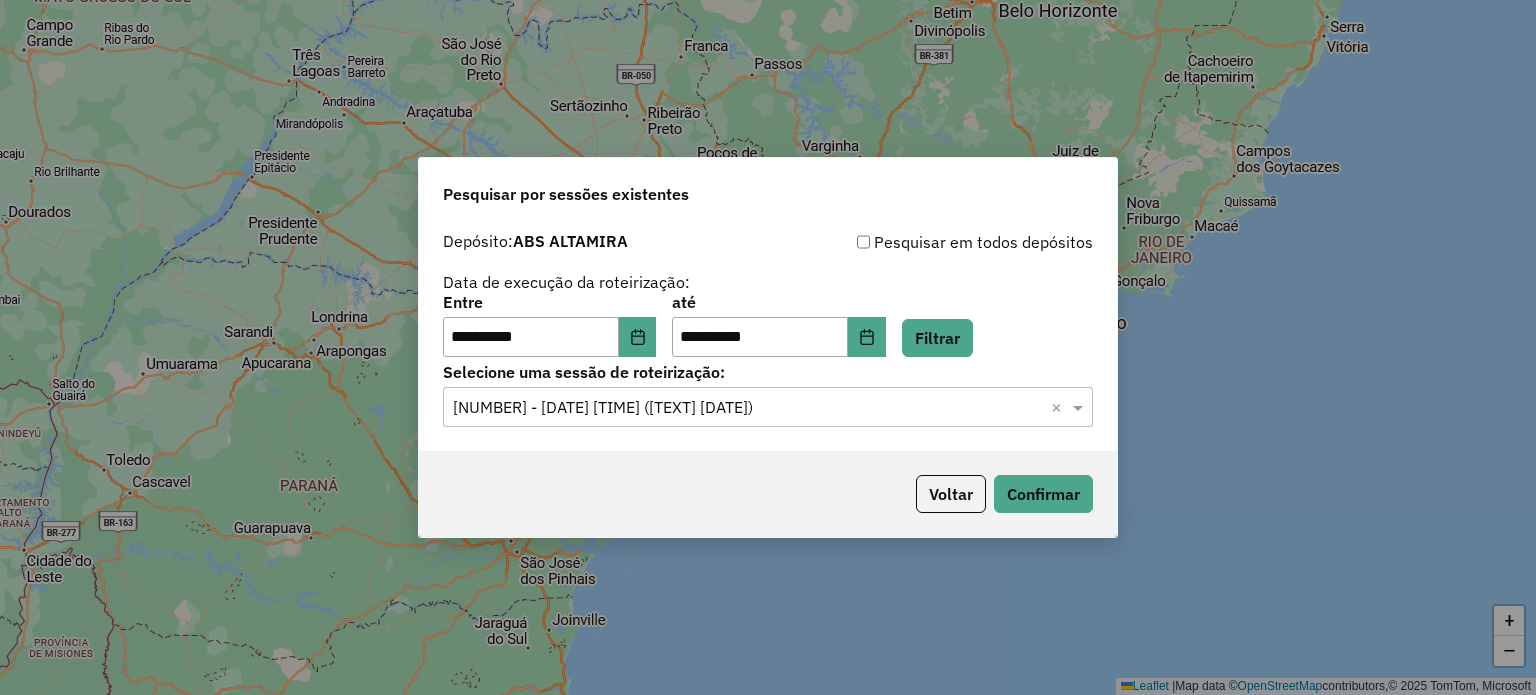 click on "Selecione uma sessão × 975092 - 05/08/2025 19:33 (B.NOVO 05.08.2025) ×" 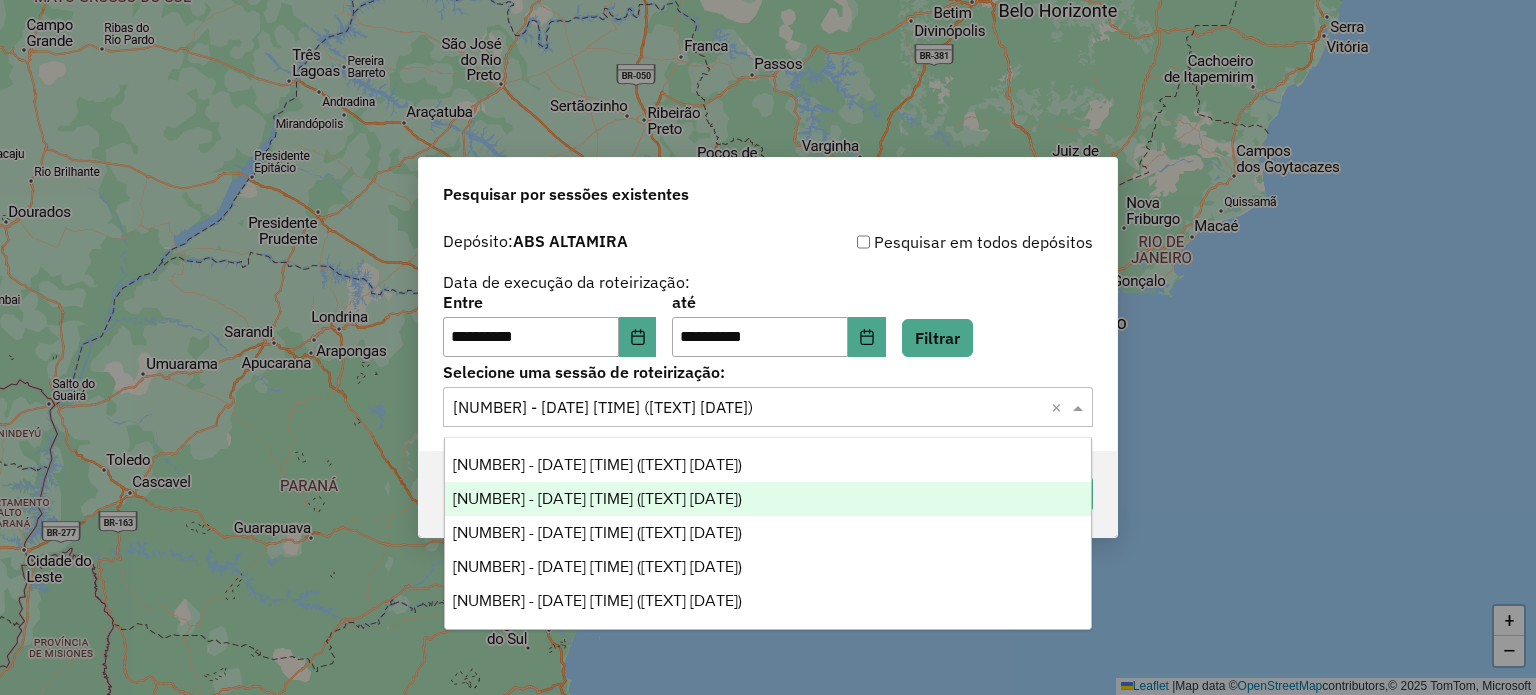click on "975084 - 05/08/2025 19:27 (MEDIC. 05.08.2025)" at bounding box center (597, 498) 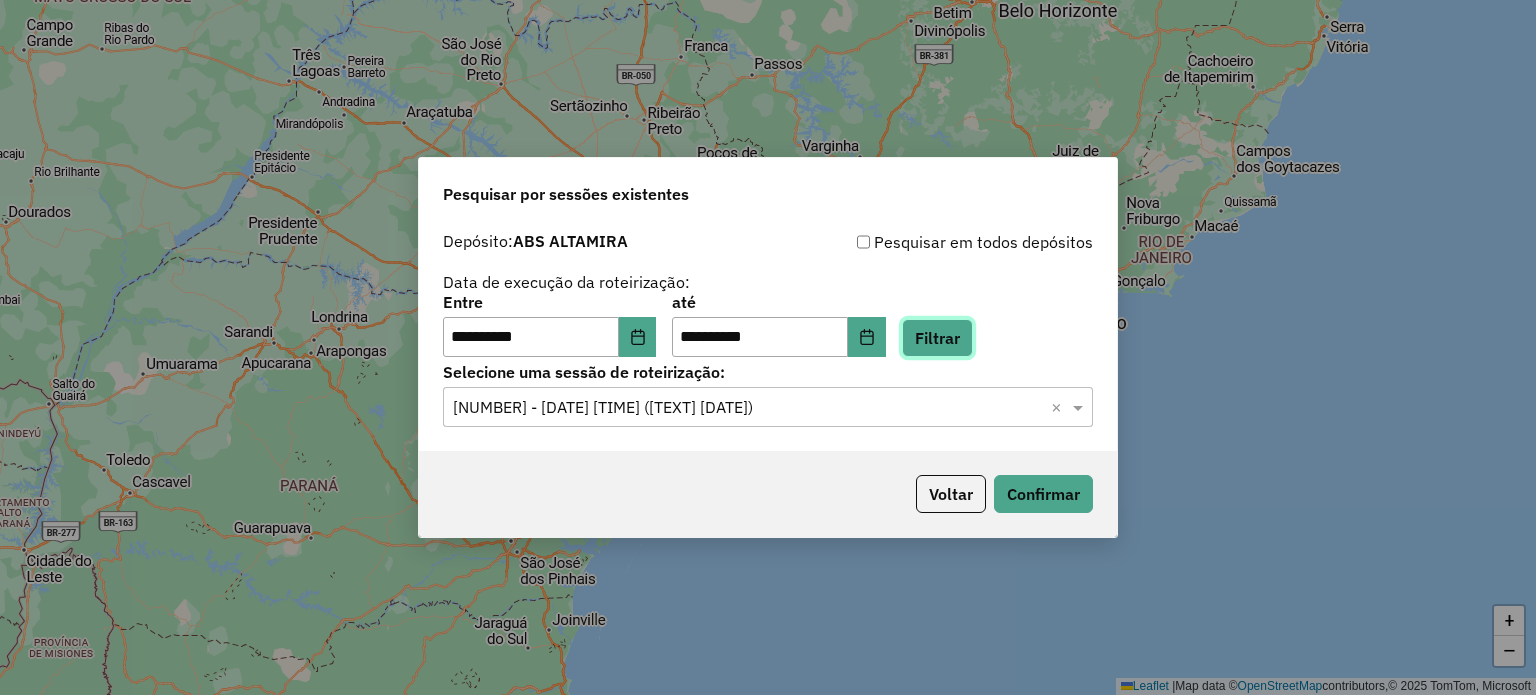 click on "Filtrar" 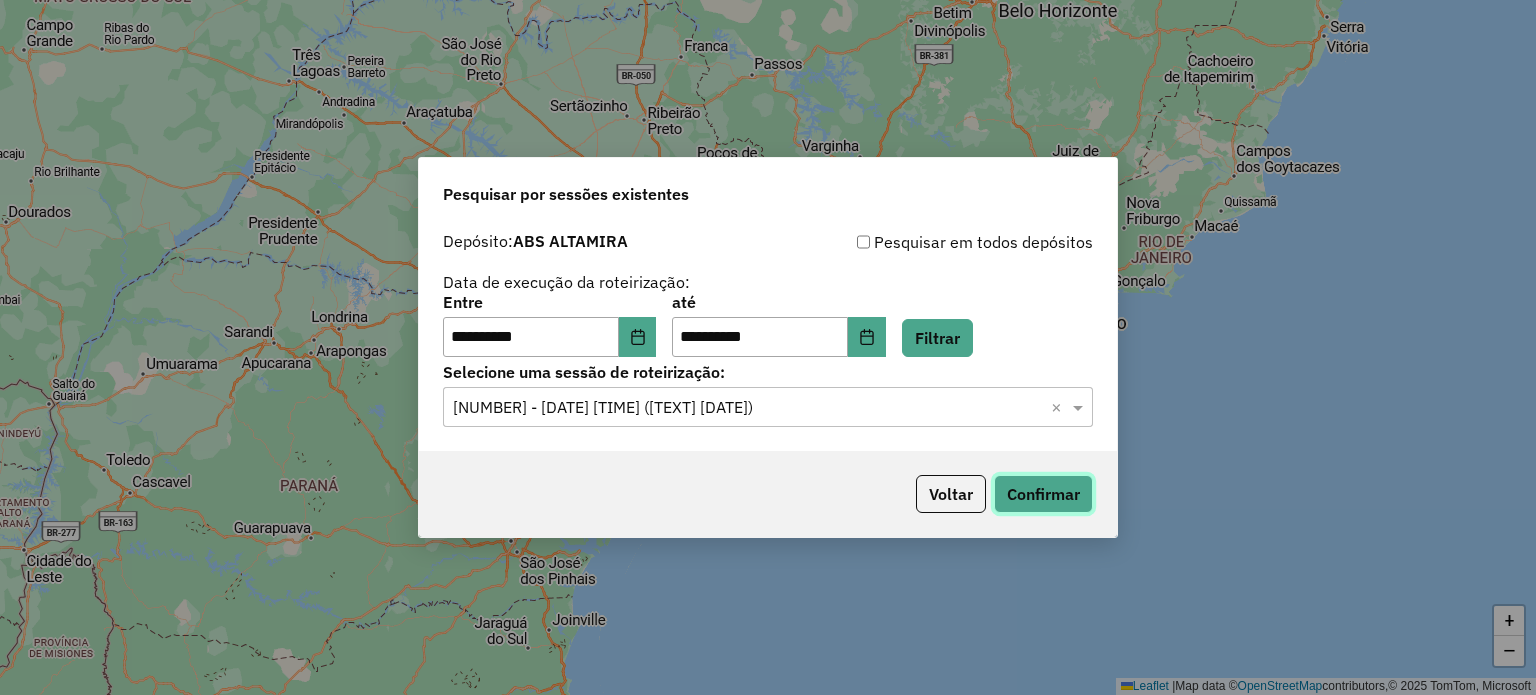 click on "Confirmar" 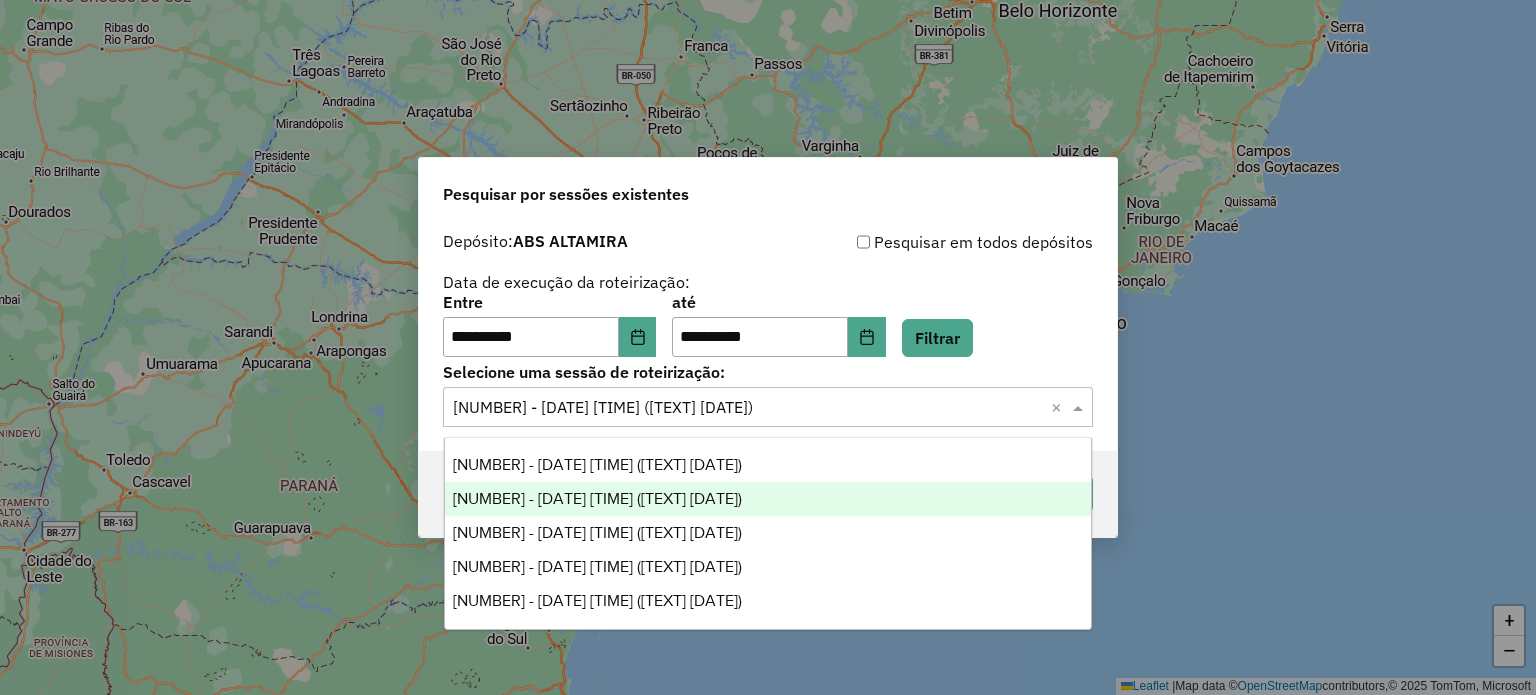 click 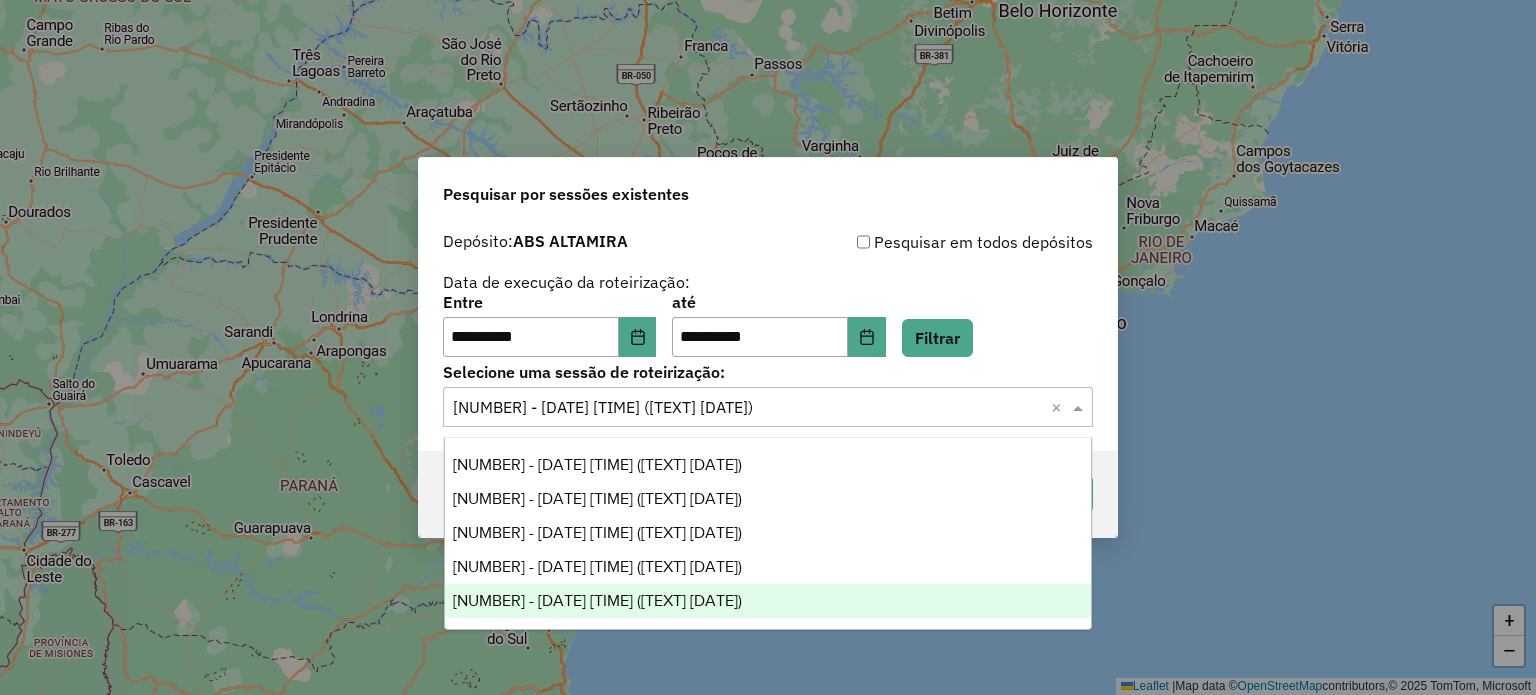 click on "975158 - 05/08/2025 21:00 (ATM 05.08.2025)" at bounding box center (597, 600) 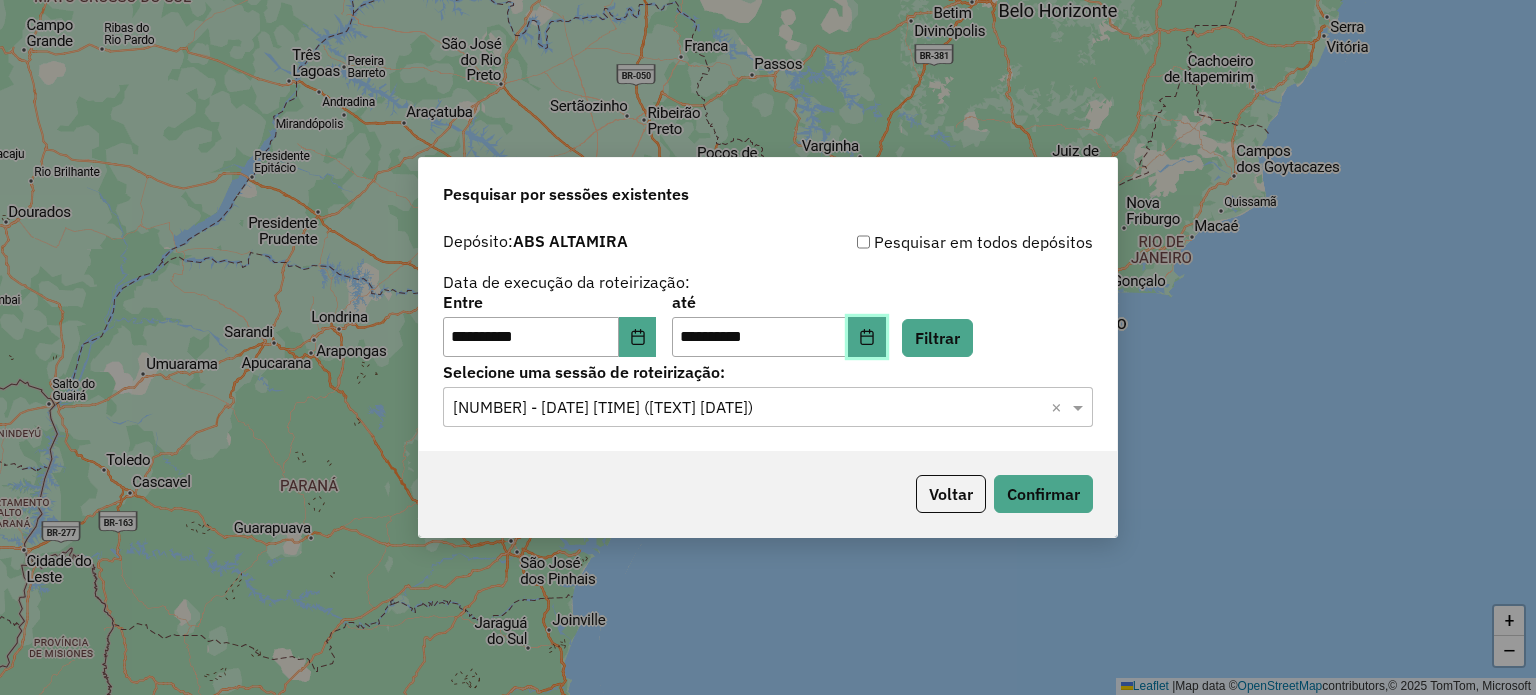 click at bounding box center [867, 337] 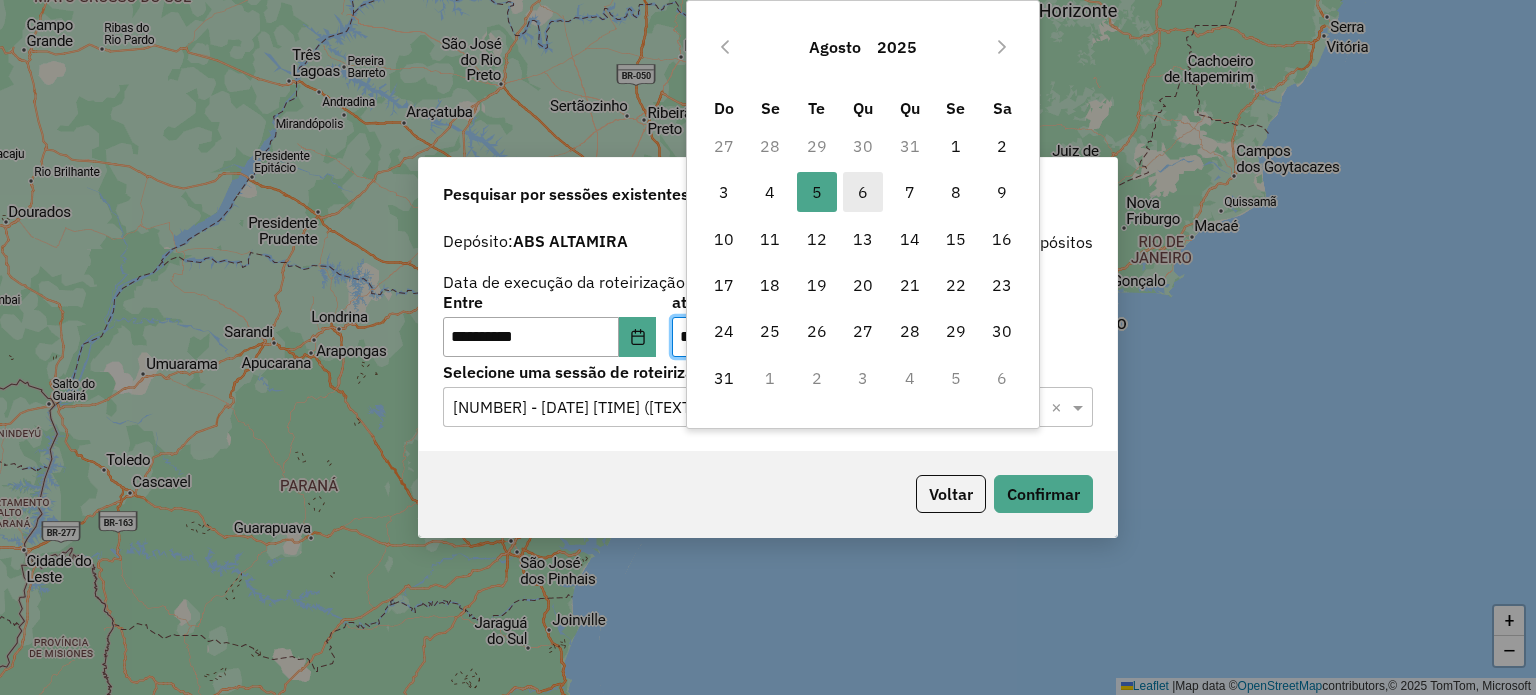 click on "6" at bounding box center [863, 192] 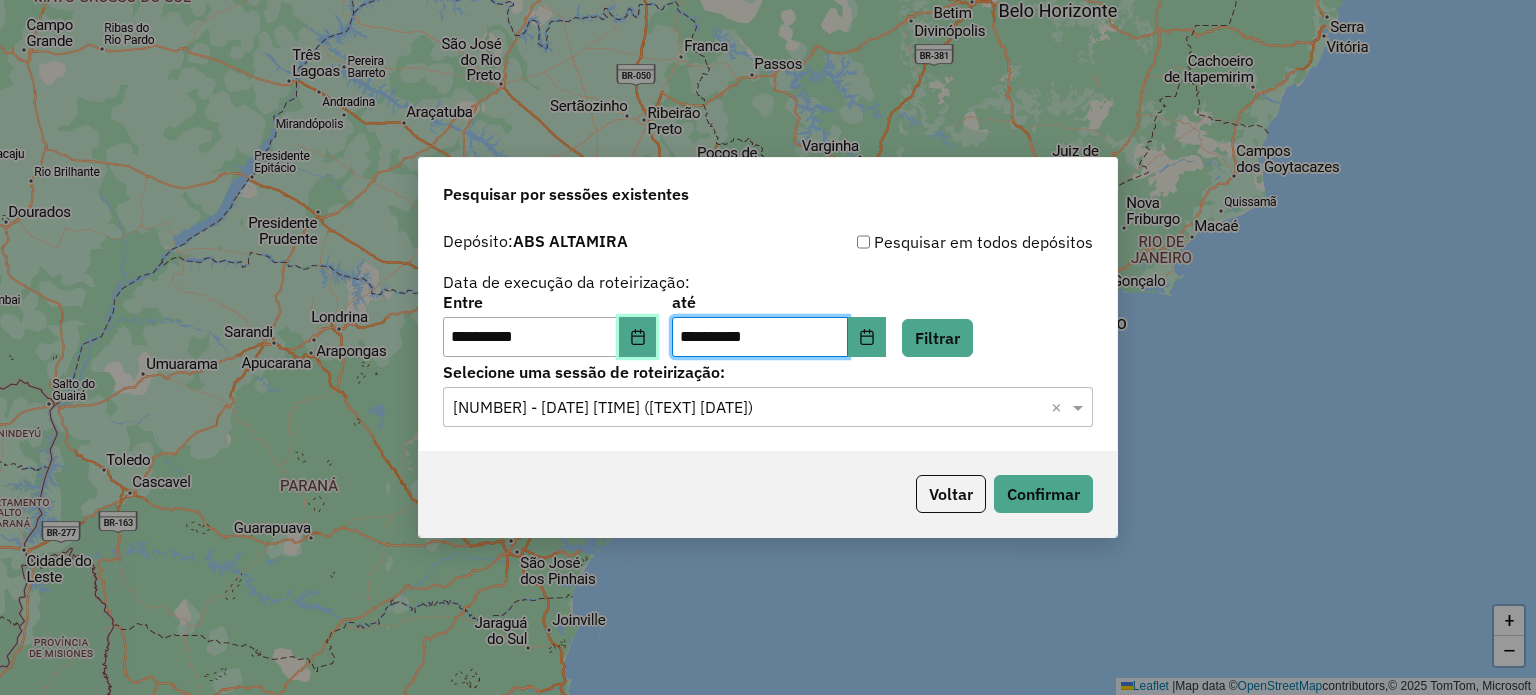 click at bounding box center (638, 337) 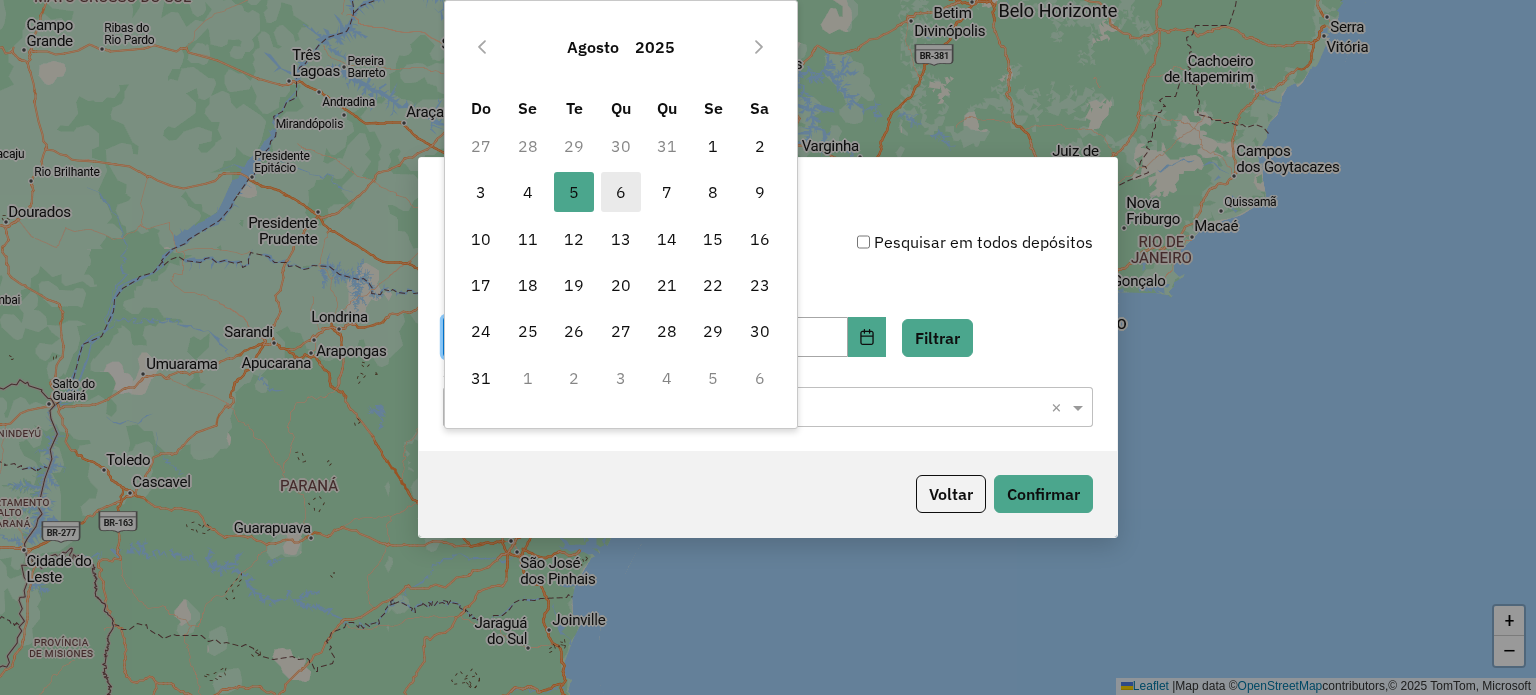 click on "6" at bounding box center [621, 192] 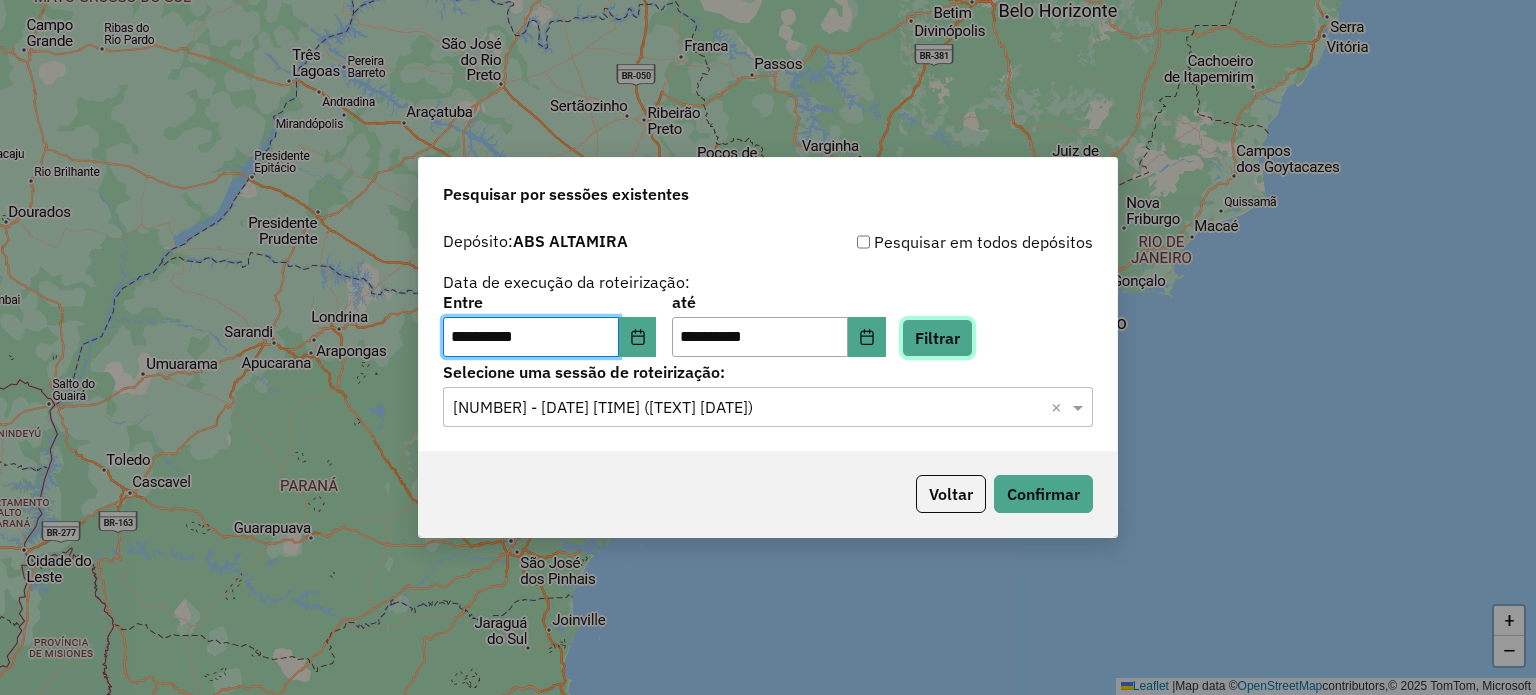 click on "Filtrar" 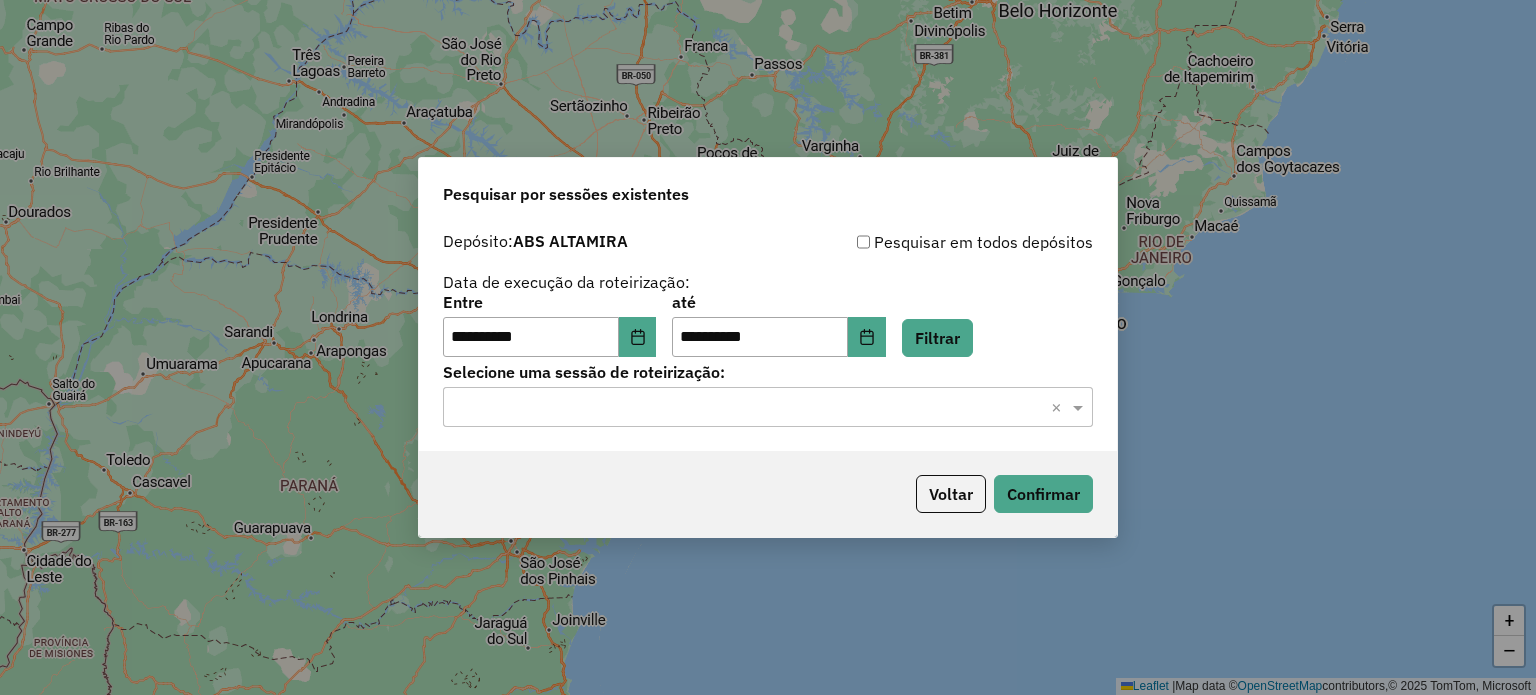 click 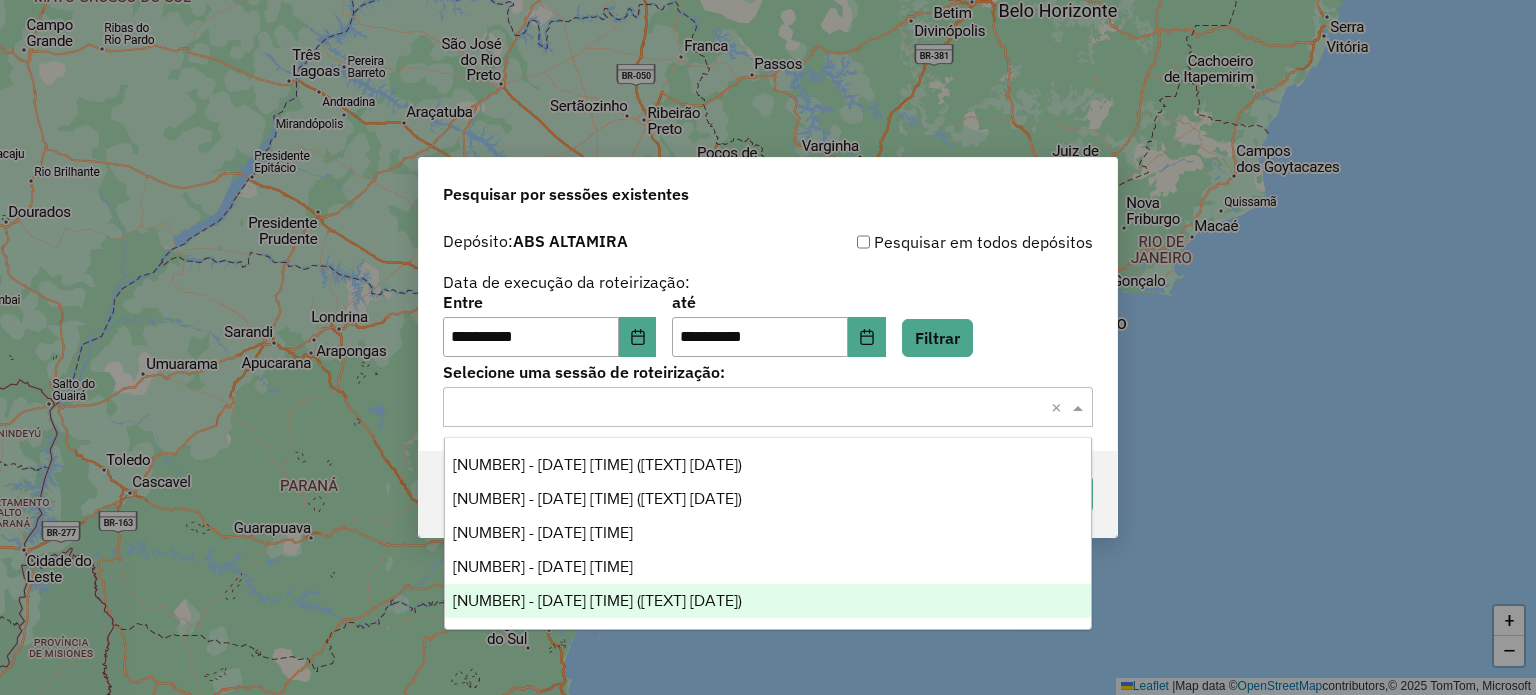 click on "975723 - 06/08/2025 20:30 (ATM 06.08.2025)" at bounding box center (597, 600) 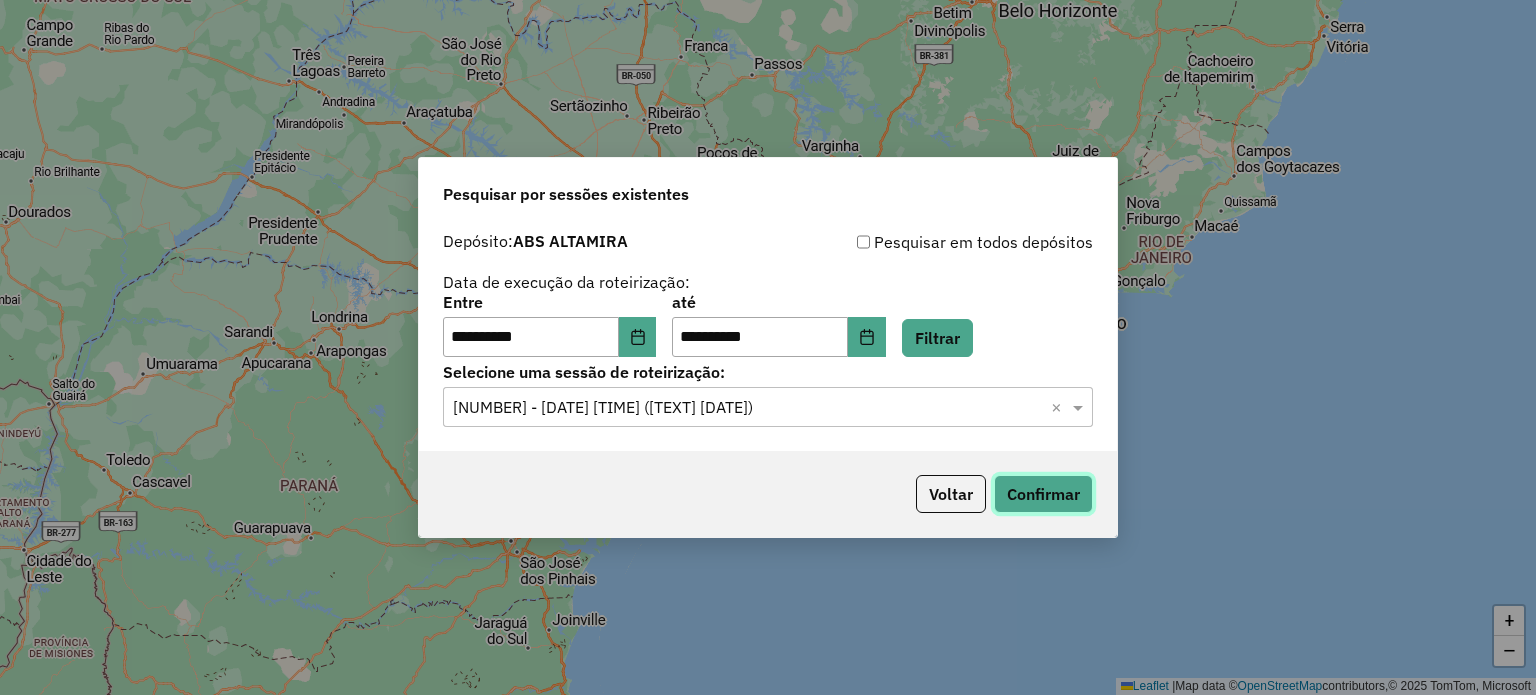 click on "Confirmar" 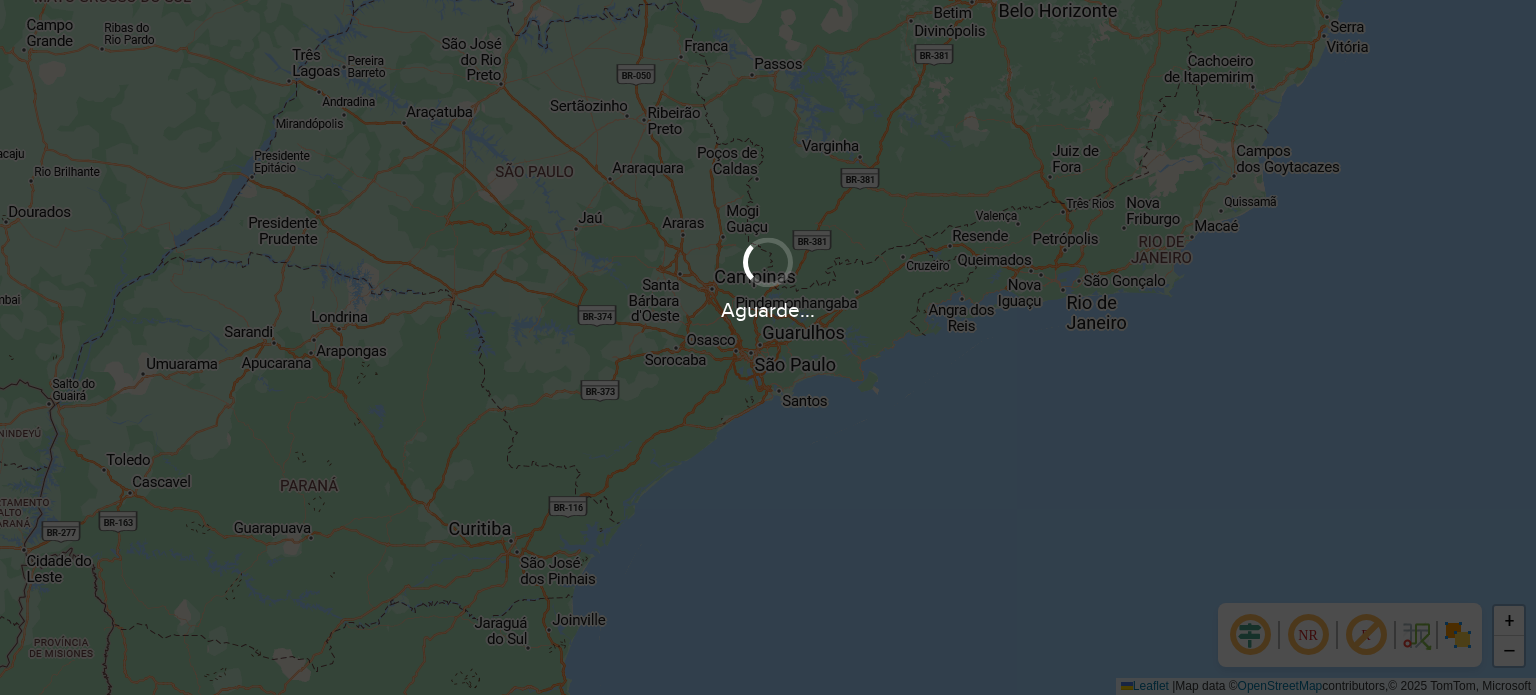 scroll, scrollTop: 0, scrollLeft: 0, axis: both 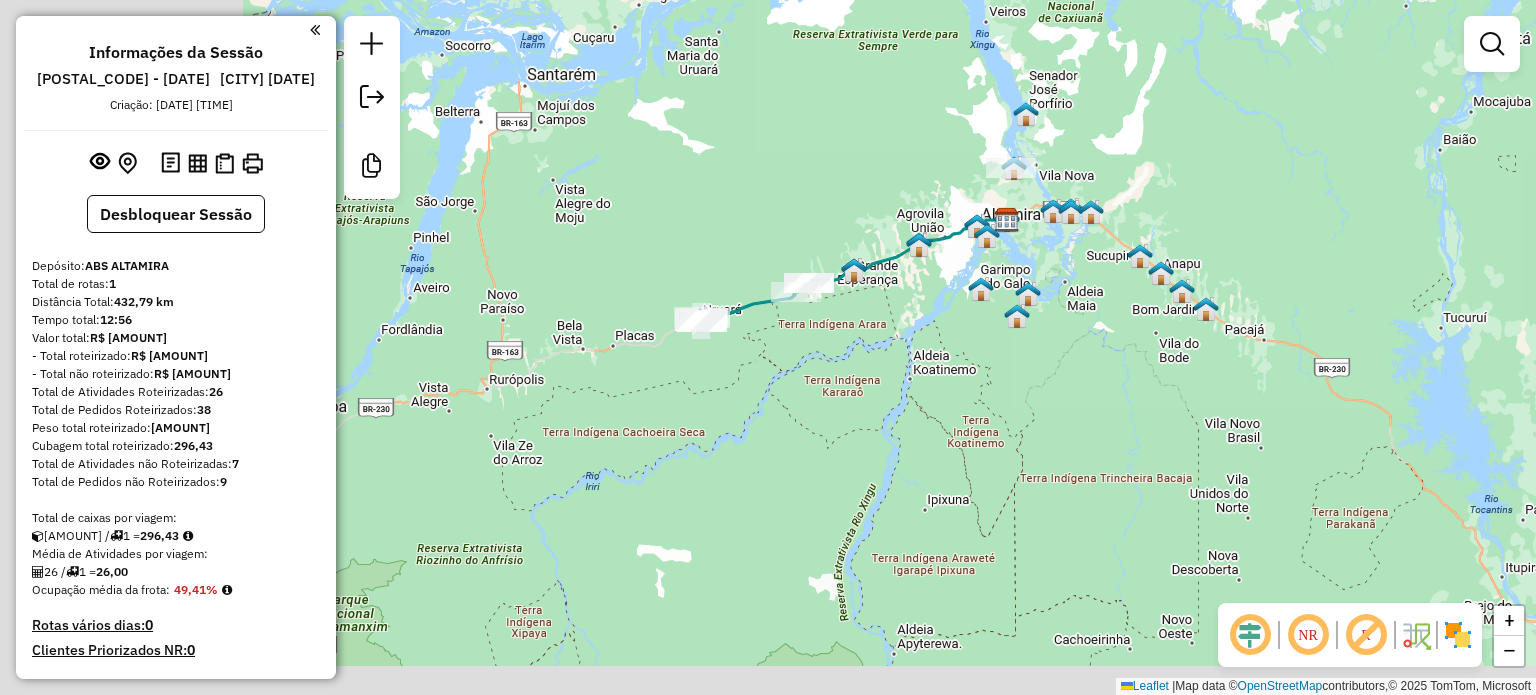 drag, startPoint x: 560, startPoint y: 241, endPoint x: 852, endPoint y: 210, distance: 293.64093 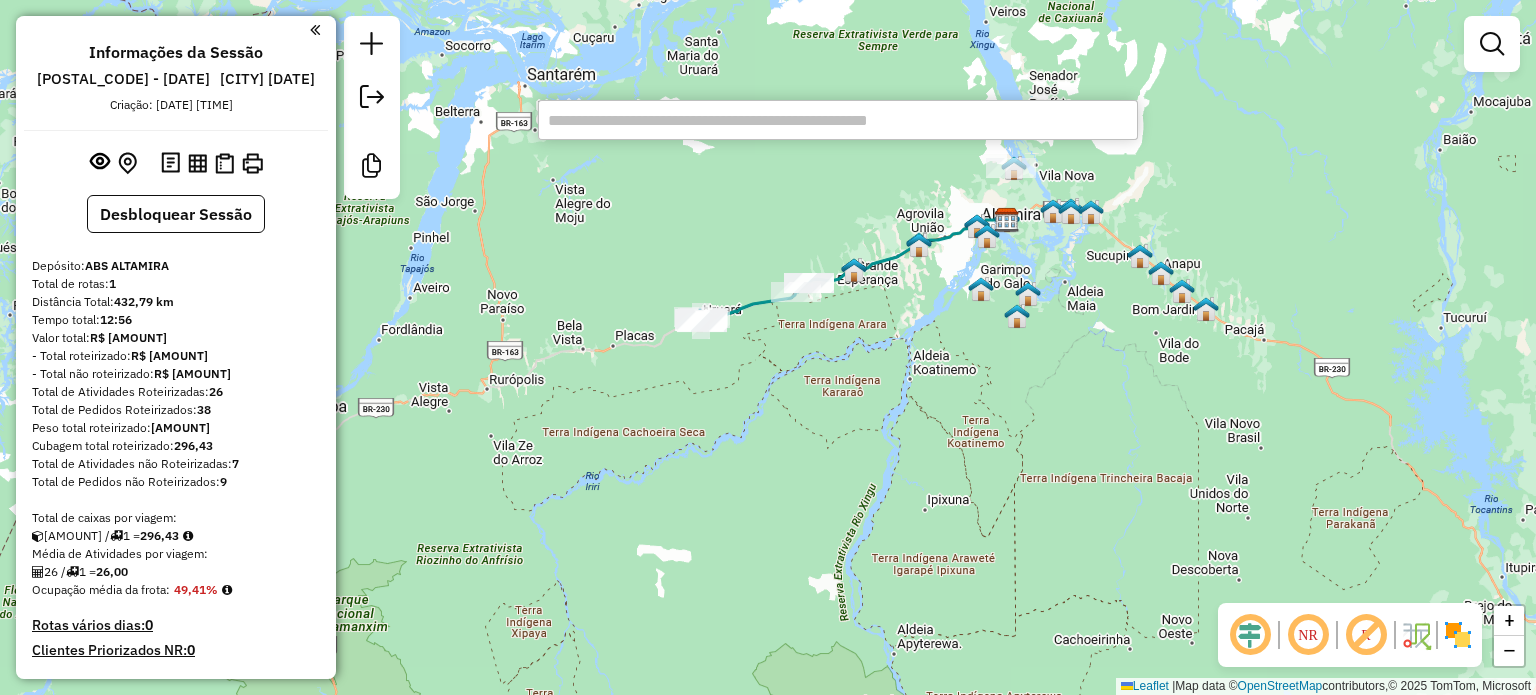 type on "*****" 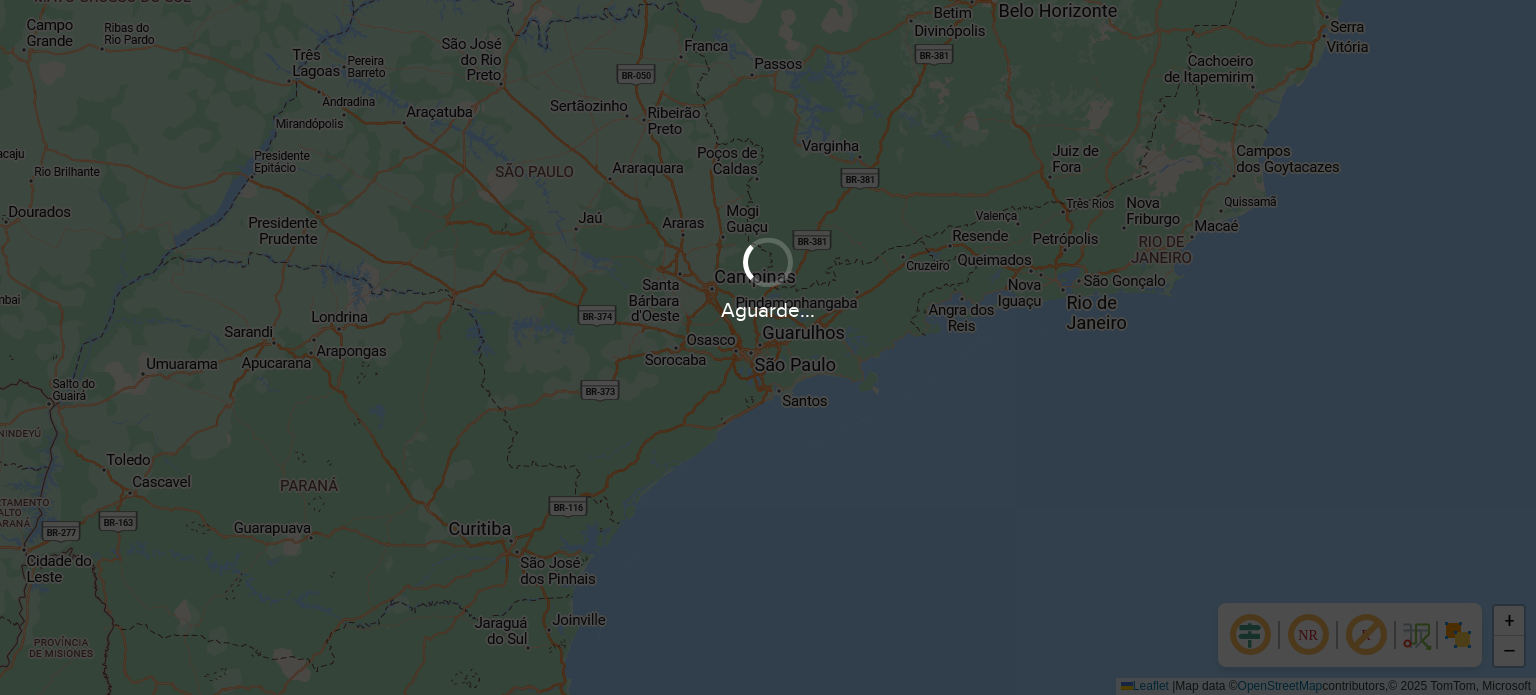 scroll, scrollTop: 0, scrollLeft: 0, axis: both 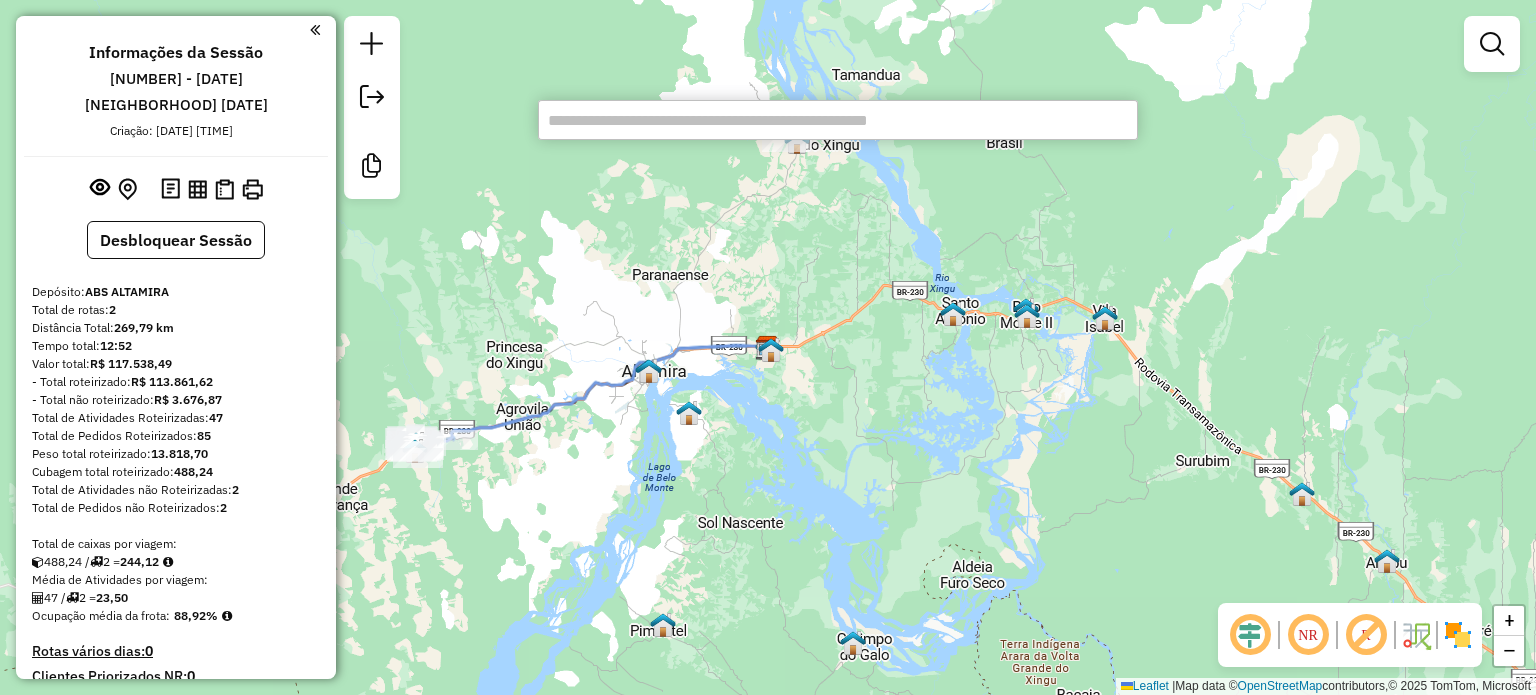 paste on "*****" 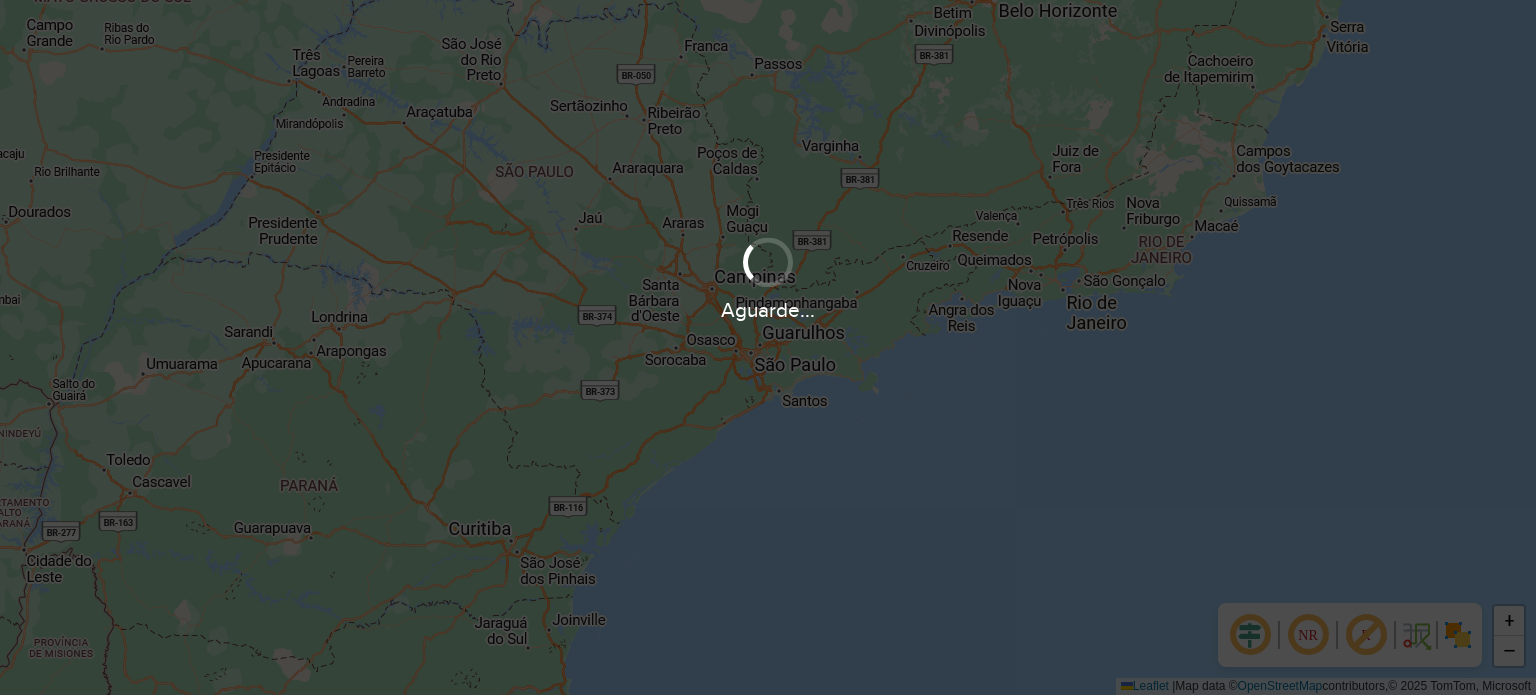 scroll, scrollTop: 0, scrollLeft: 0, axis: both 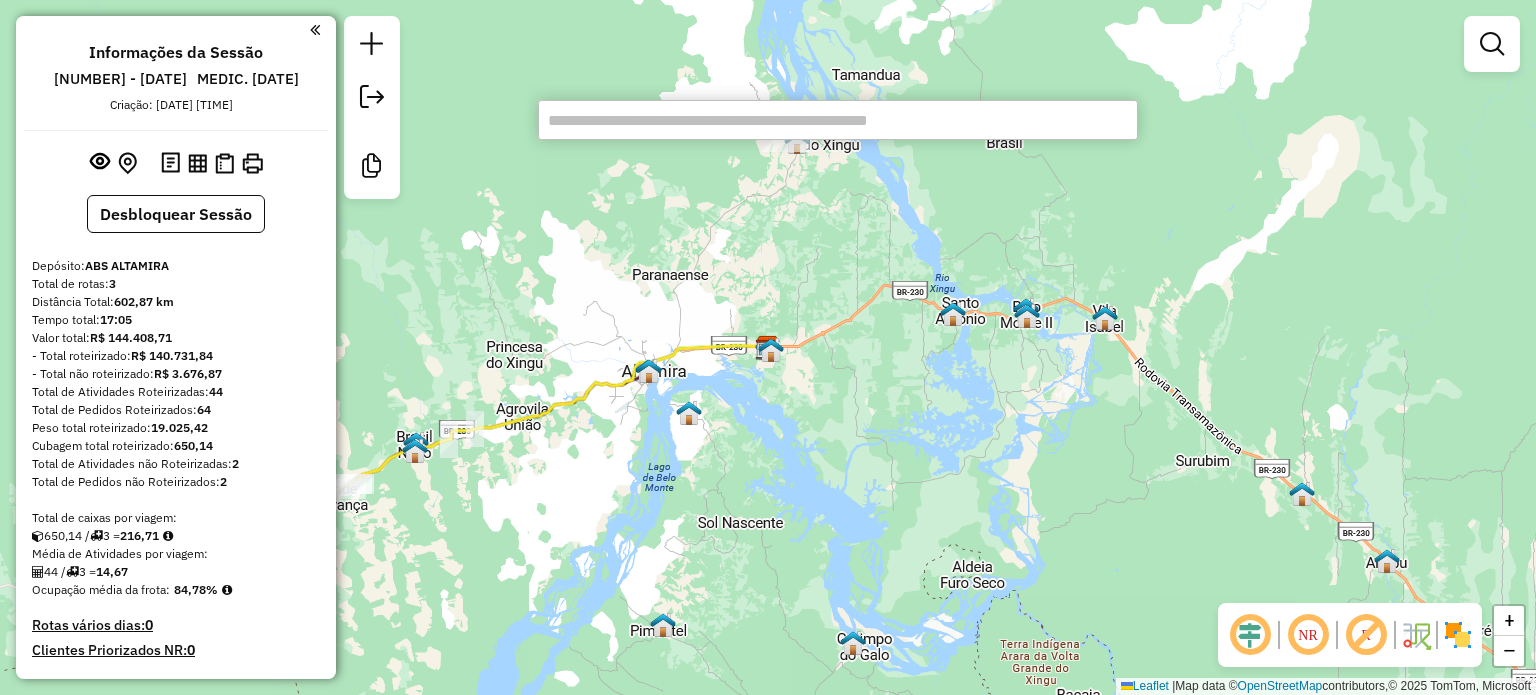 paste on "*****" 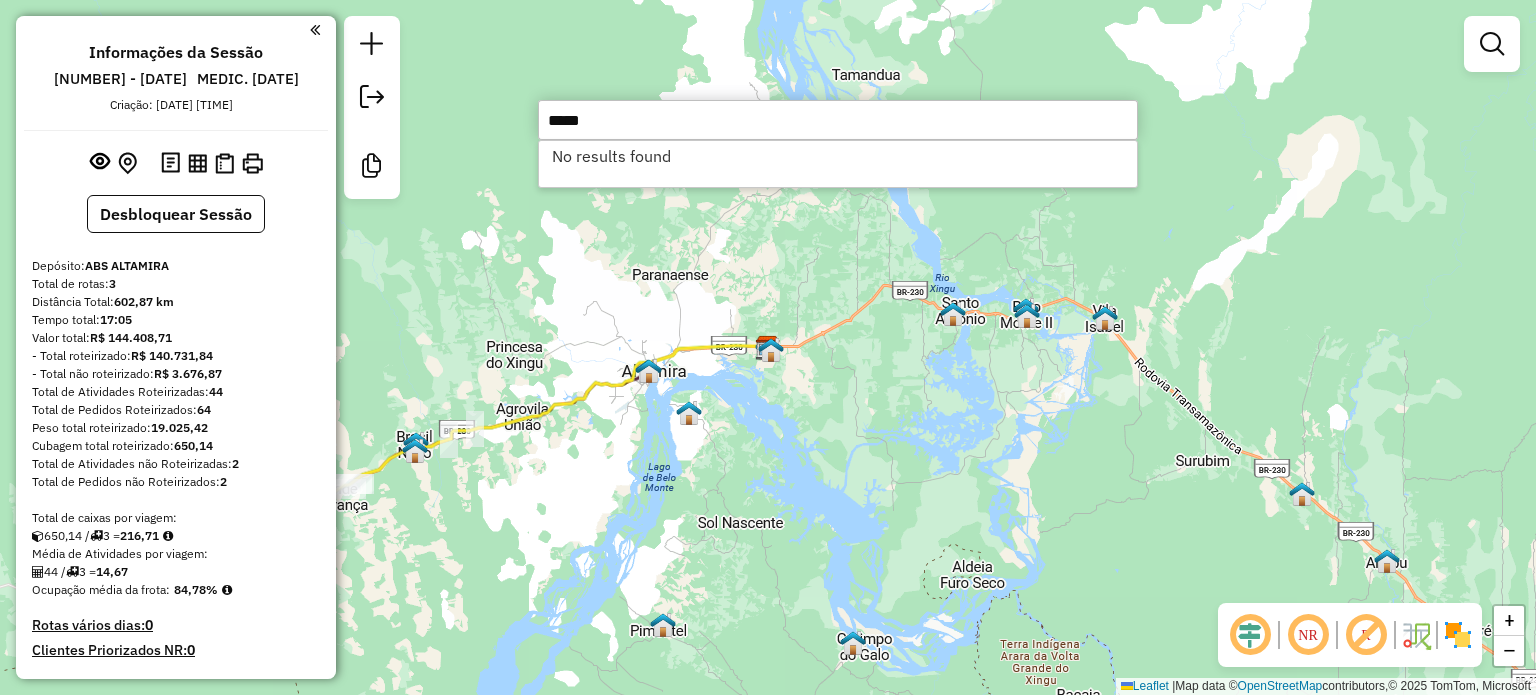 type on "*****" 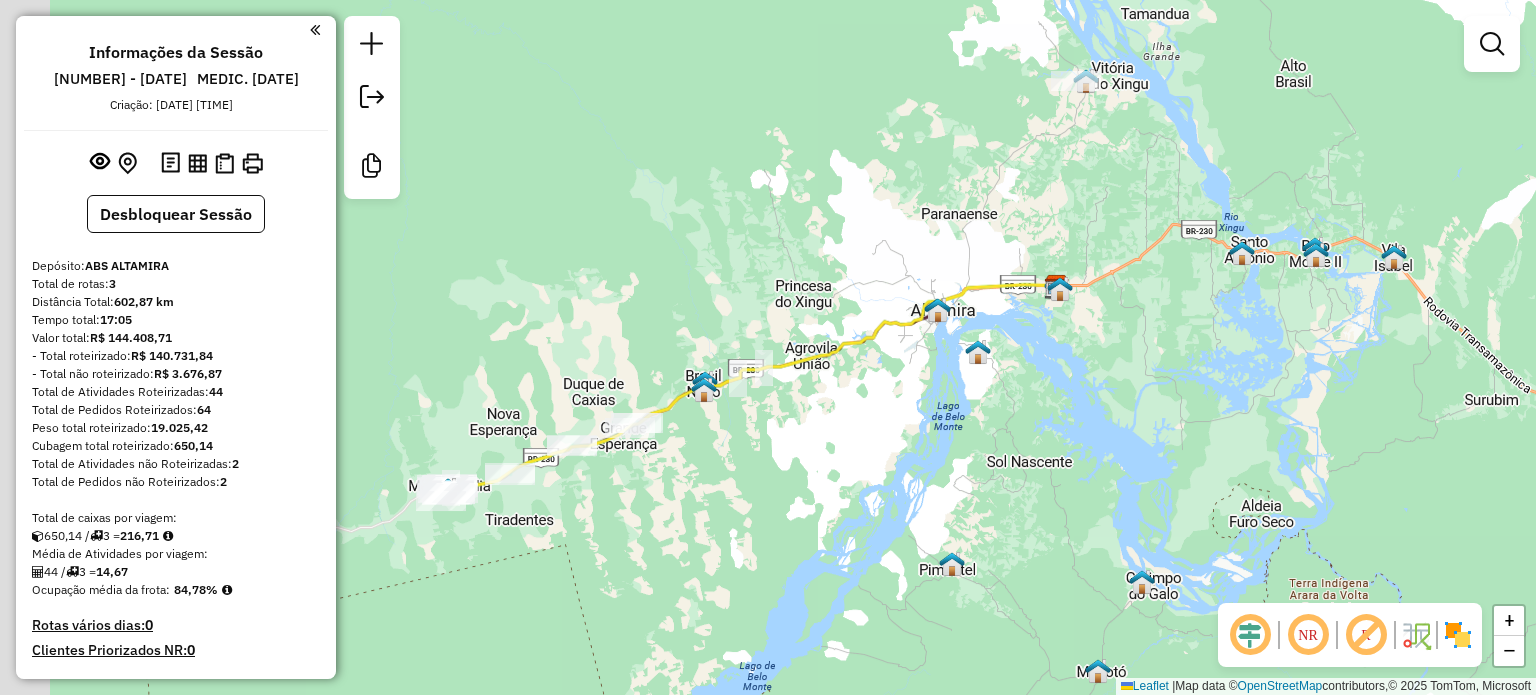 drag, startPoint x: 459, startPoint y: 312, endPoint x: 748, endPoint y: 250, distance: 295.5757 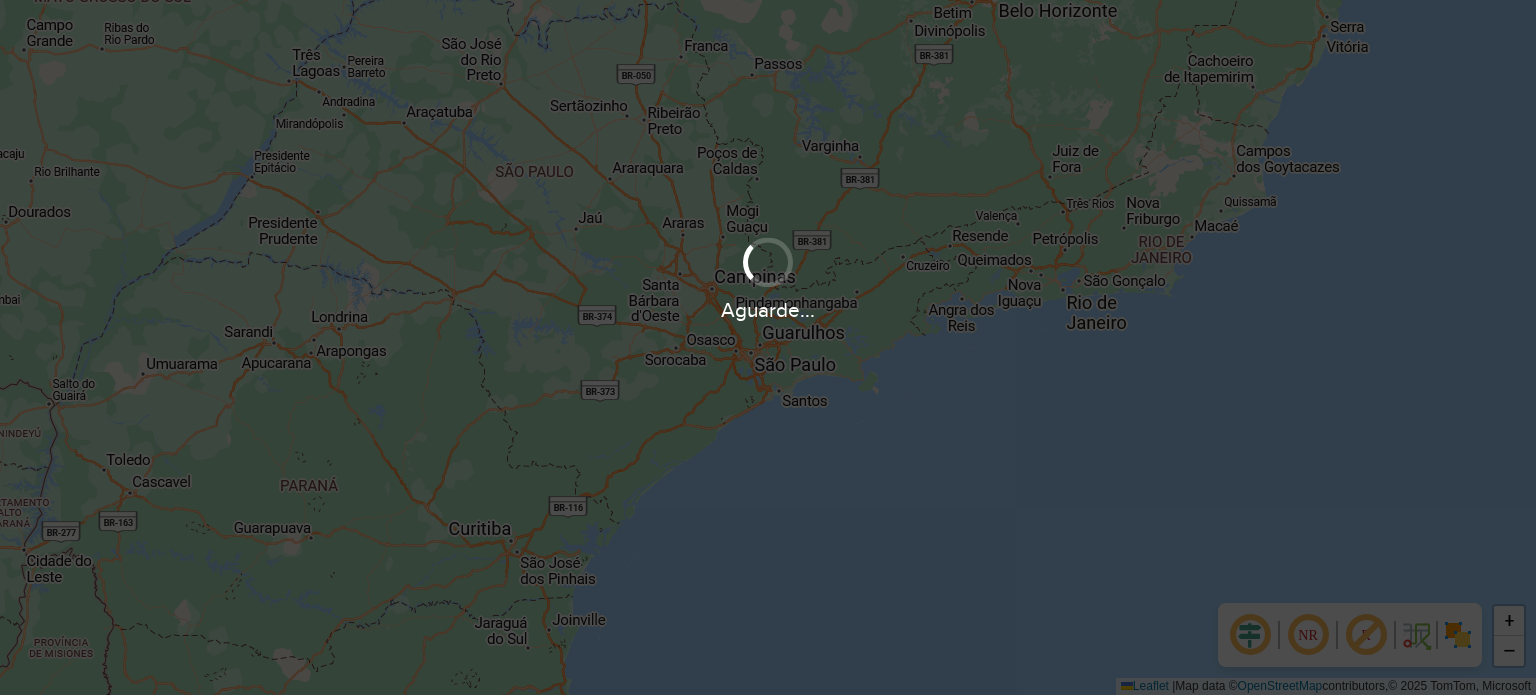 scroll, scrollTop: 0, scrollLeft: 0, axis: both 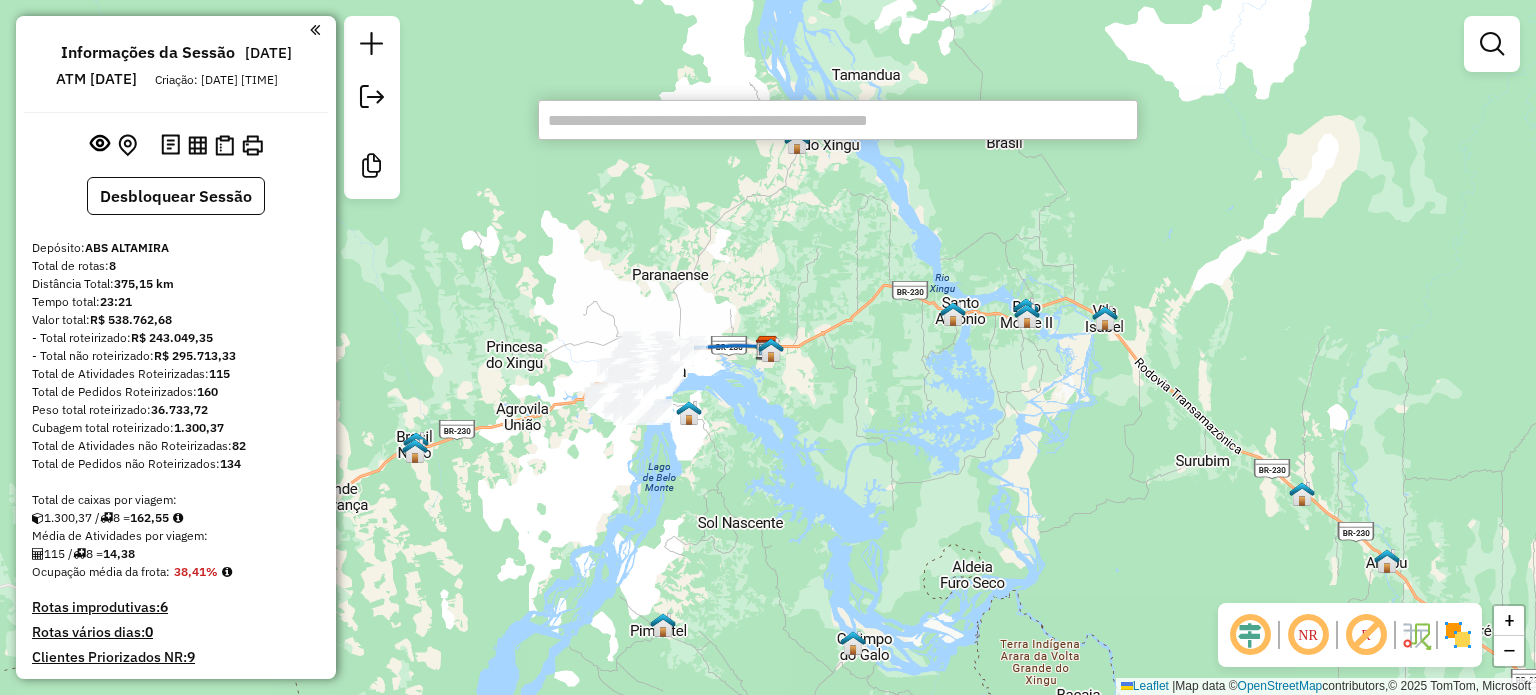 paste on "*****" 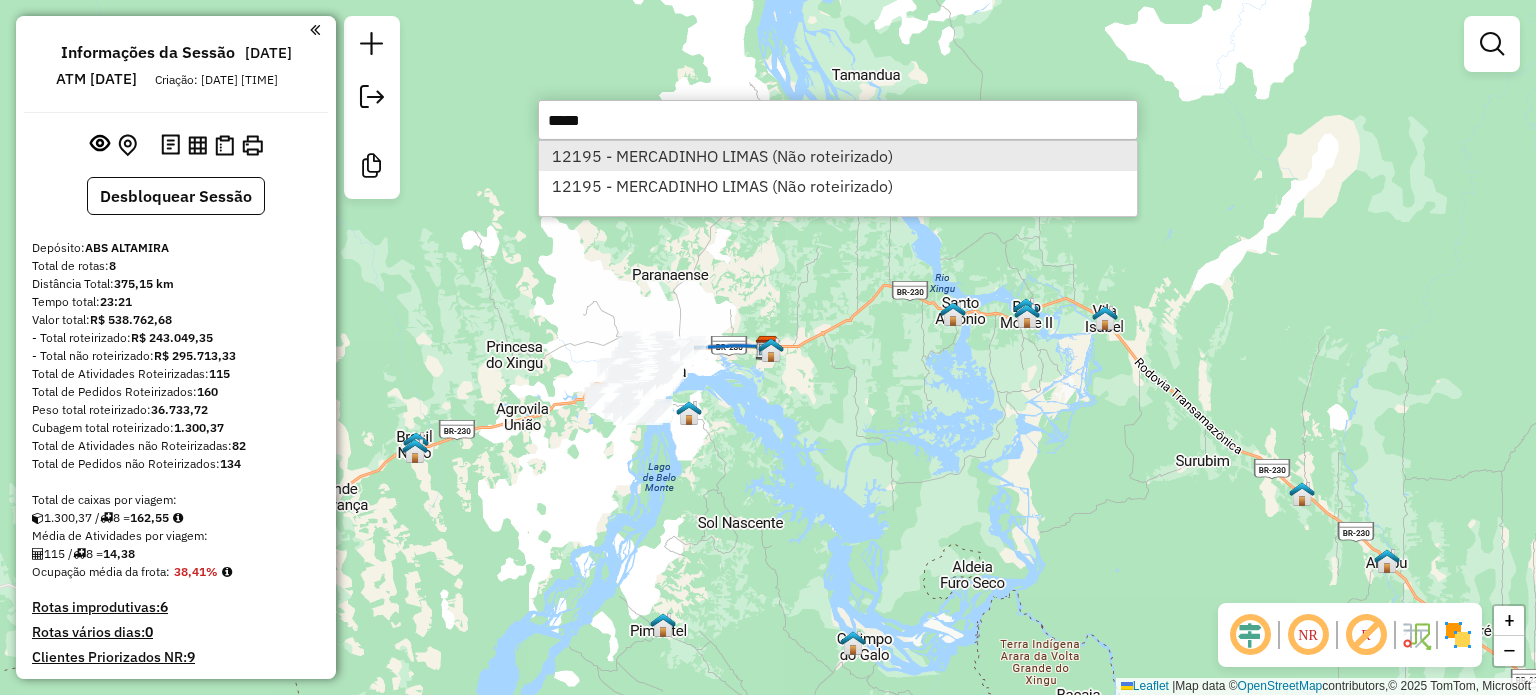 type on "*****" 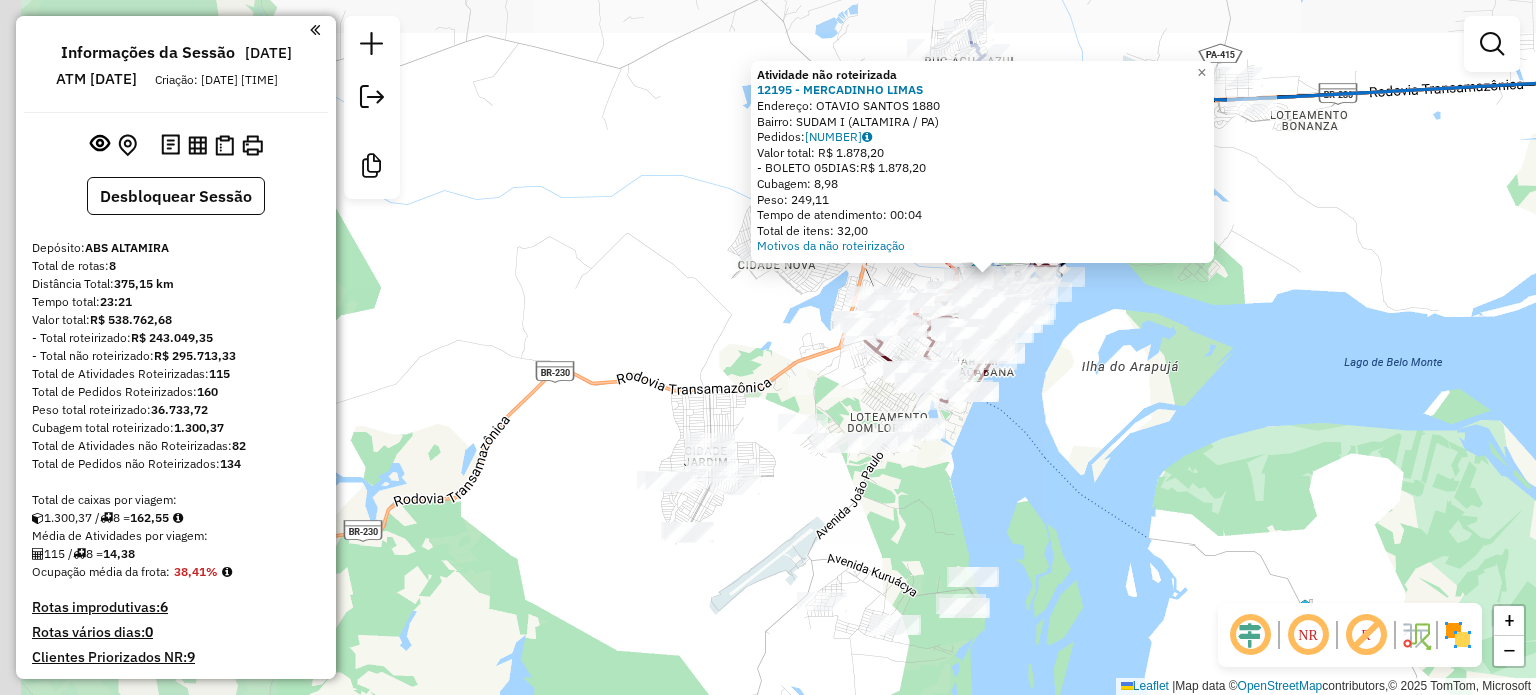 drag, startPoint x: 675, startPoint y: 315, endPoint x: 1044, endPoint y: 365, distance: 372.37213 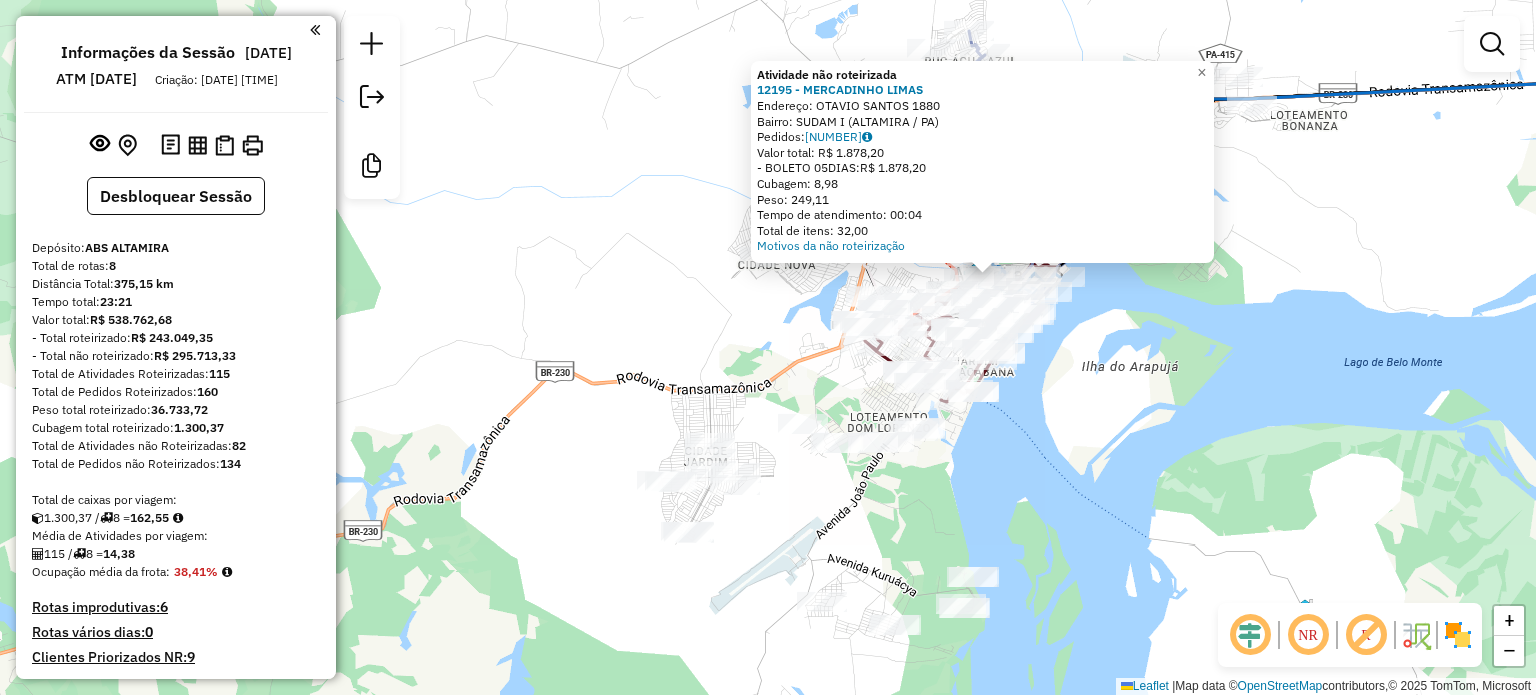 click on "Atividade não roteirizada 12195 - MERCADINHO LIMAS  Endereço:  [NAME] [NUMBER]   Bairro: [NEIGHBORHOOD] ([CITY] / [STATE])   Pedidos:  05055108   Valor total: R$ 1.878,20   - BOLETO 05DIAS:  R$ 1.878,20   Cubagem: 8,98   Peso: 249,11   Tempo de atendimento: 00:04   Total de itens: 32,00  Motivos da não roteirização × Janela de atendimento Grade de atendimento Capacidade Transportadoras Veículos Cliente Pedidos  Rotas Selecione os dias de semana para filtrar as janelas de atendimento  Seg   Ter   Qua   Qui   Sex   Sáb   Dom  Informe o período da janela de atendimento: De: Até:  Filtrar exatamente a janela do cliente  Considerar janela de atendimento padrão  Selecione os dias de semana para filtrar as grades de atendimento  Seg   Ter   Qua   Qui   Sex   Sáb   Dom   Considerar clientes sem dia de atendimento cadastrado  Clientes fora do dia de atendimento selecionado Filtrar as atividades entre os valores definidos abaixo:  Peso mínimo:   Peso máximo:   Cubagem mínima:   Cubagem máxima:   De:   Até:  +" 